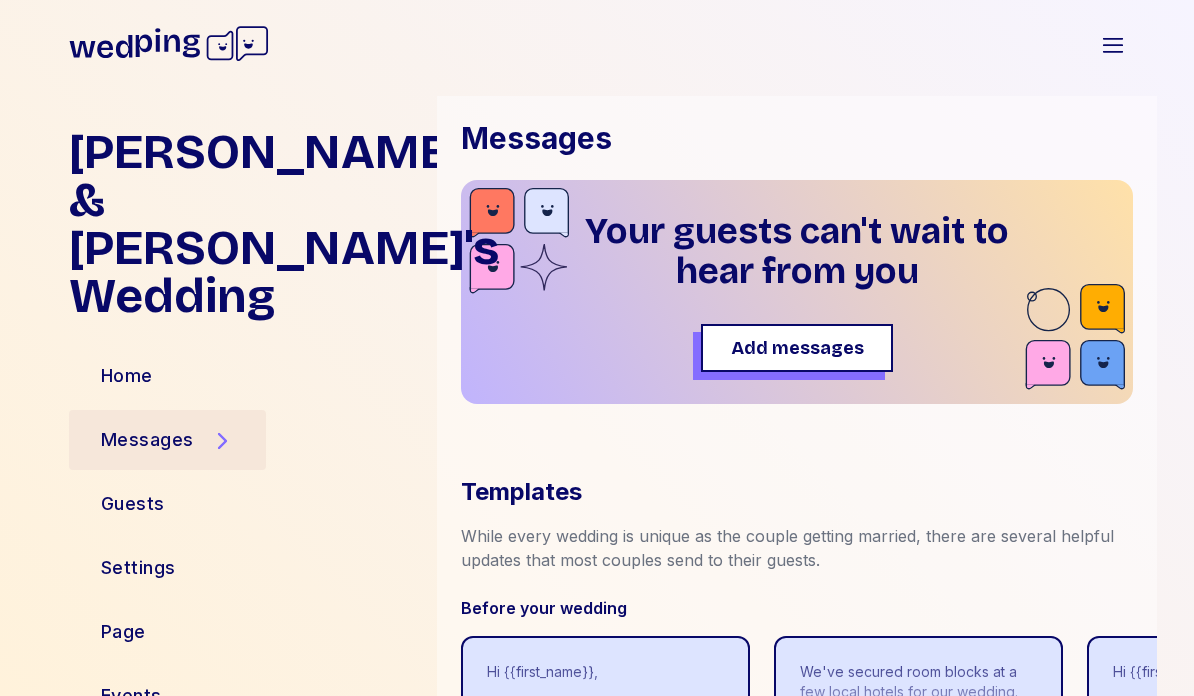 scroll, scrollTop: 0, scrollLeft: 0, axis: both 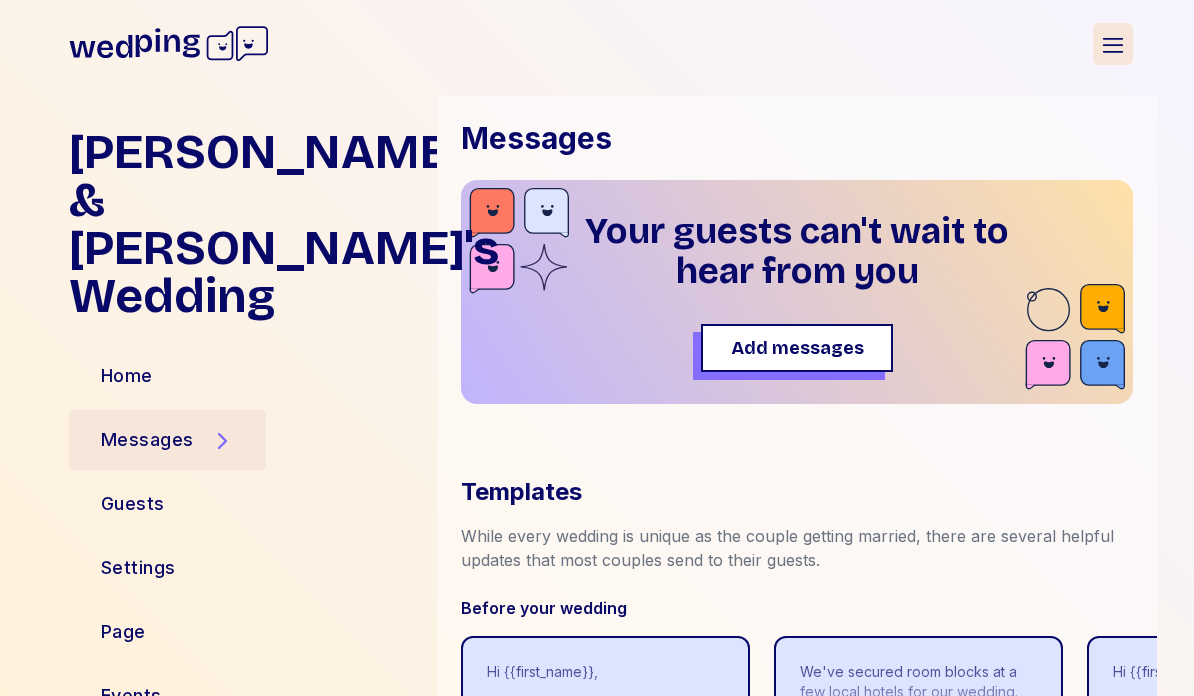click 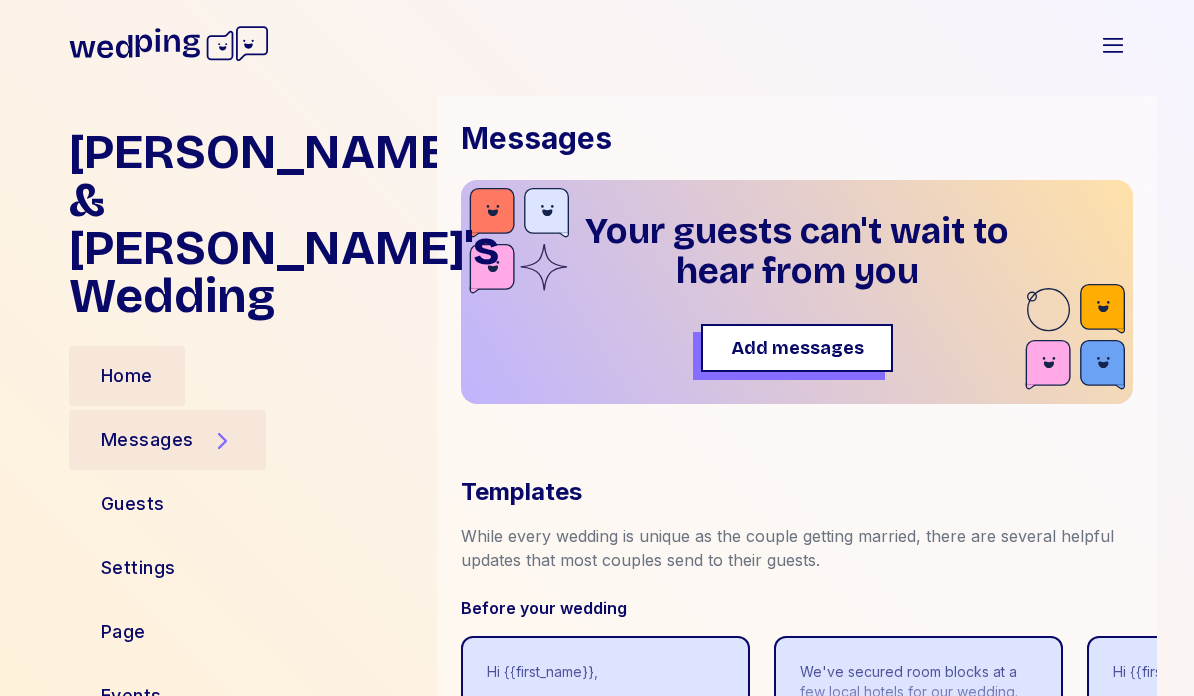 click on "Home" at bounding box center [127, 376] 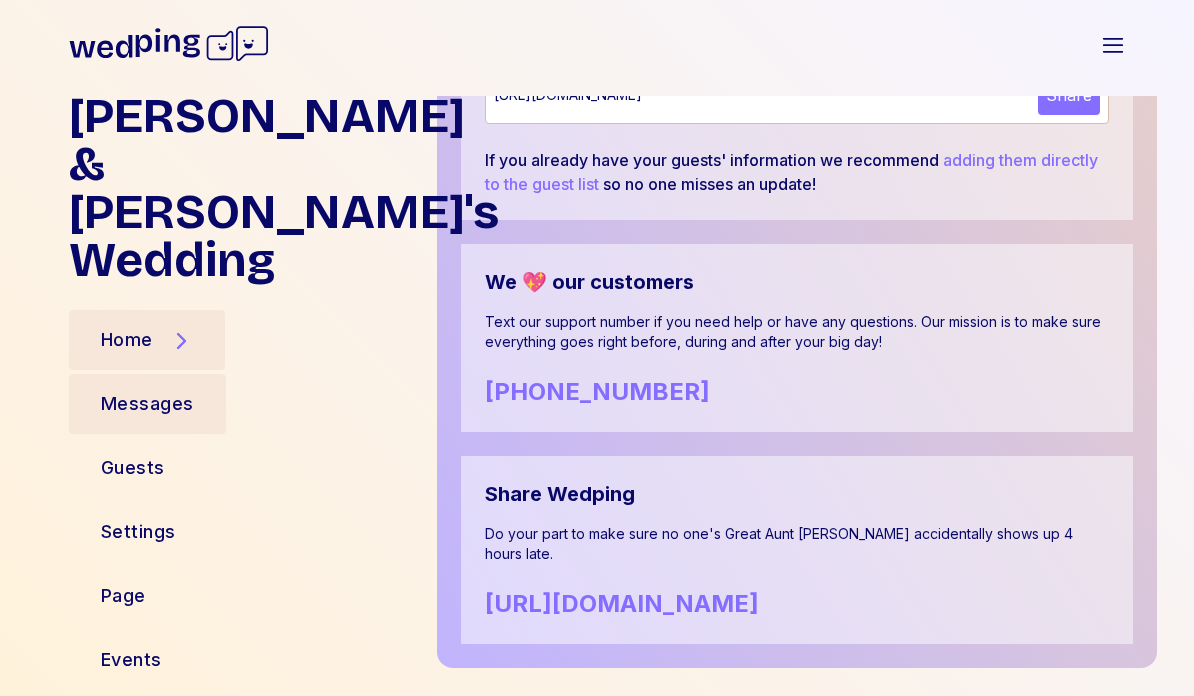 click on "Messages" at bounding box center (147, 404) 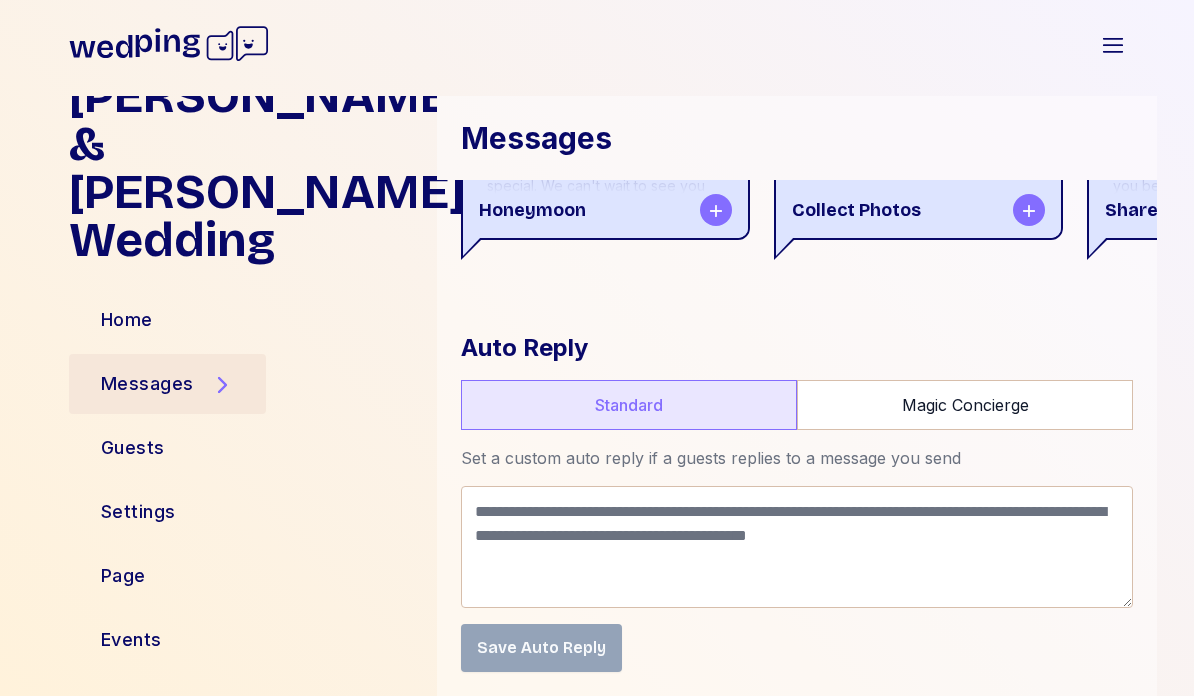 scroll, scrollTop: 1030, scrollLeft: 0, axis: vertical 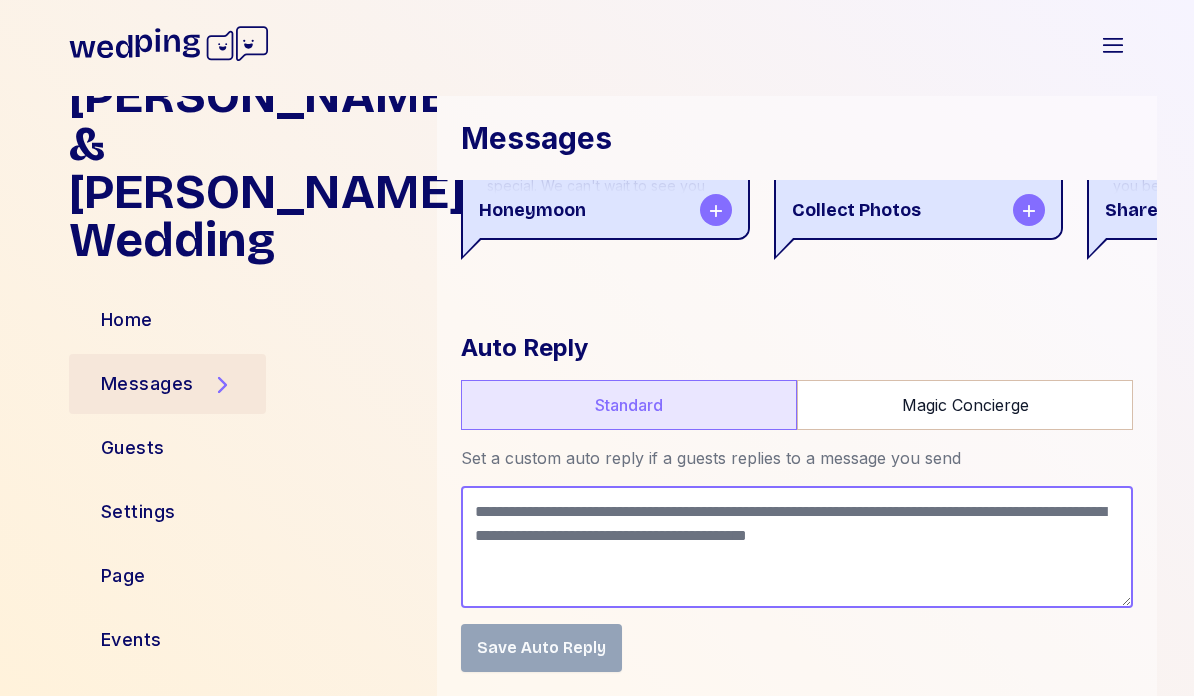 click at bounding box center [797, 547] 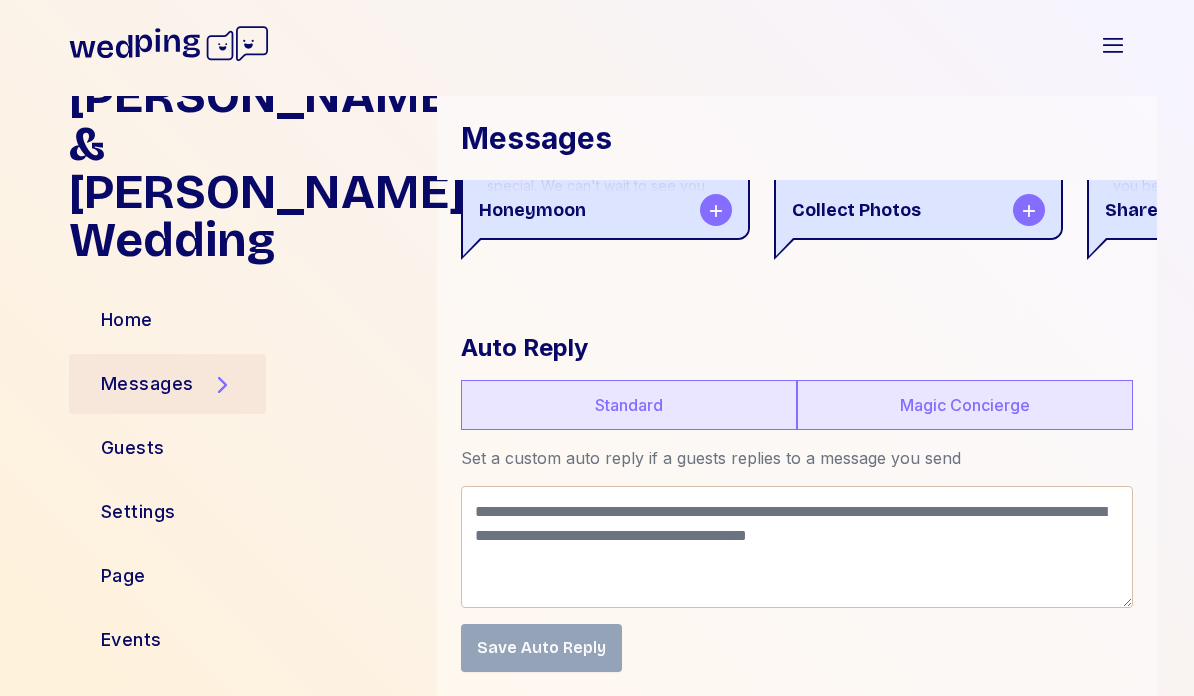 click on "Magic Concierge" at bounding box center [965, 405] 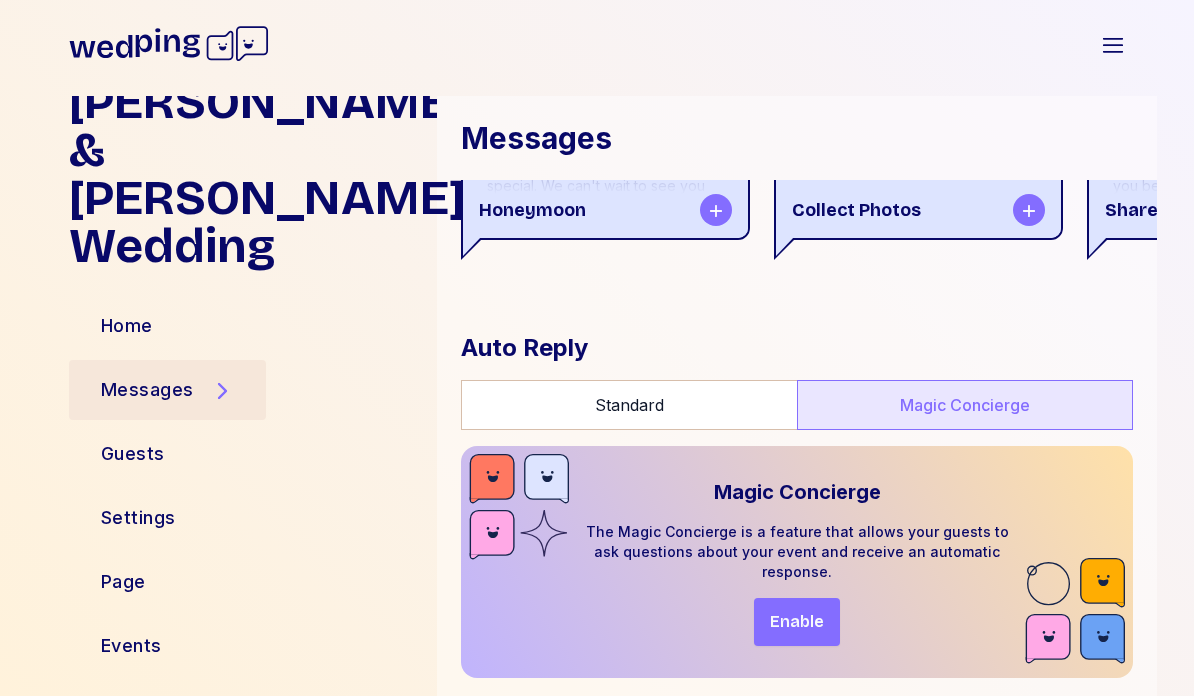 click on "Enable" at bounding box center (797, 622) 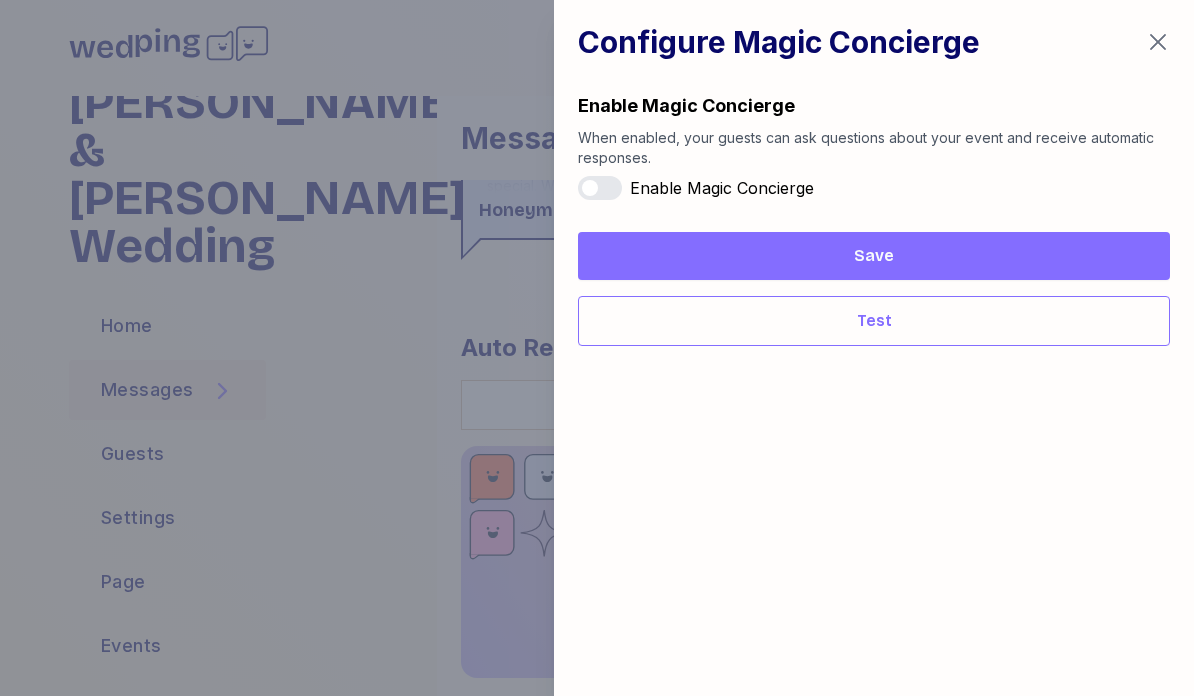 click on "Enable Magic Concierge" at bounding box center (600, 188) 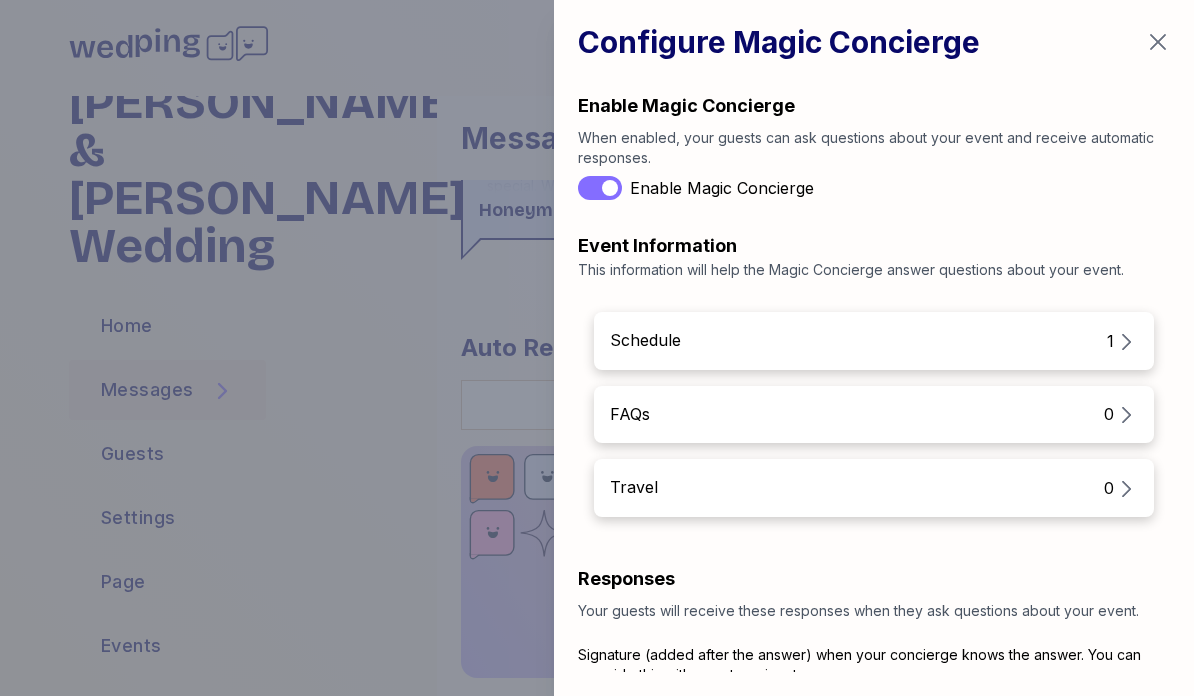 click 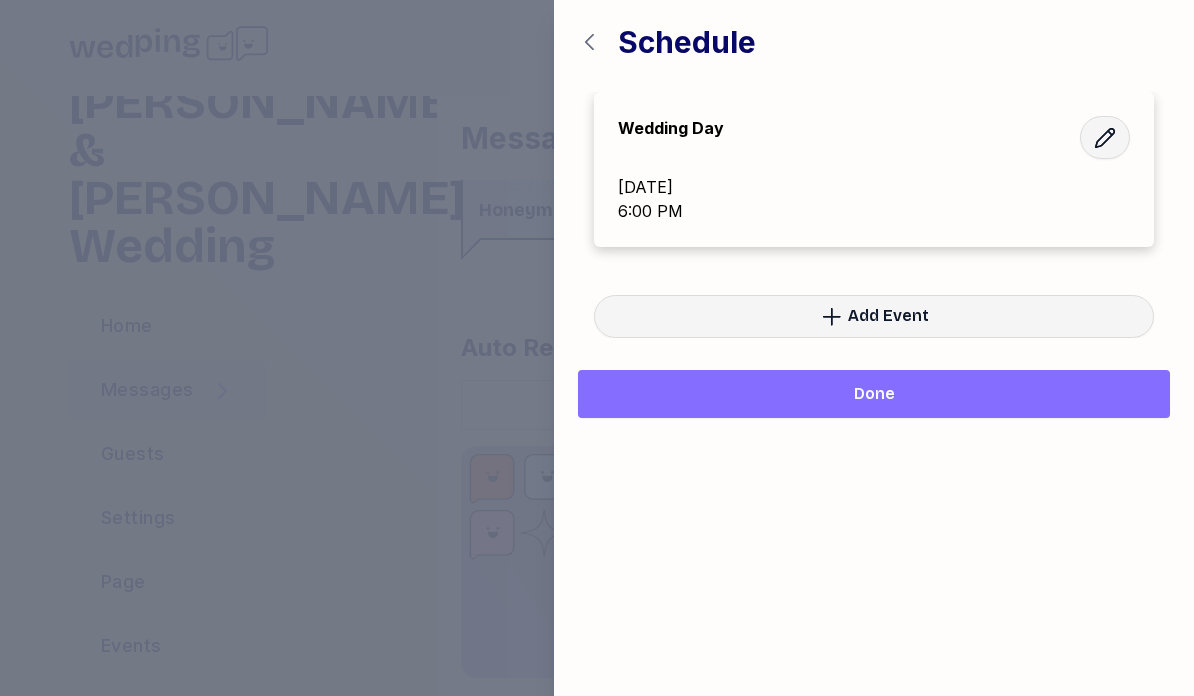 click 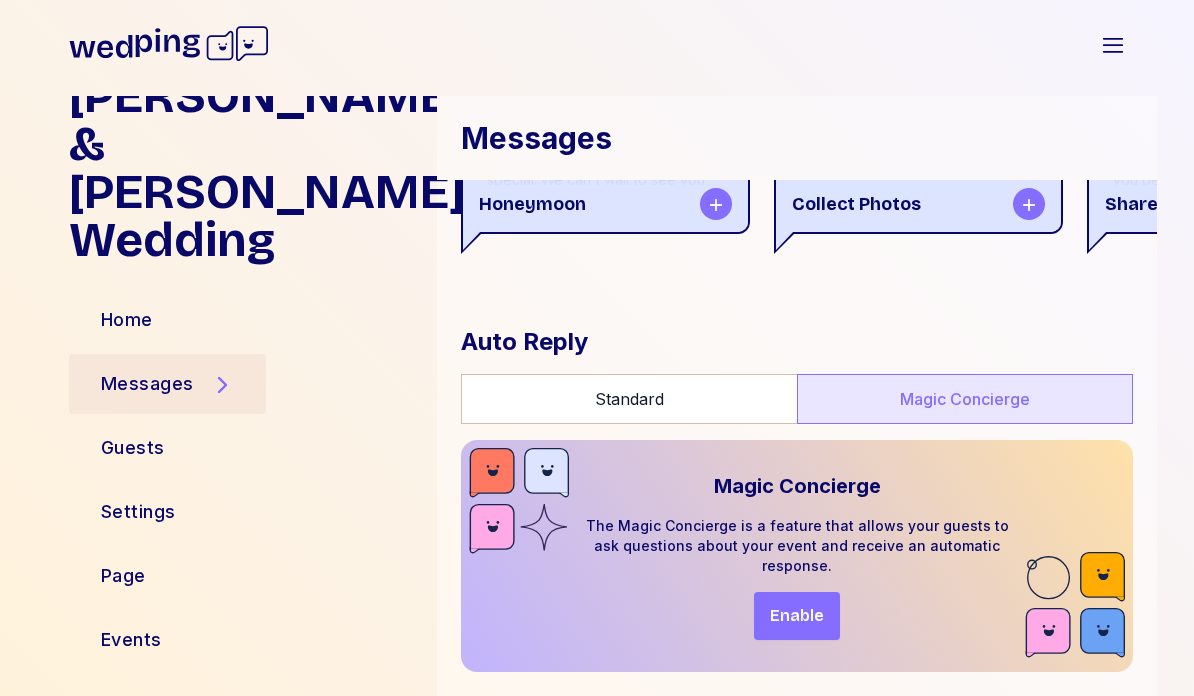 scroll, scrollTop: 1036, scrollLeft: 0, axis: vertical 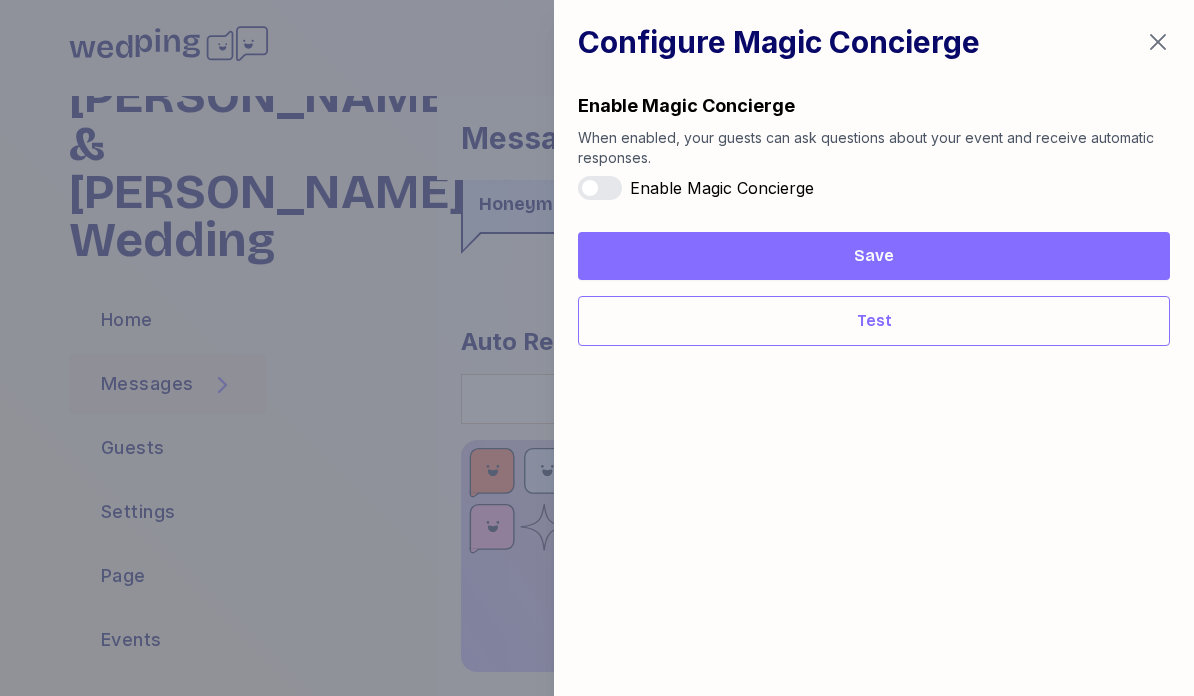 click on "Enable Magic Concierge" at bounding box center (600, 188) 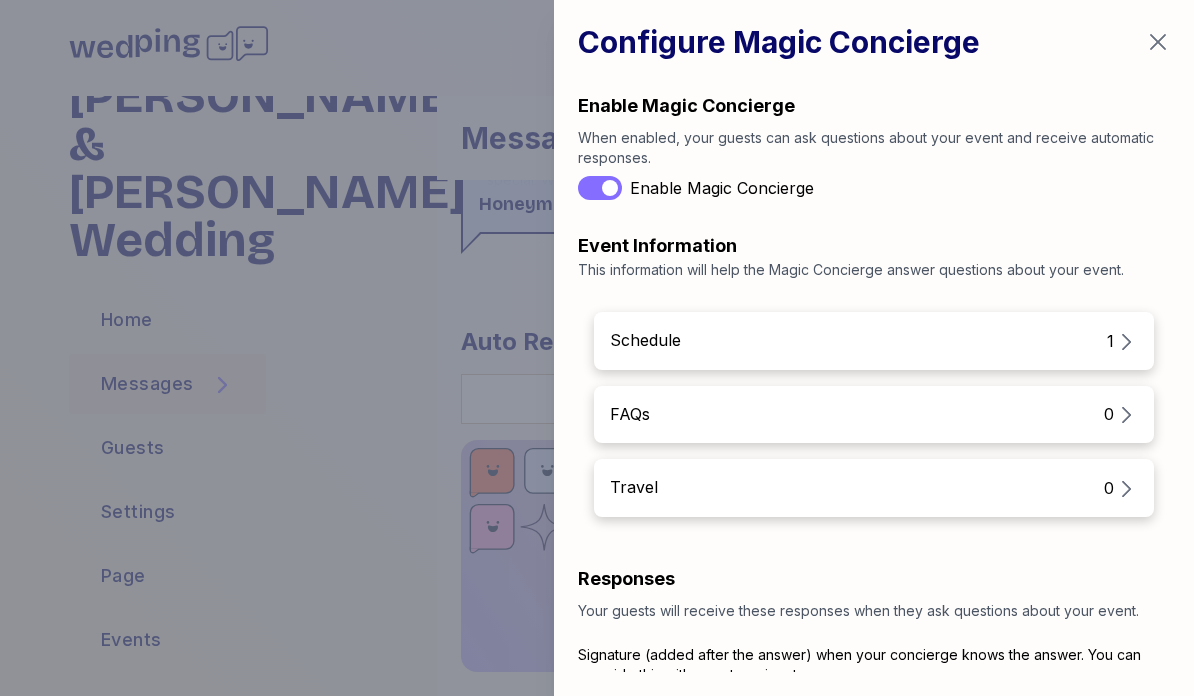 click on "0" at bounding box center (1121, 415) 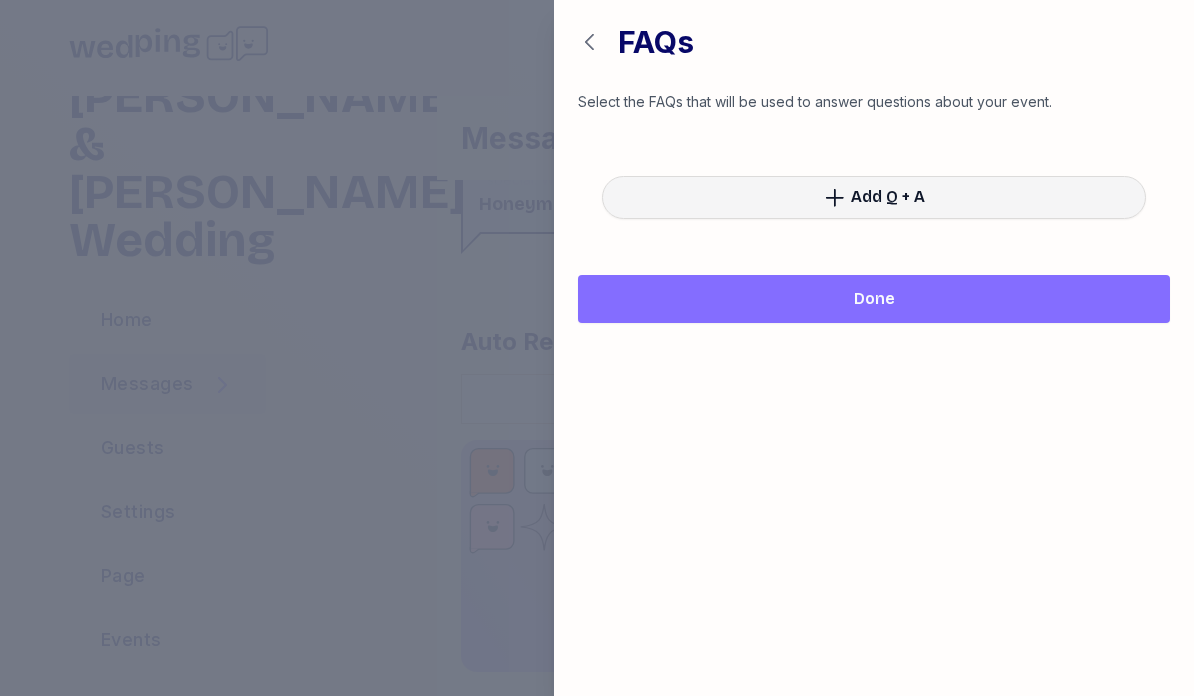 click 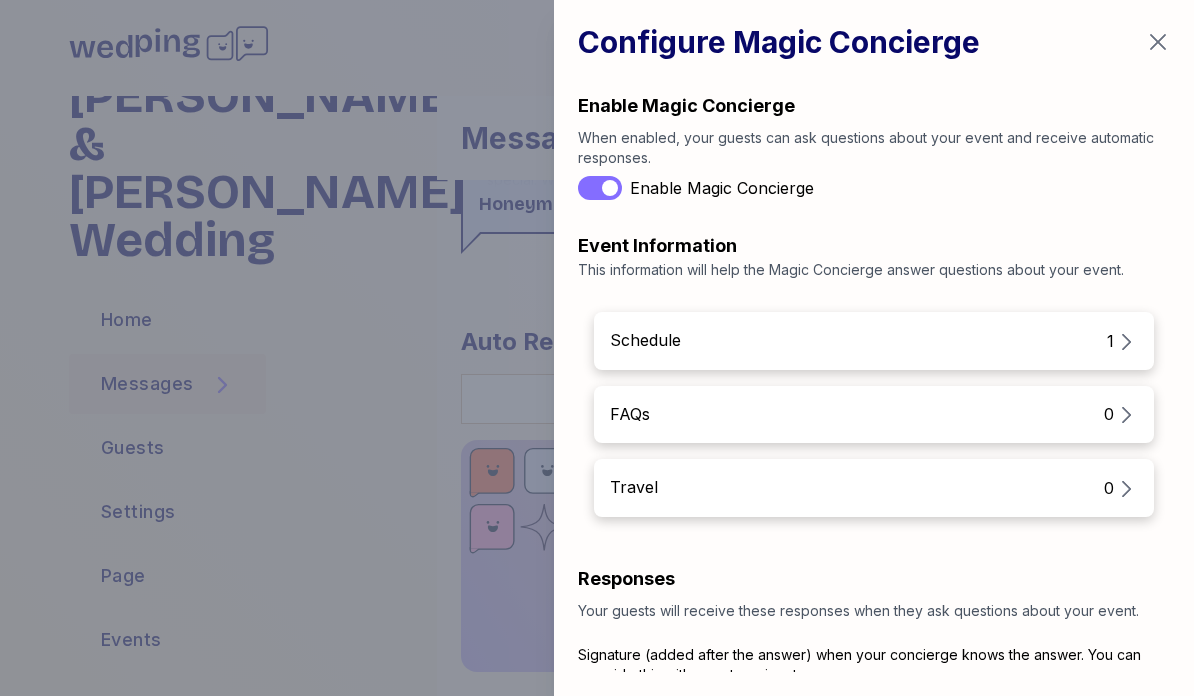 scroll, scrollTop: 0, scrollLeft: 0, axis: both 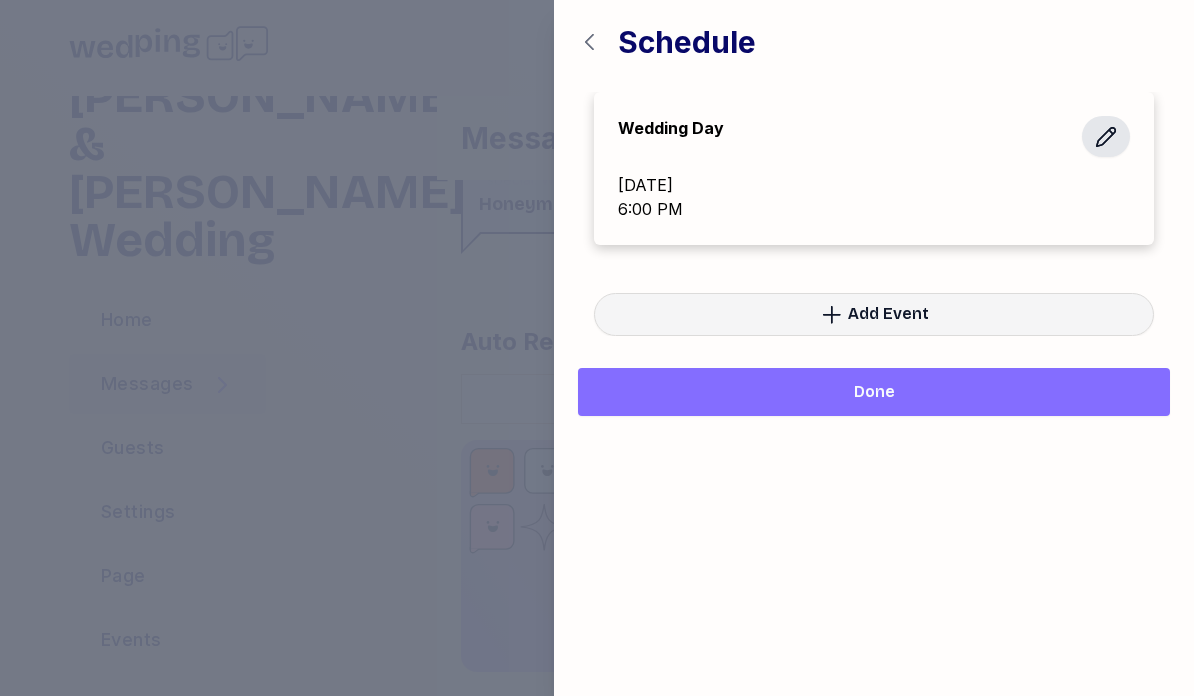 click 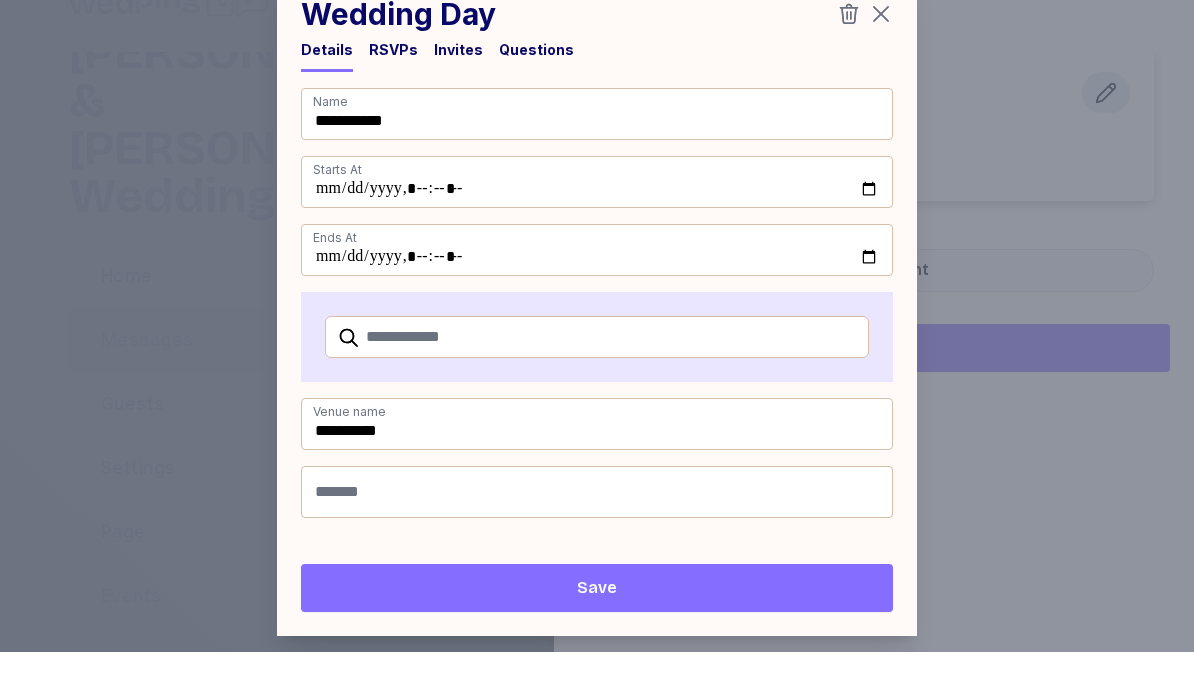 scroll, scrollTop: 55, scrollLeft: 0, axis: vertical 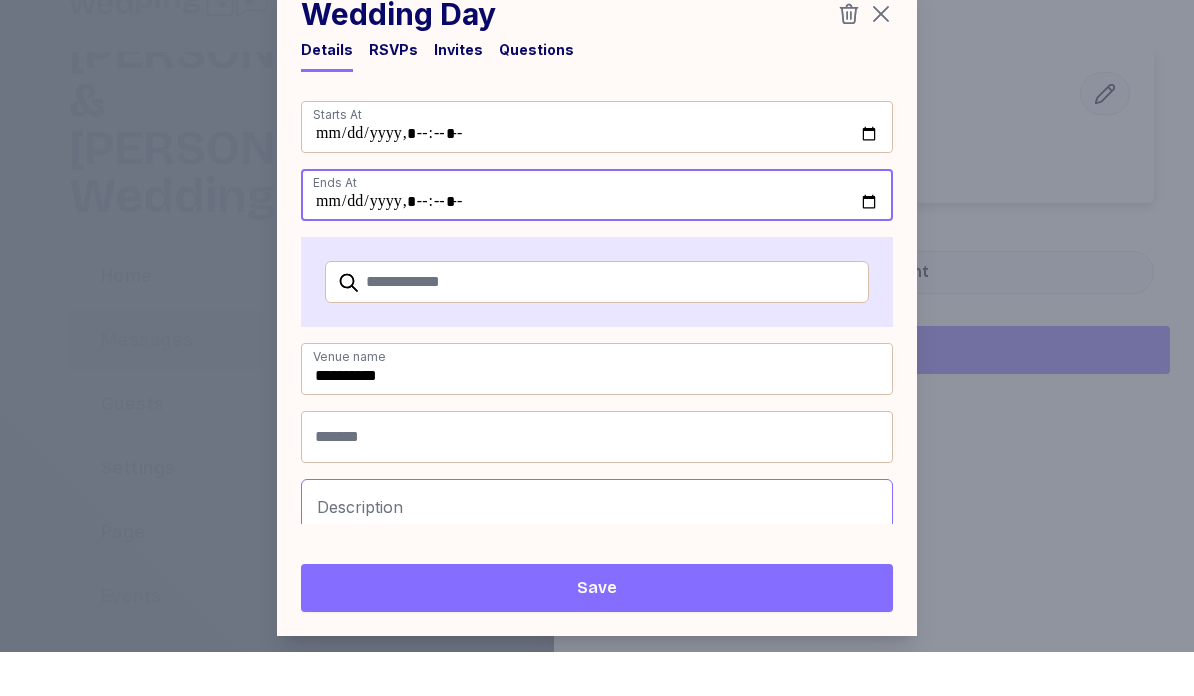 click at bounding box center (597, 239) 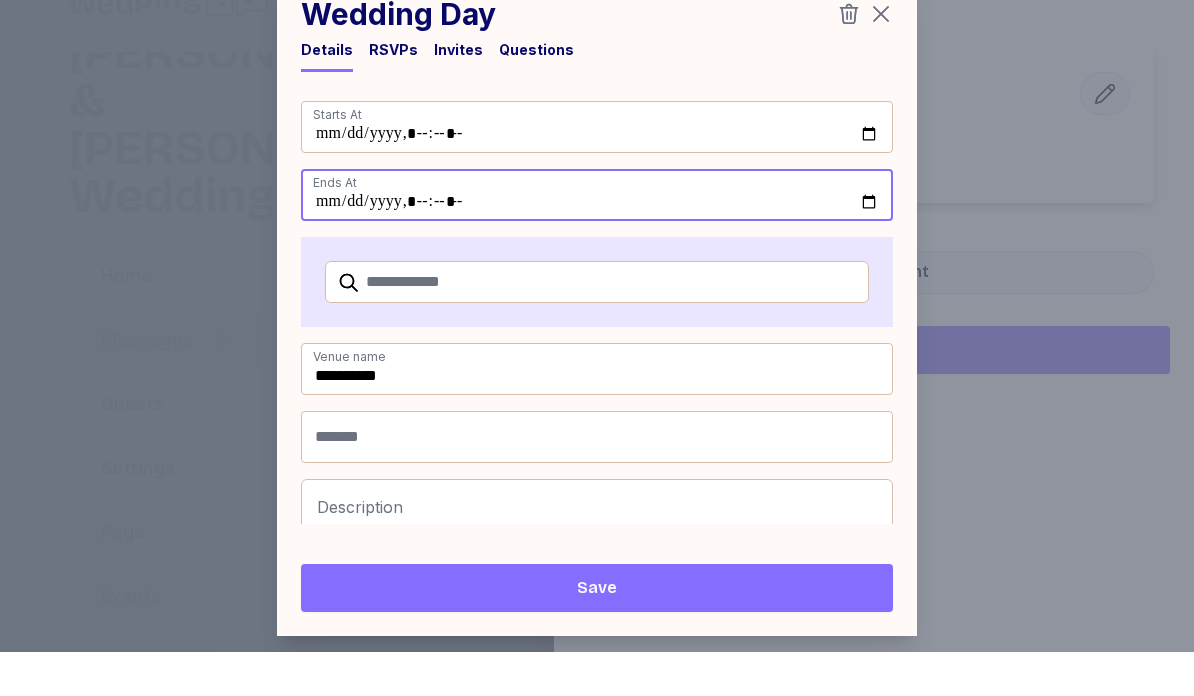 type on "**********" 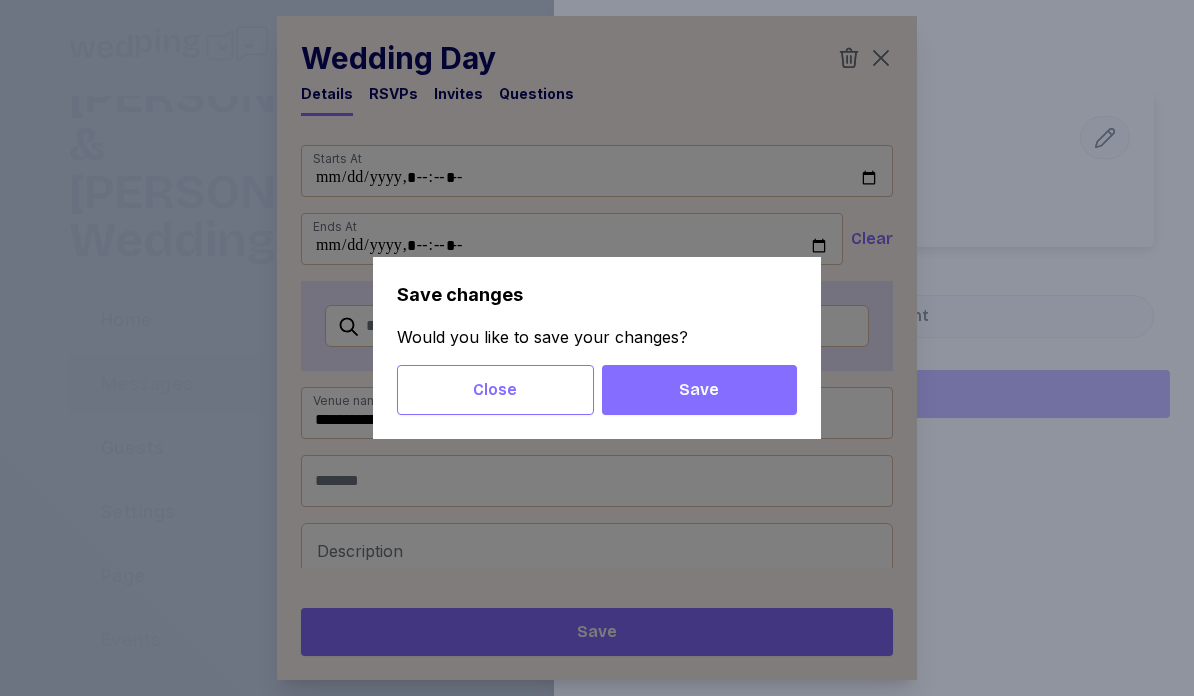 click on "Save changes Would you like to save your changes? Close Save" at bounding box center [597, 348] 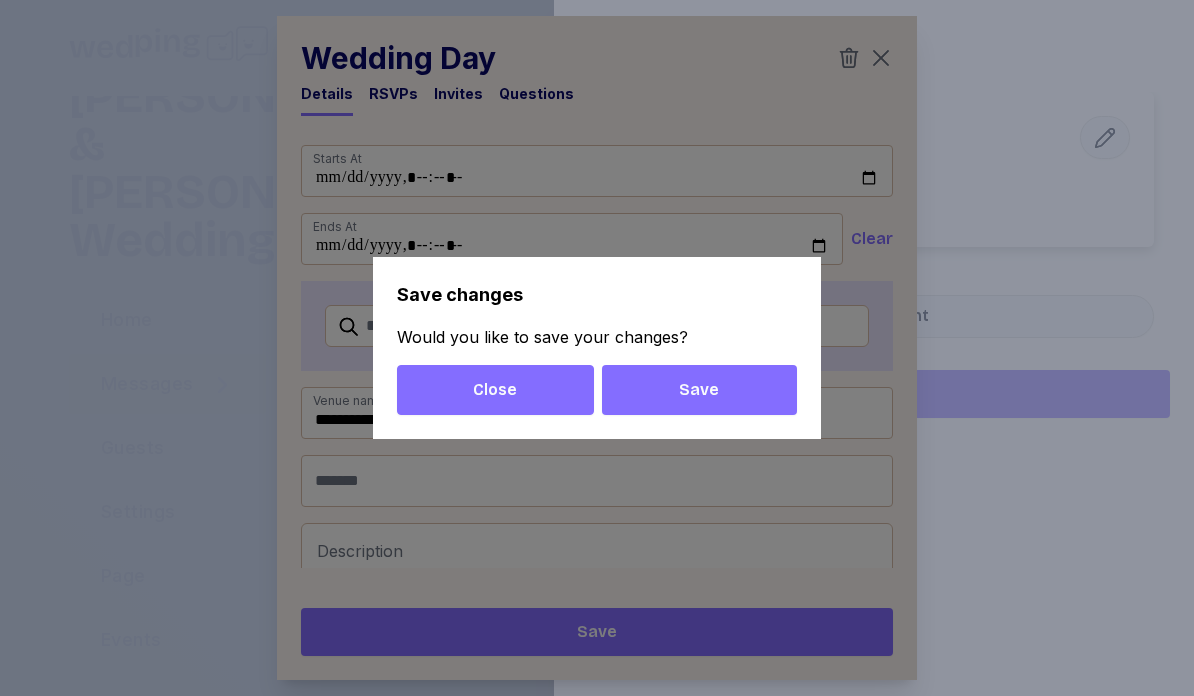 click on "Close" at bounding box center [495, 390] 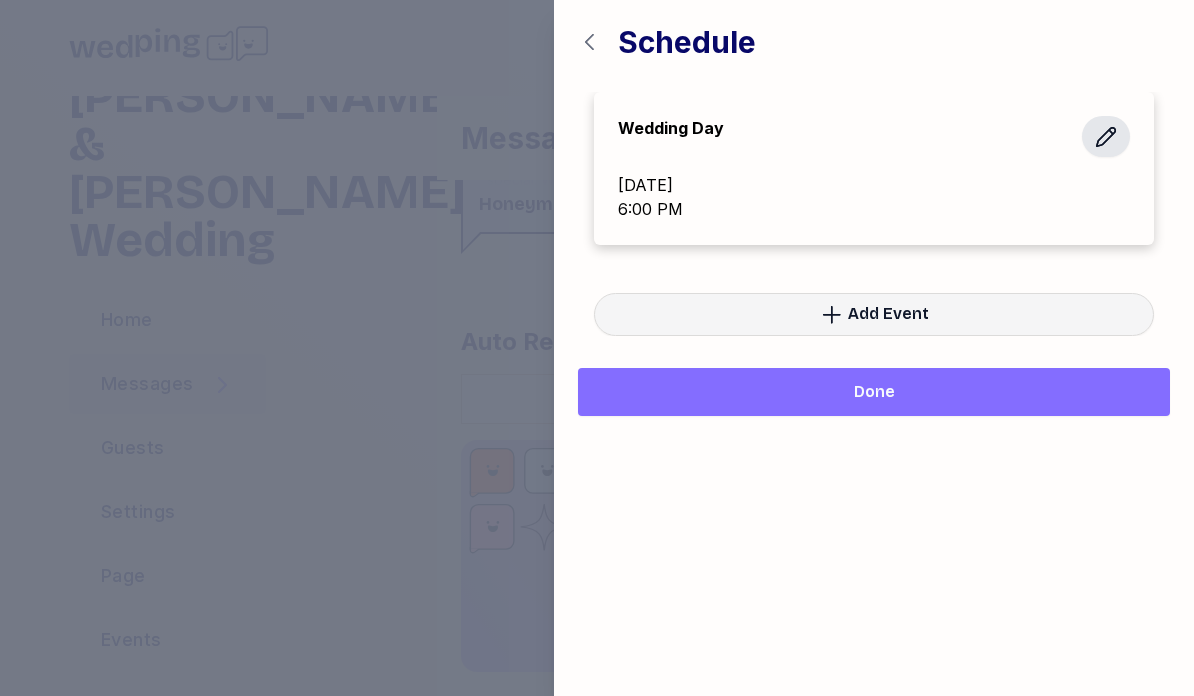 click at bounding box center [1106, 136] 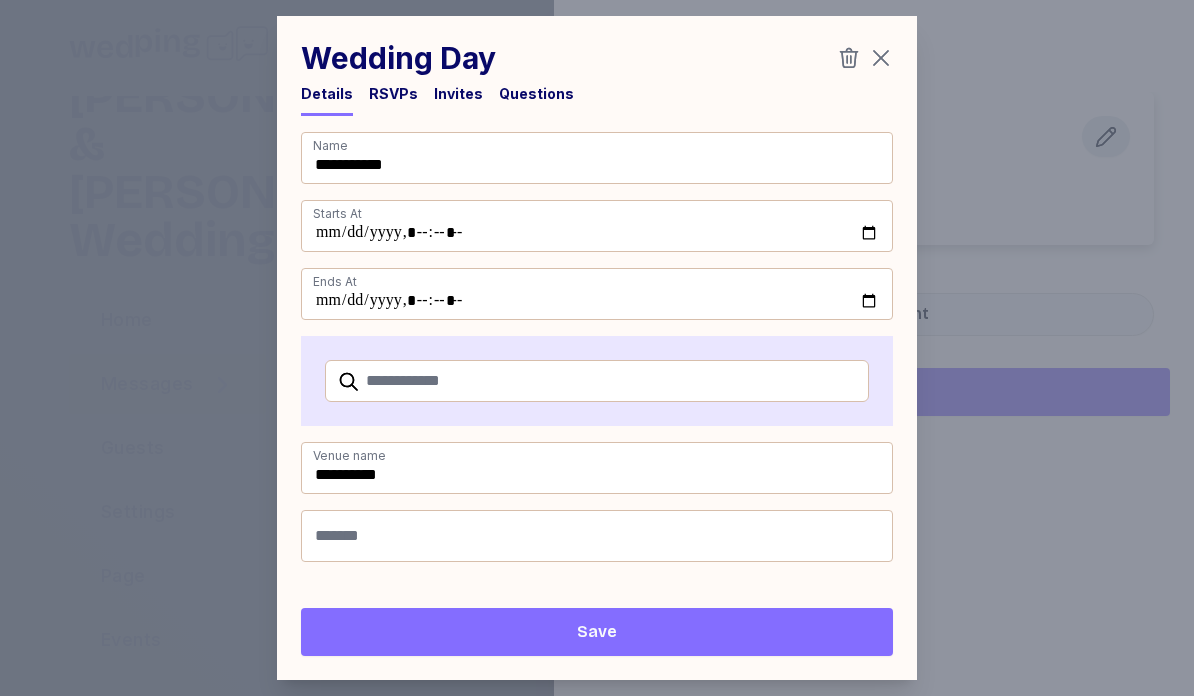scroll, scrollTop: 55, scrollLeft: 0, axis: vertical 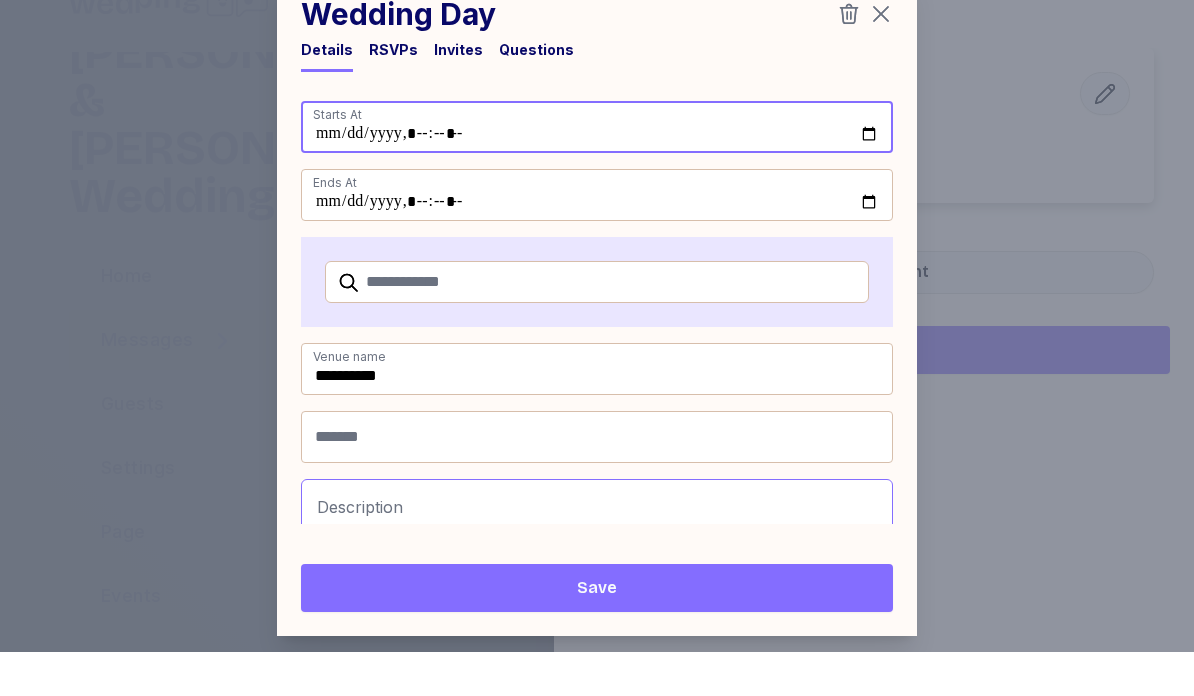 click at bounding box center (597, 171) 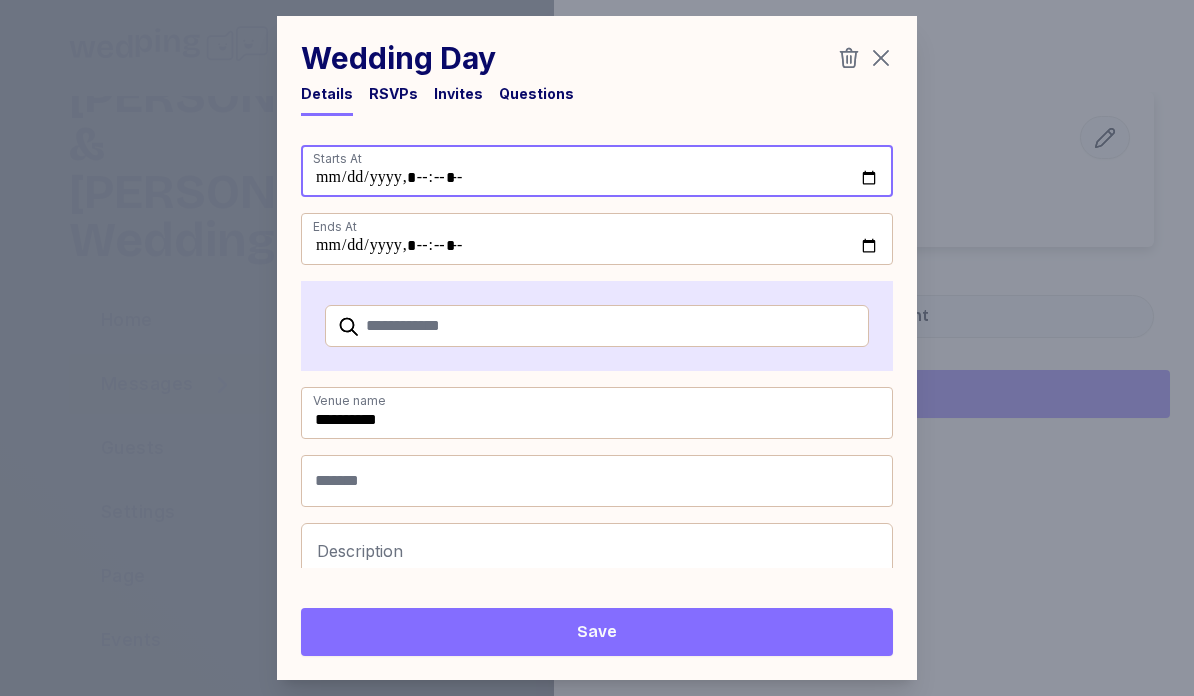 click at bounding box center (597, 171) 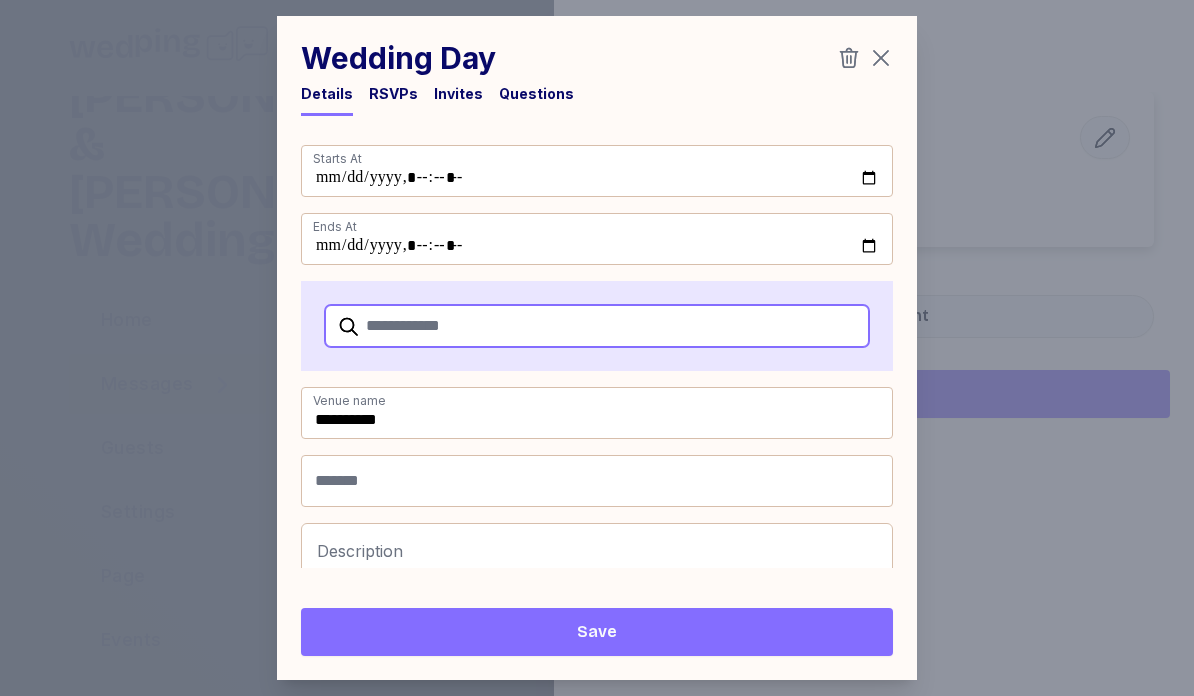 click at bounding box center (597, 326) 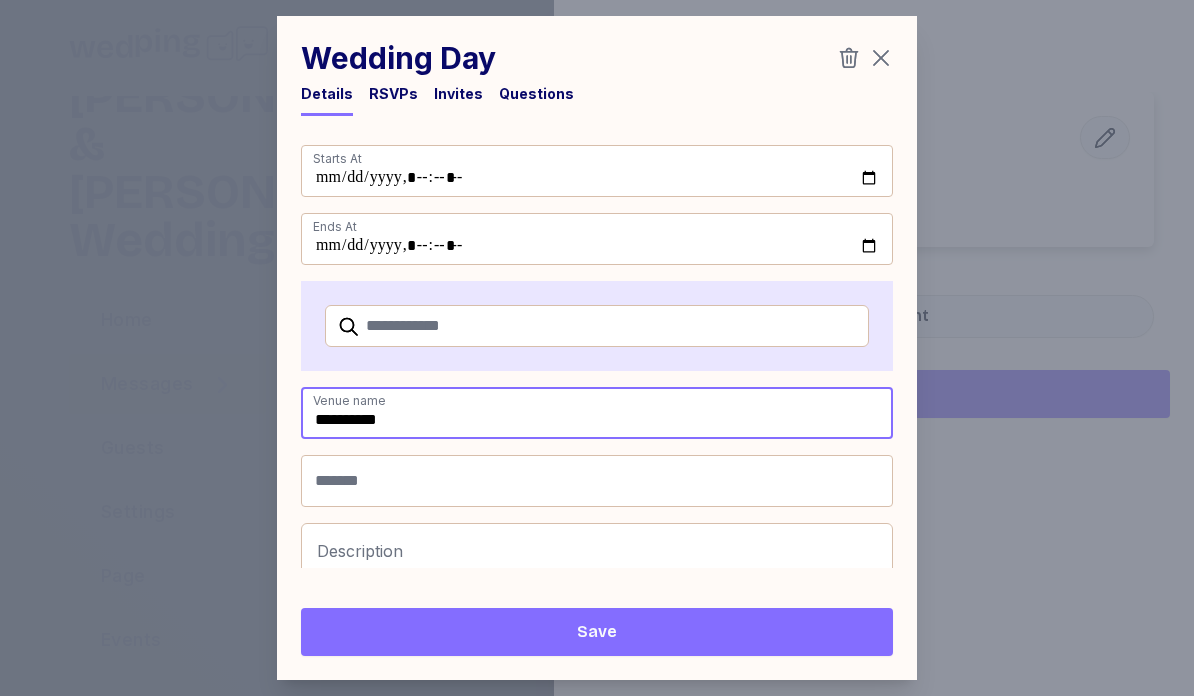 click on "**********" at bounding box center [597, 413] 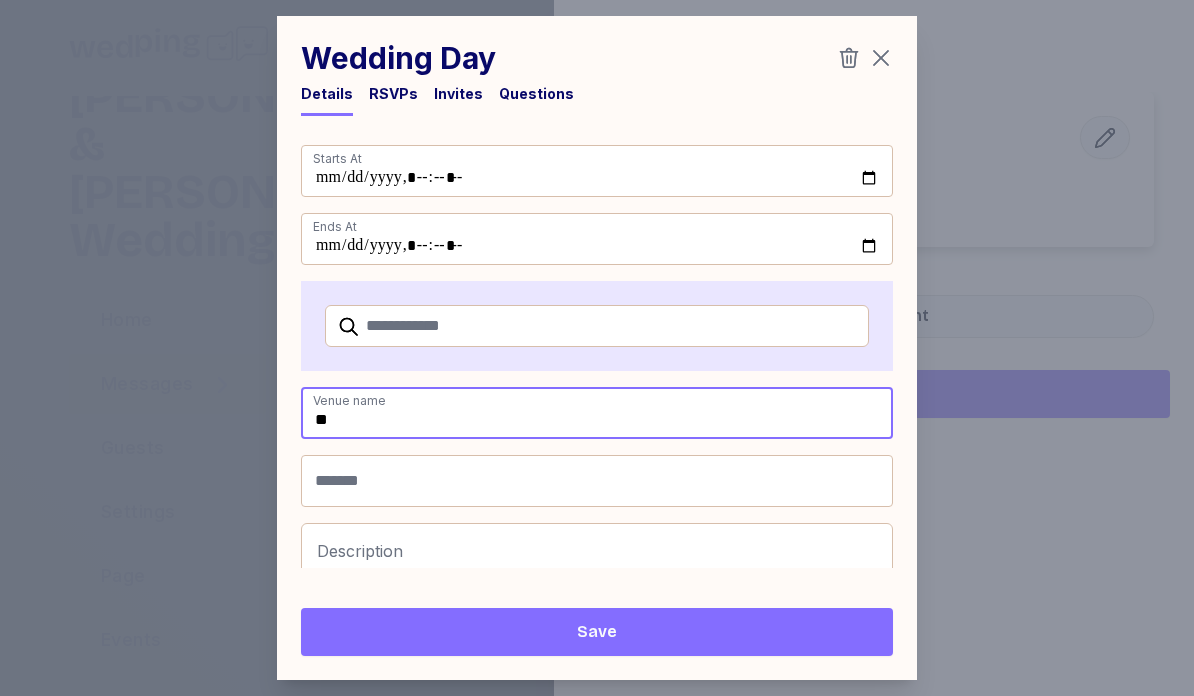 type on "*" 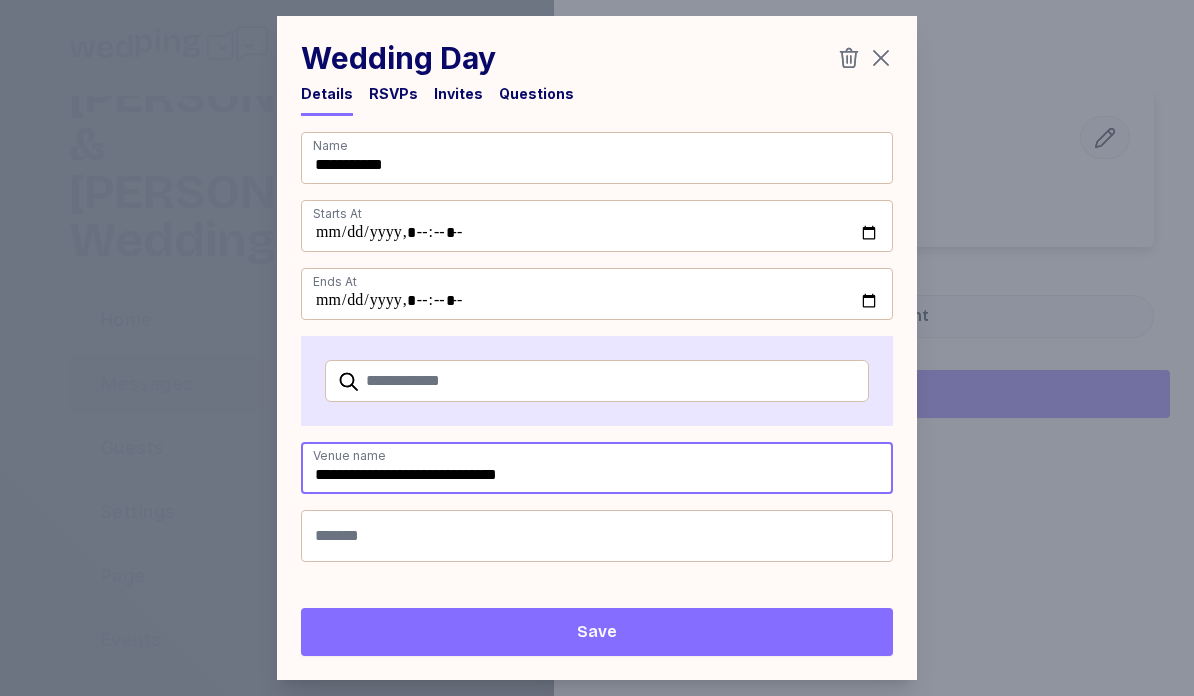 scroll, scrollTop: 0, scrollLeft: 0, axis: both 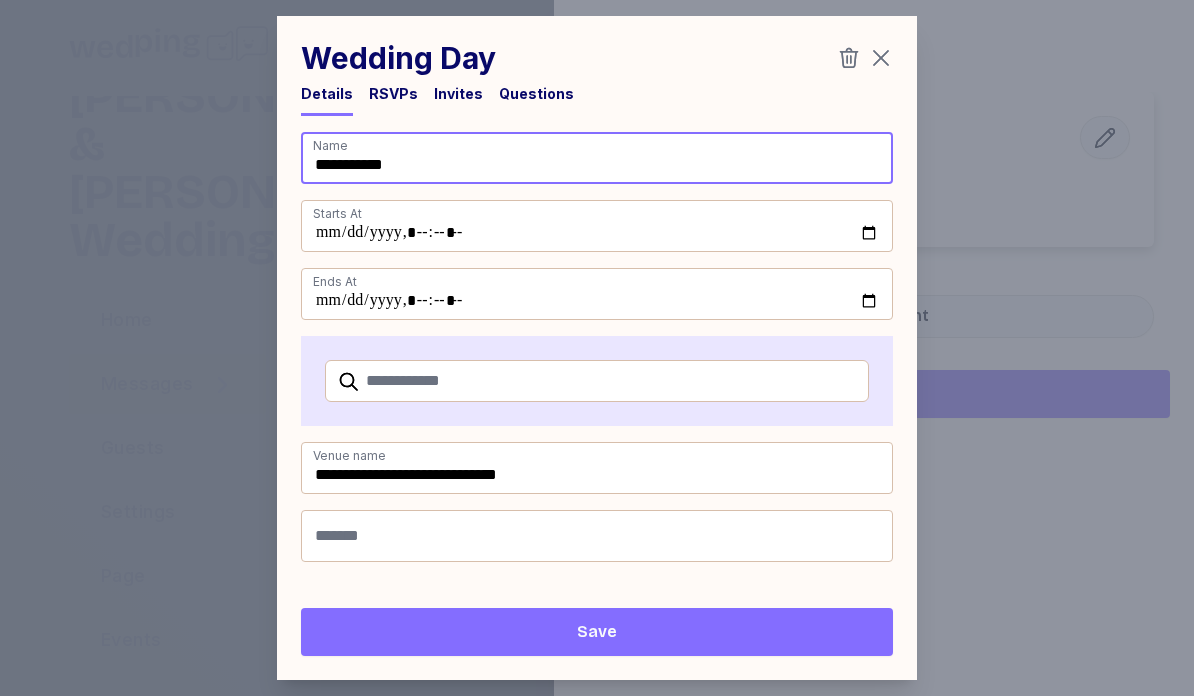 click on "**********" at bounding box center [597, 158] 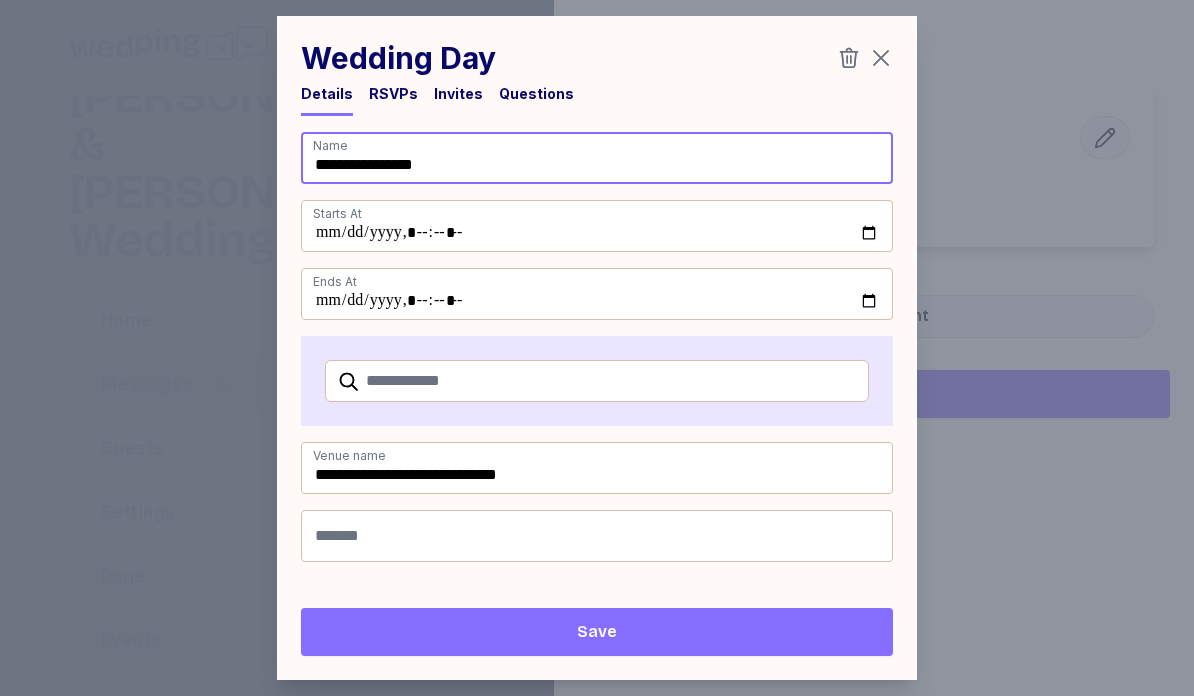 type on "**********" 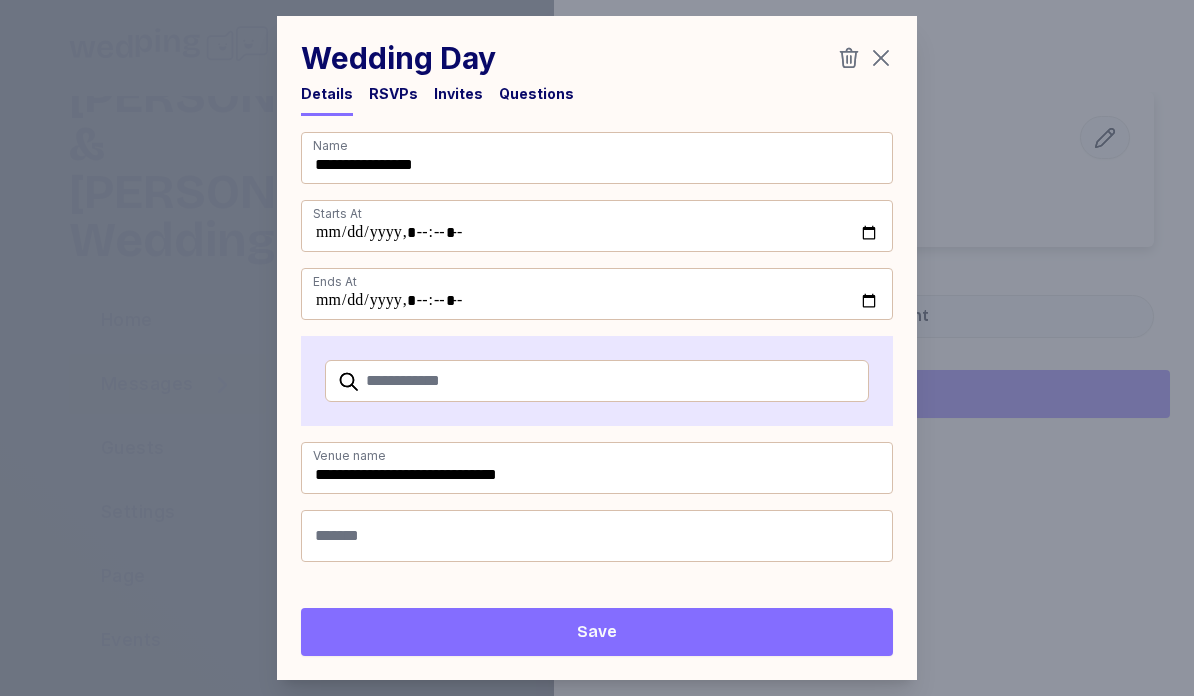 click on "Save" at bounding box center (597, 632) 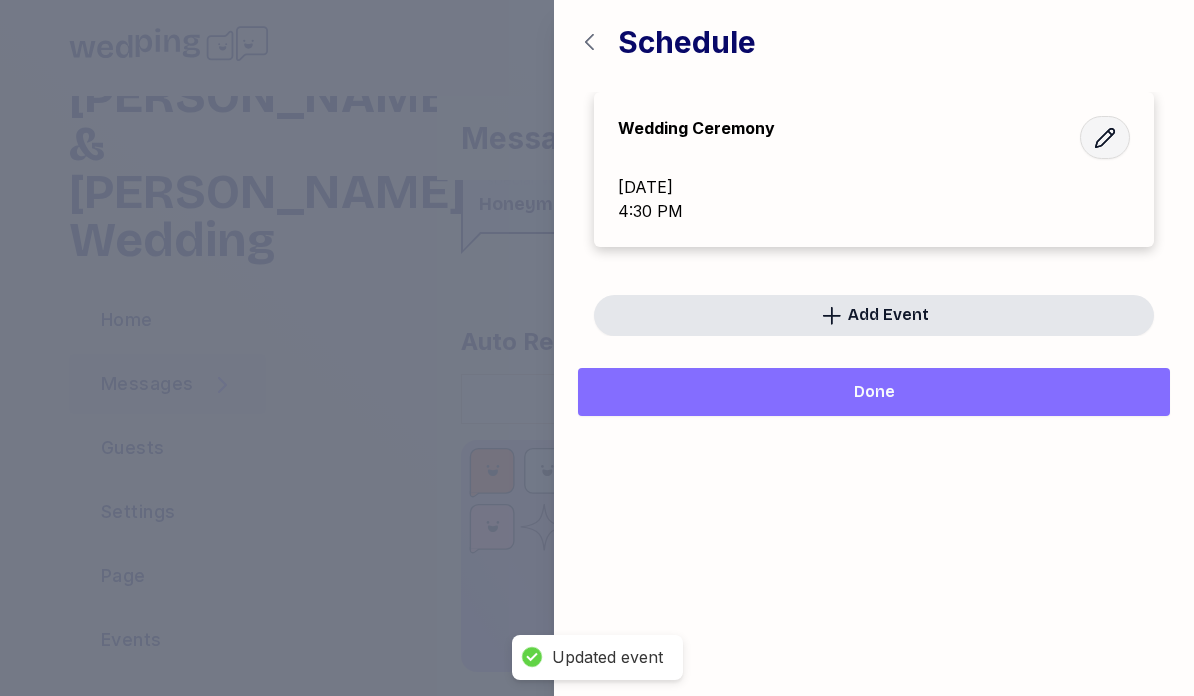click on "Add Event" at bounding box center [874, 315] 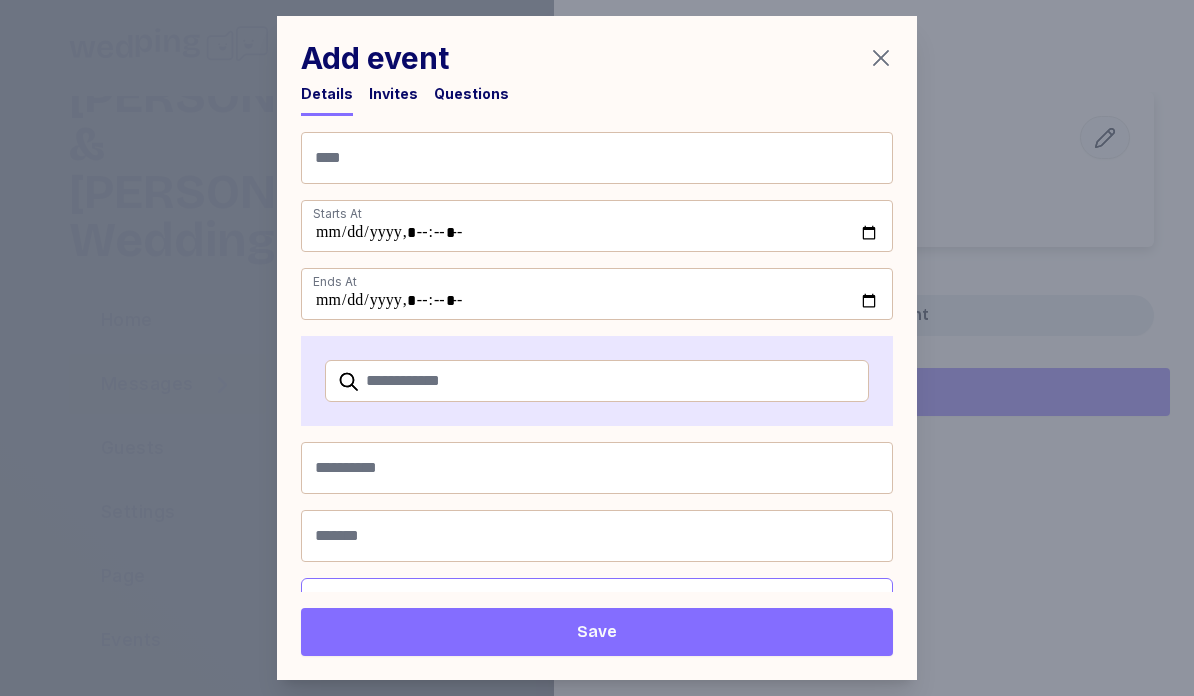 scroll, scrollTop: 0, scrollLeft: 0, axis: both 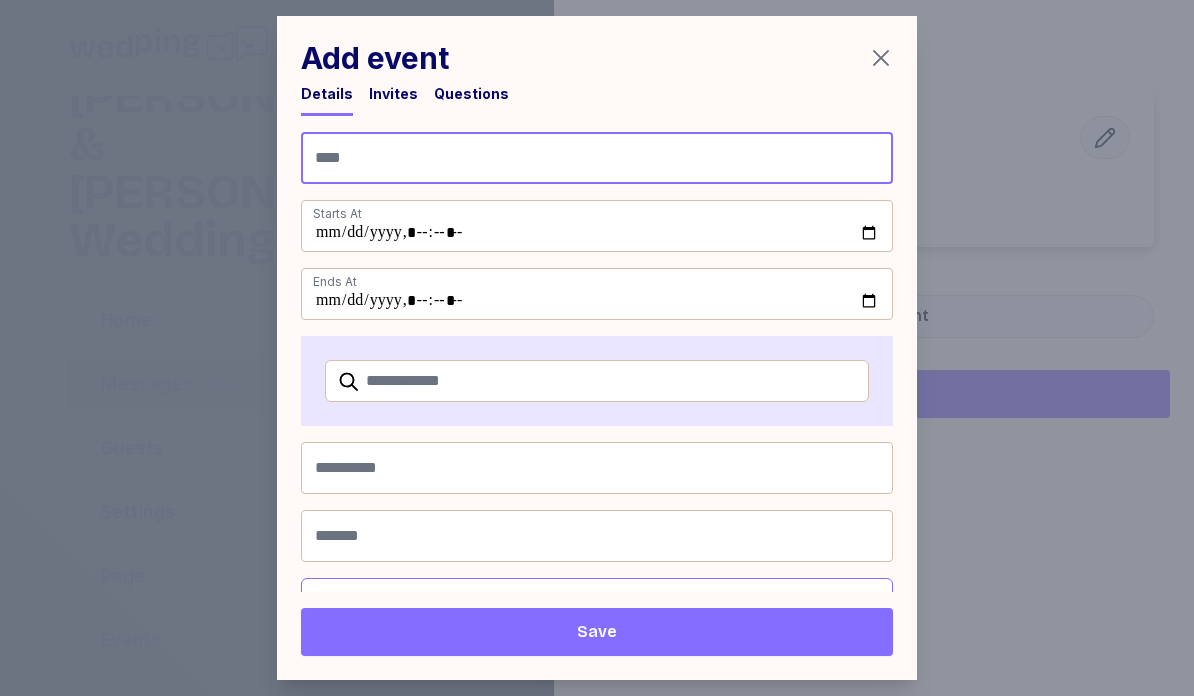 click at bounding box center (597, 158) 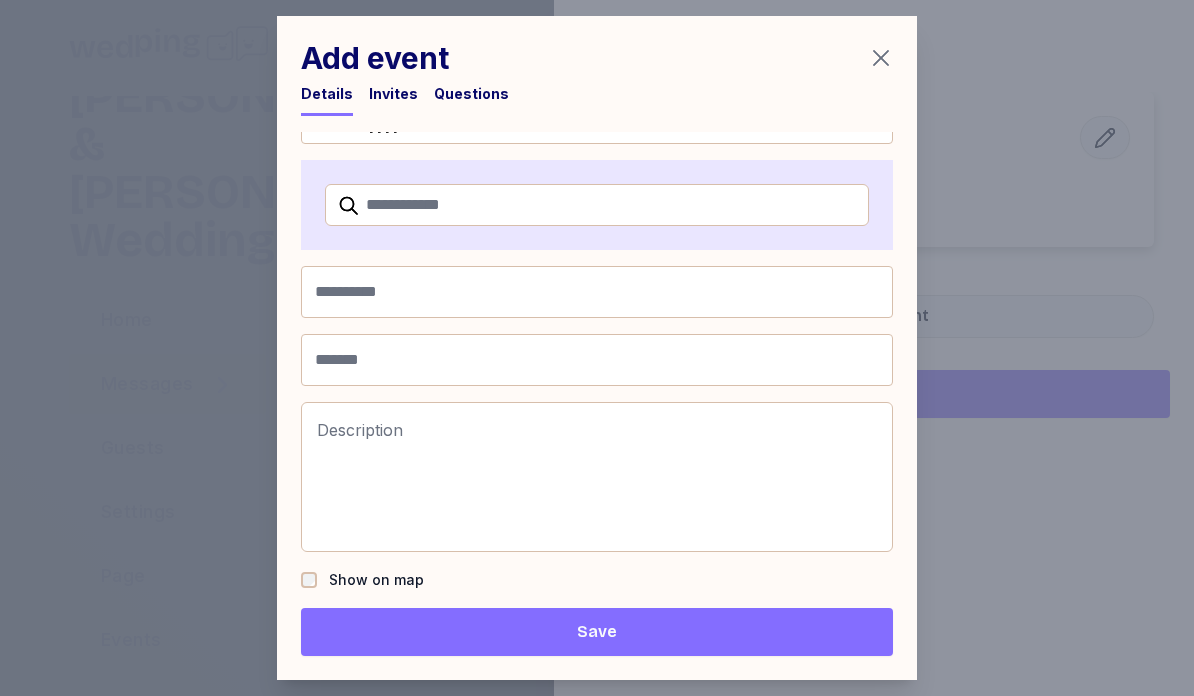 scroll, scrollTop: 176, scrollLeft: 0, axis: vertical 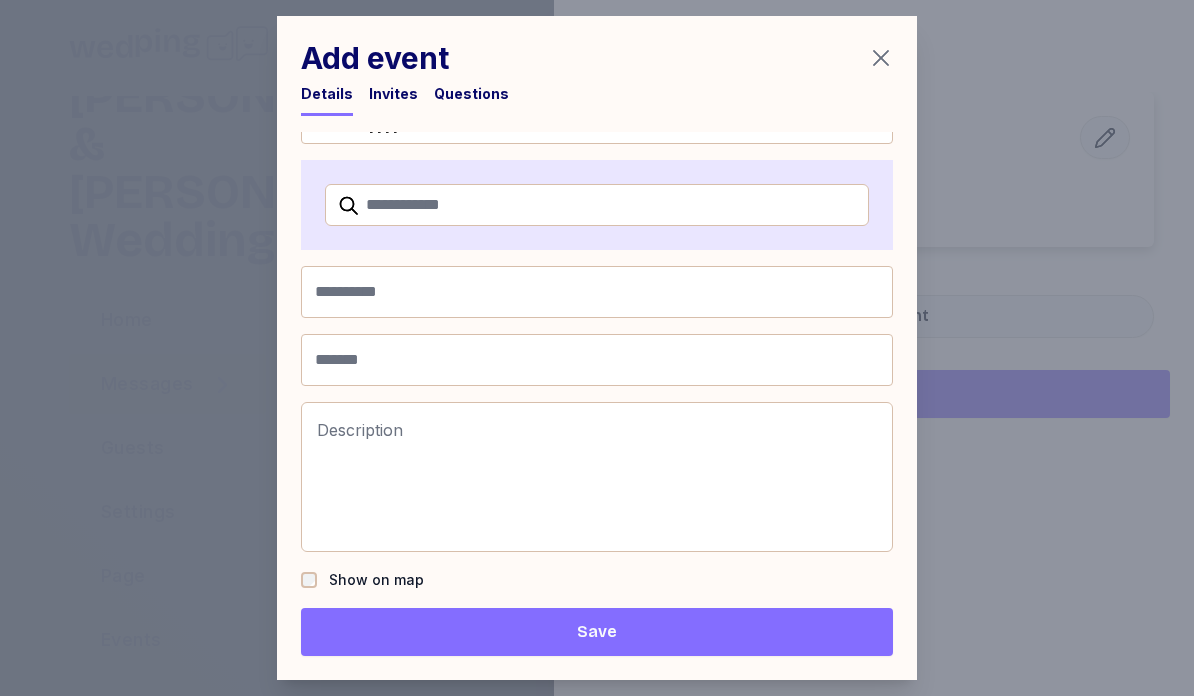 type on "**********" 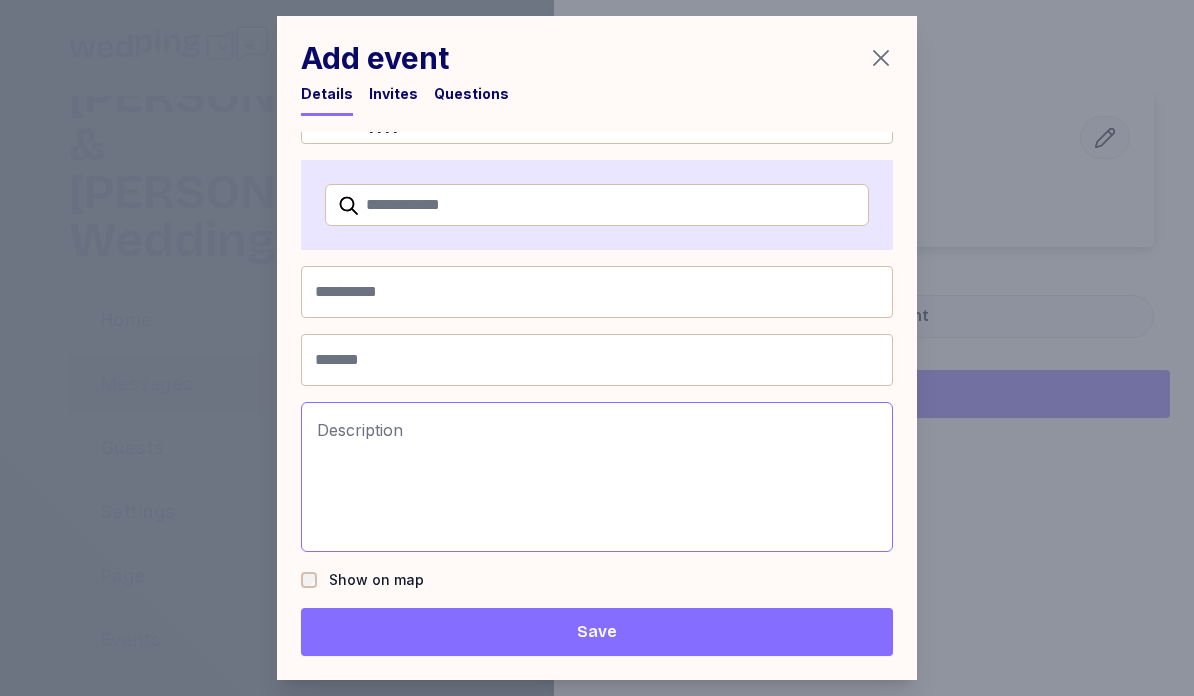 type 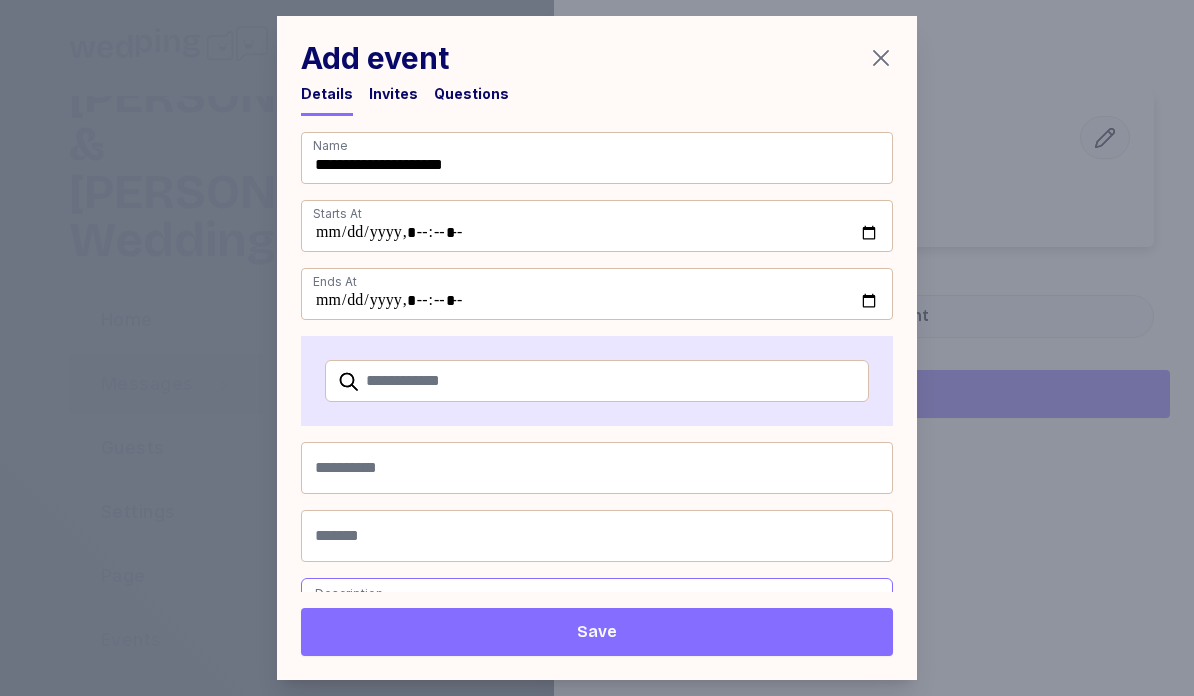 scroll, scrollTop: 0, scrollLeft: 0, axis: both 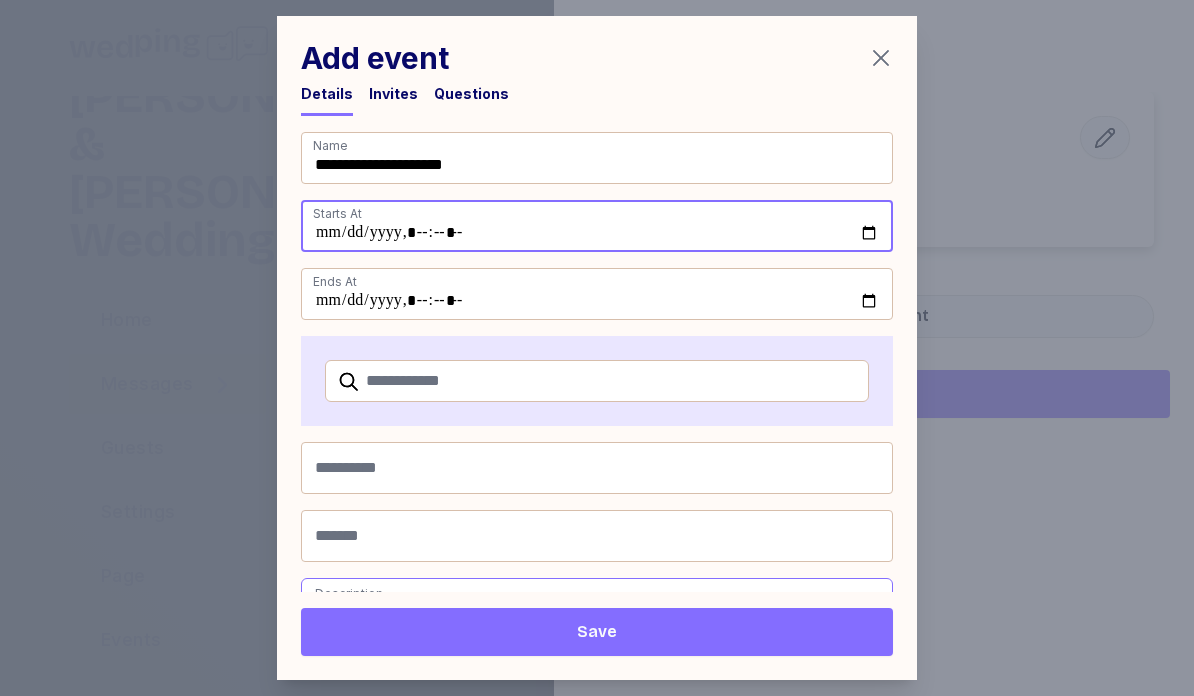click at bounding box center (597, 226) 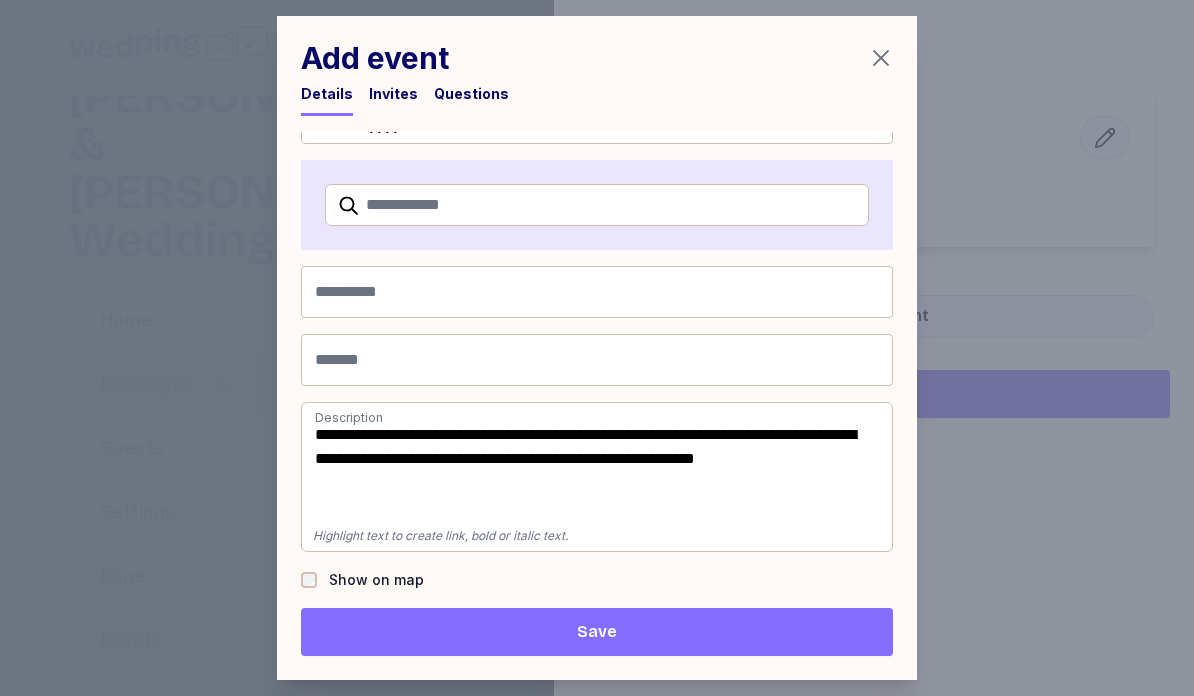 scroll, scrollTop: 176, scrollLeft: 0, axis: vertical 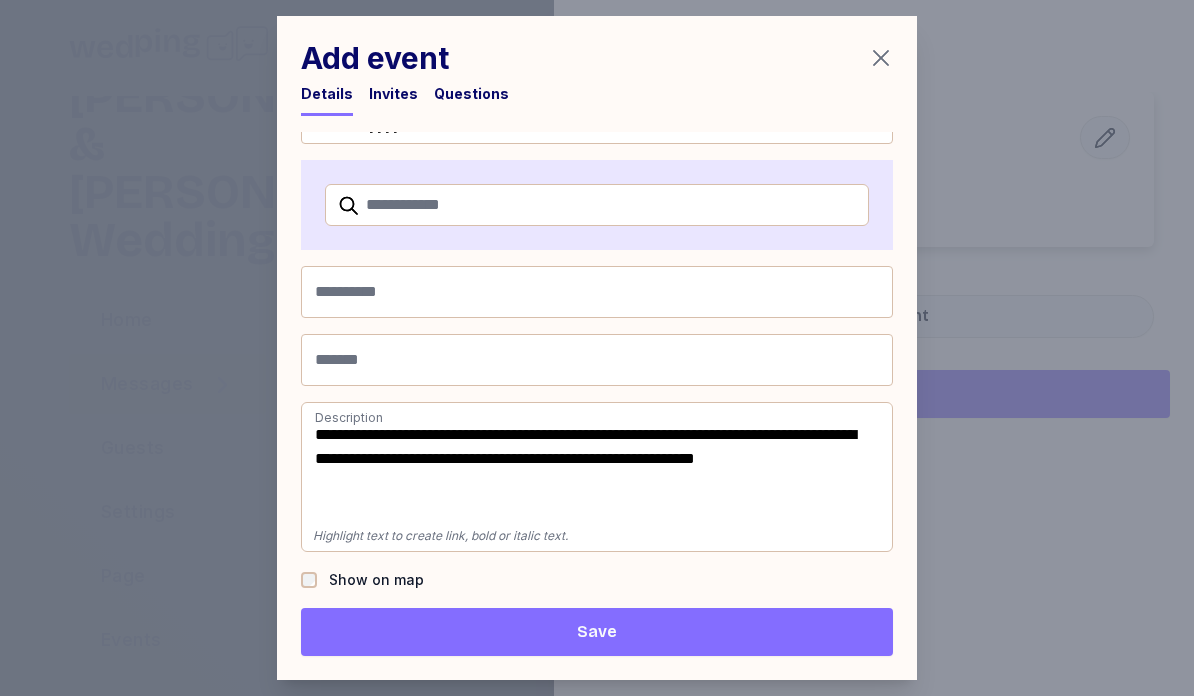 click on "**********" at bounding box center (597, 447) 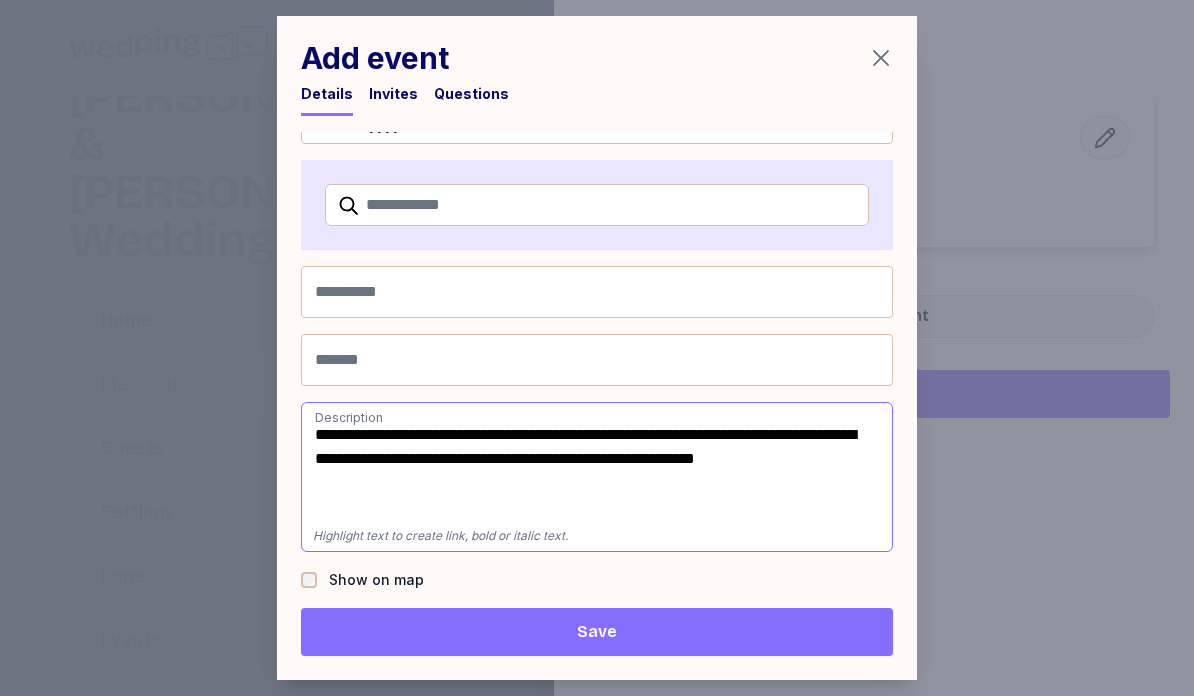 click on "**********" at bounding box center (597, 447) 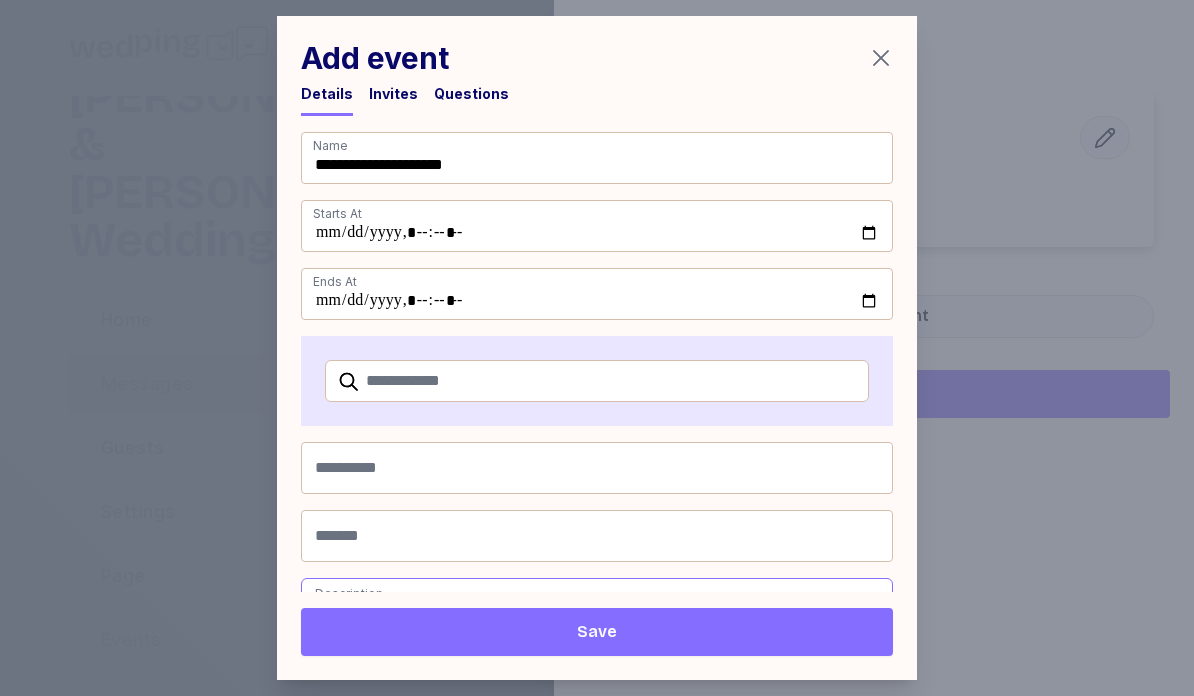 scroll, scrollTop: 0, scrollLeft: 0, axis: both 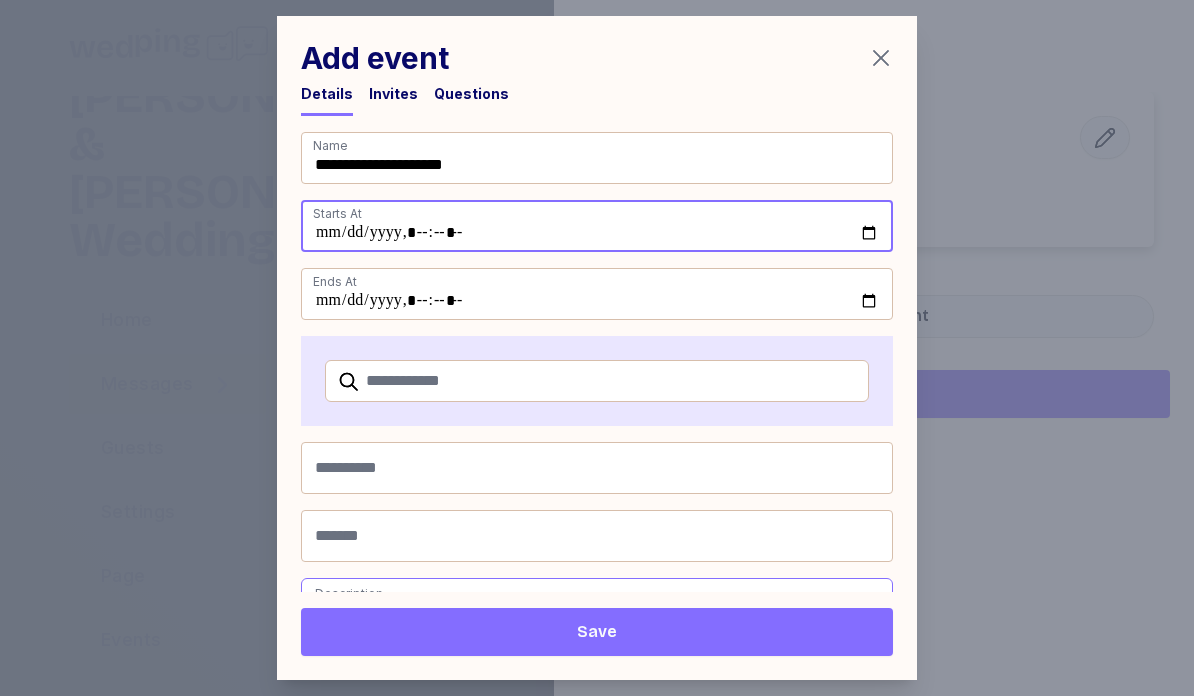click at bounding box center [597, 226] 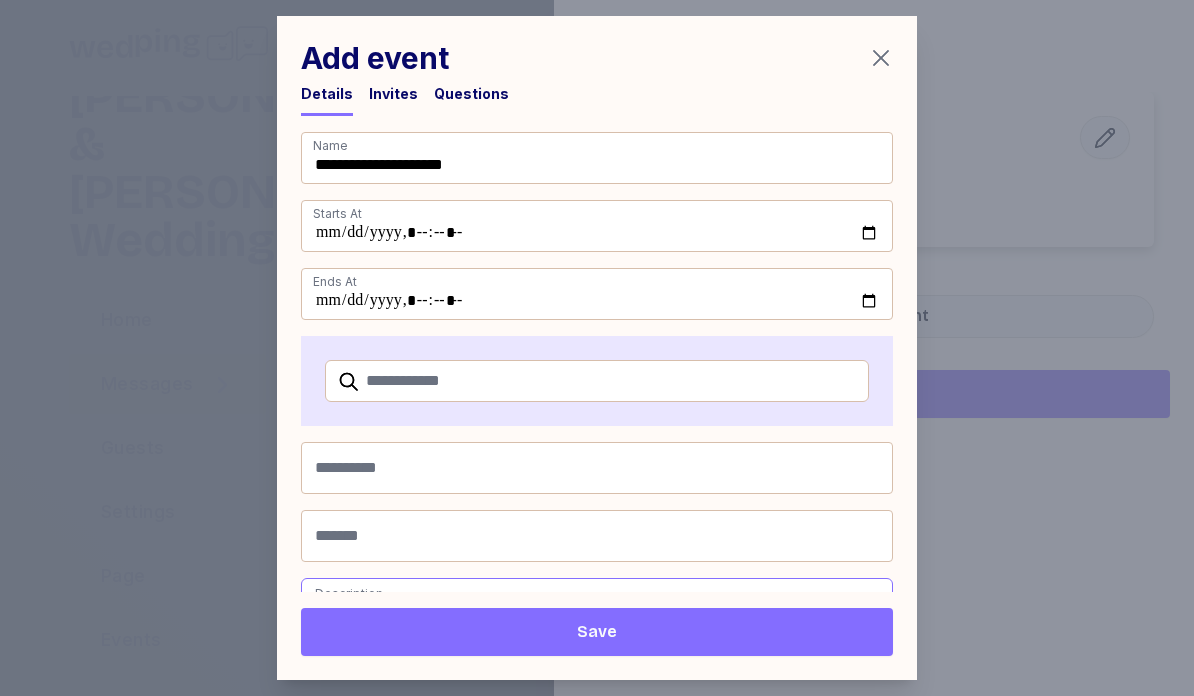 scroll, scrollTop: 0, scrollLeft: 0, axis: both 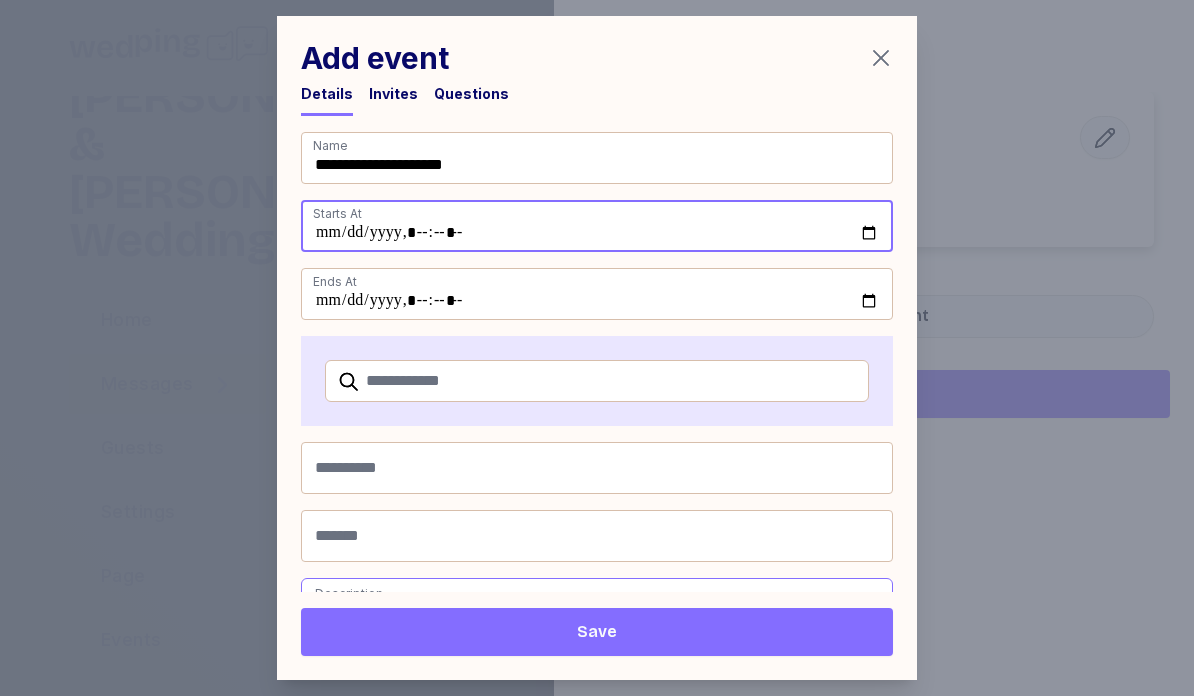 click at bounding box center (597, 226) 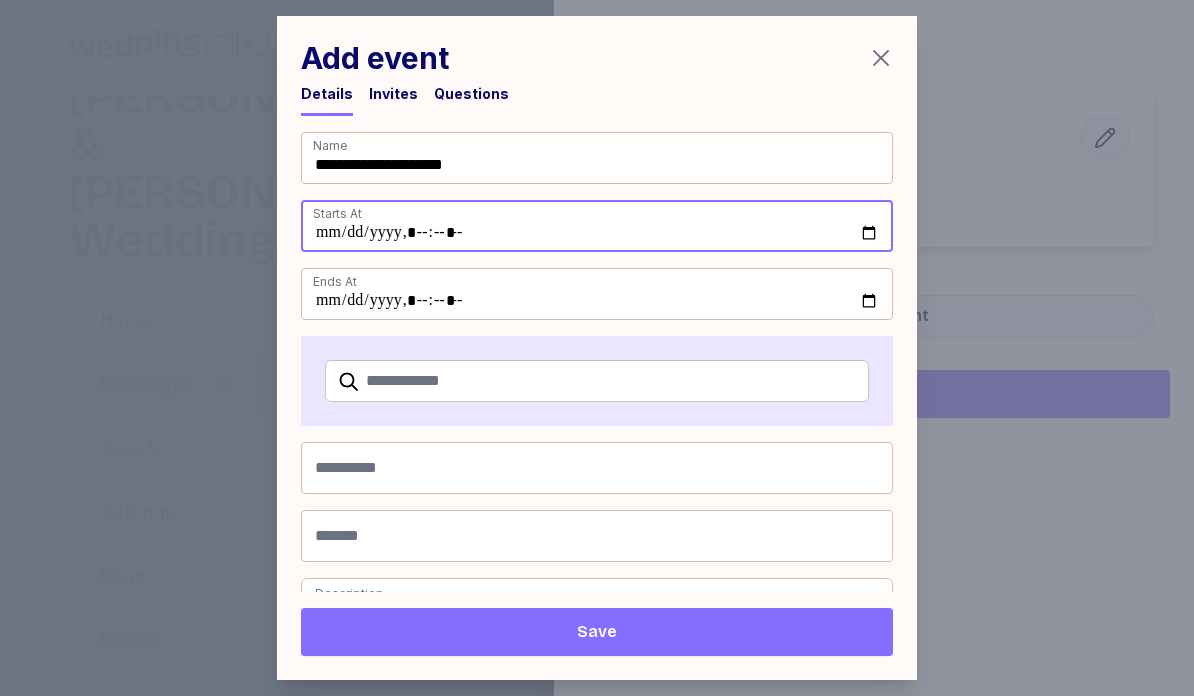 click at bounding box center (597, 226) 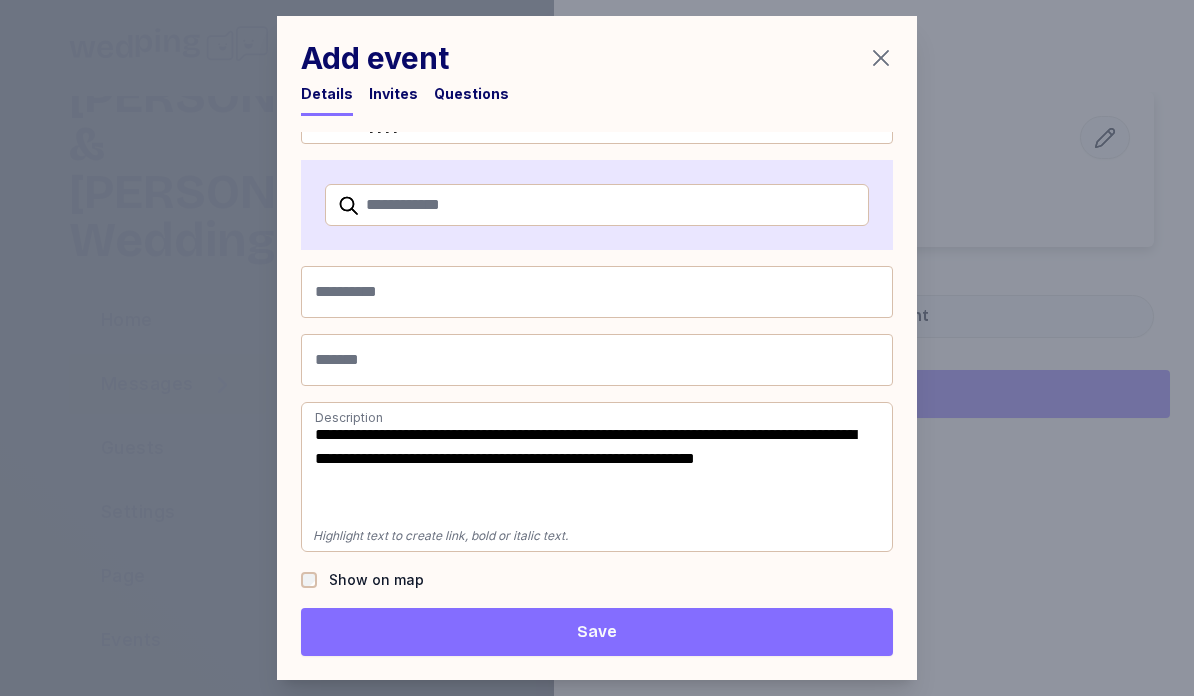 scroll, scrollTop: 176, scrollLeft: 0, axis: vertical 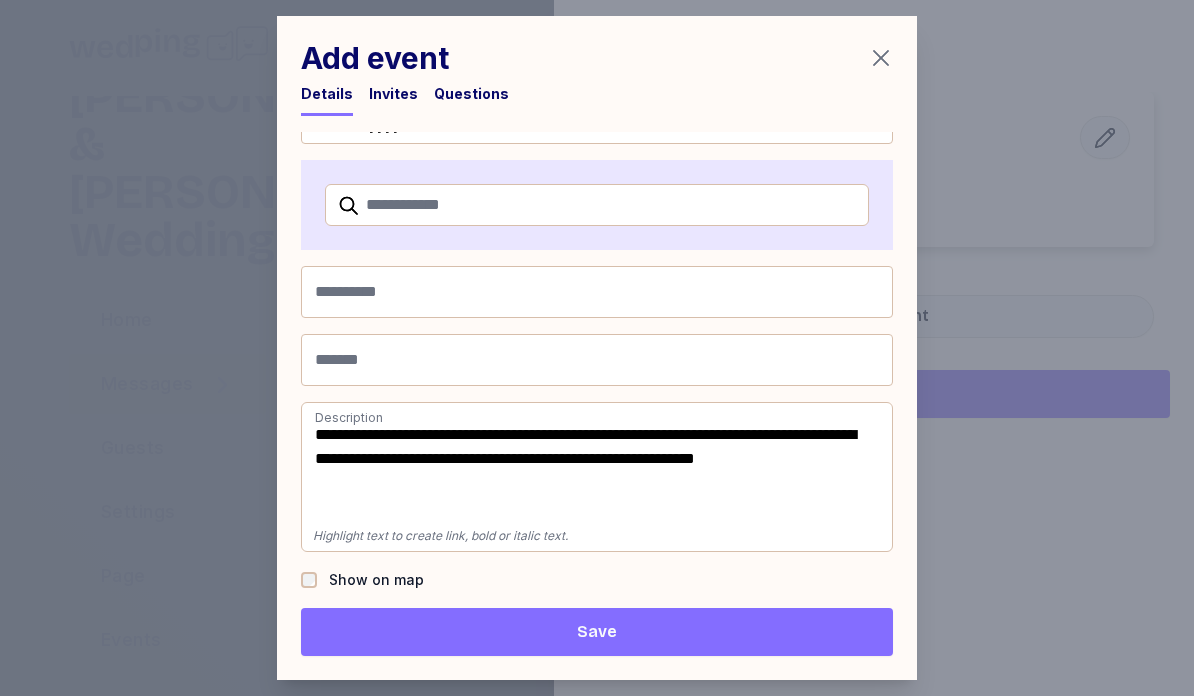 click on "**********" at bounding box center [597, 447] 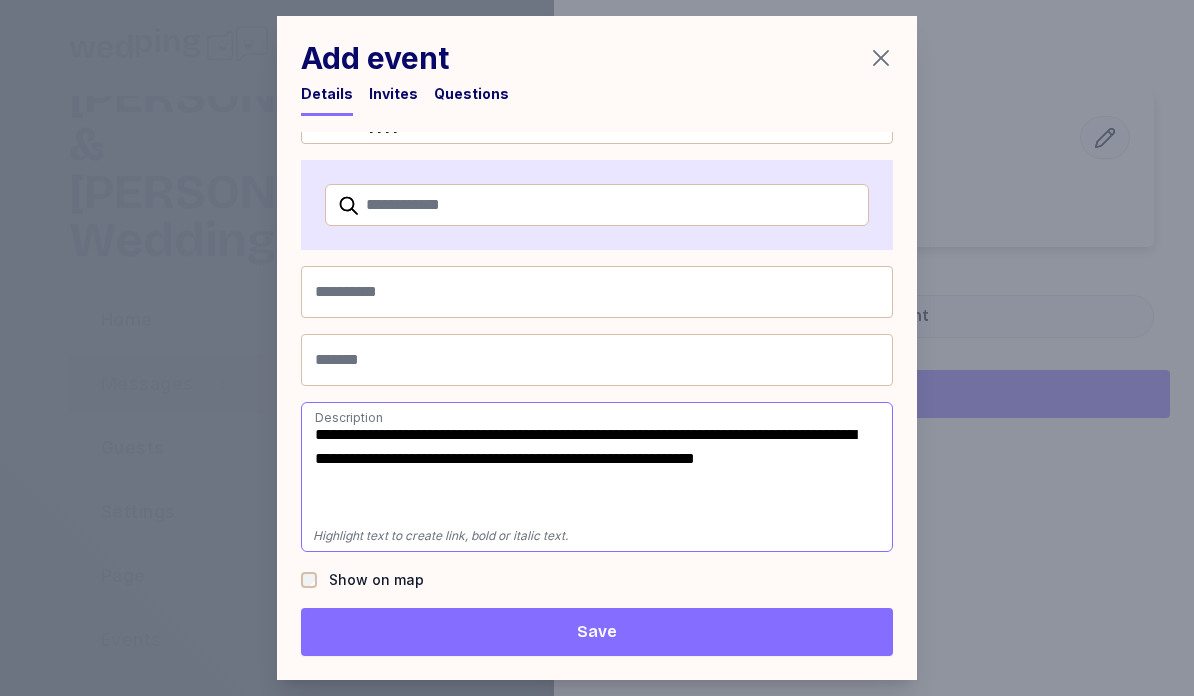 click on "**********" at bounding box center [597, 477] 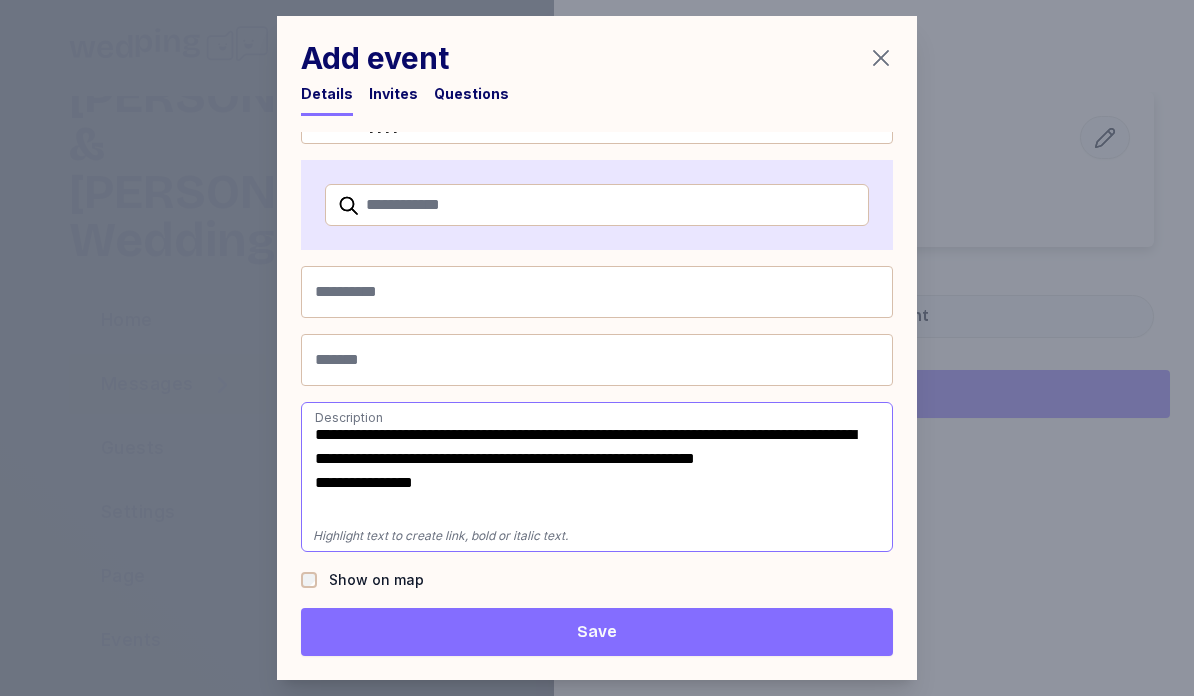 click on "**********" at bounding box center (364, 482) 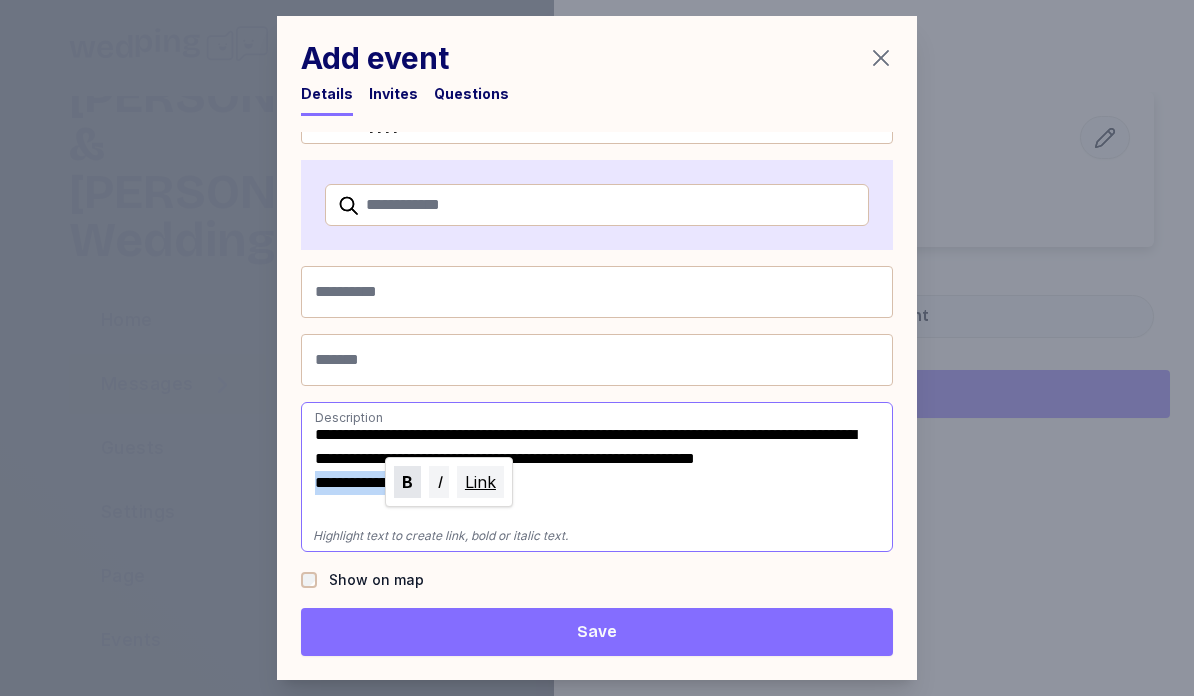 click on "B" at bounding box center [407, 482] 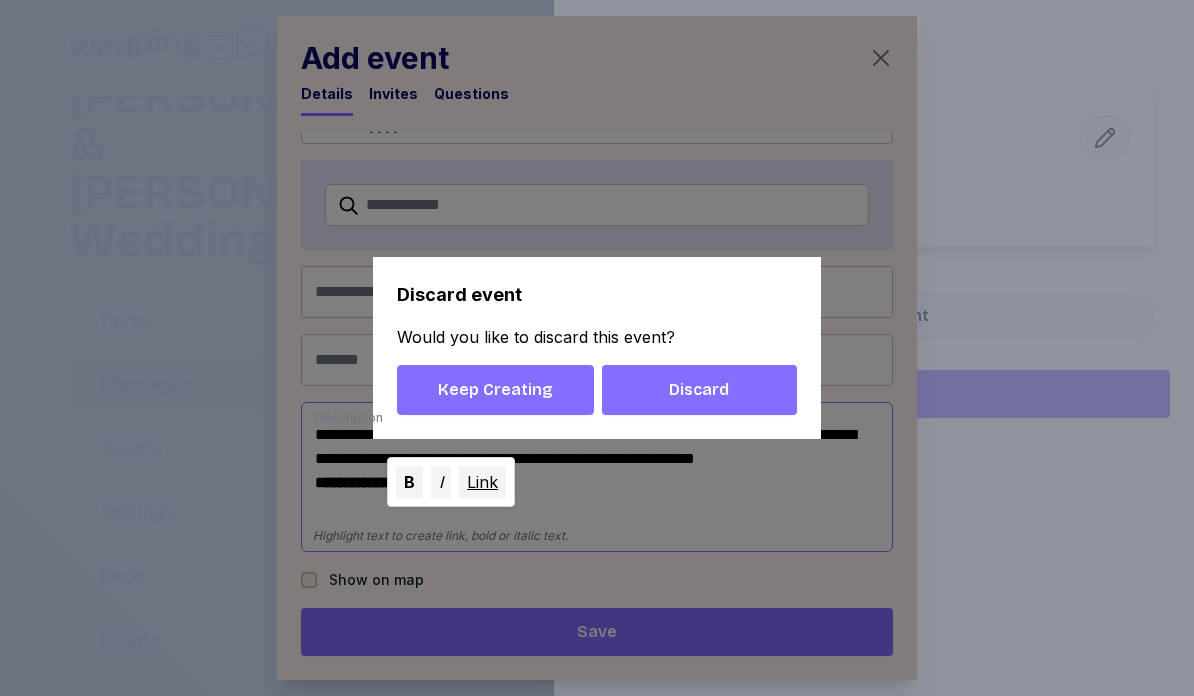 click on "Keep Creating" at bounding box center [495, 390] 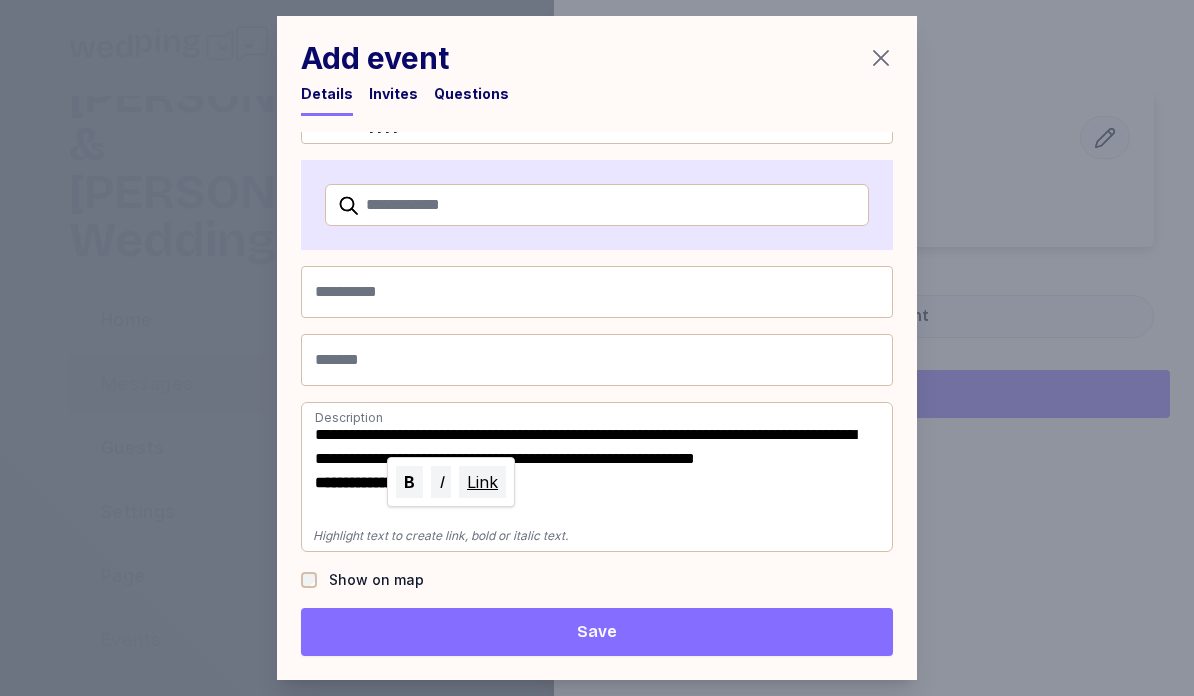 click on "Save" at bounding box center [597, 632] 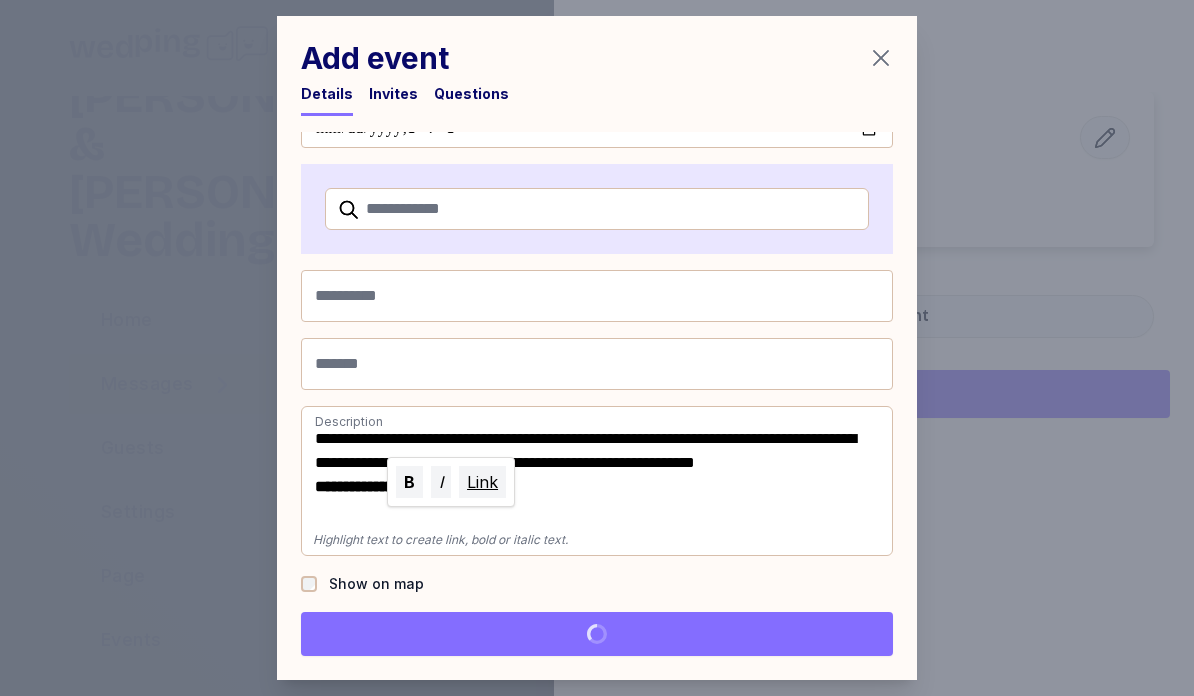 scroll, scrollTop: 172, scrollLeft: 0, axis: vertical 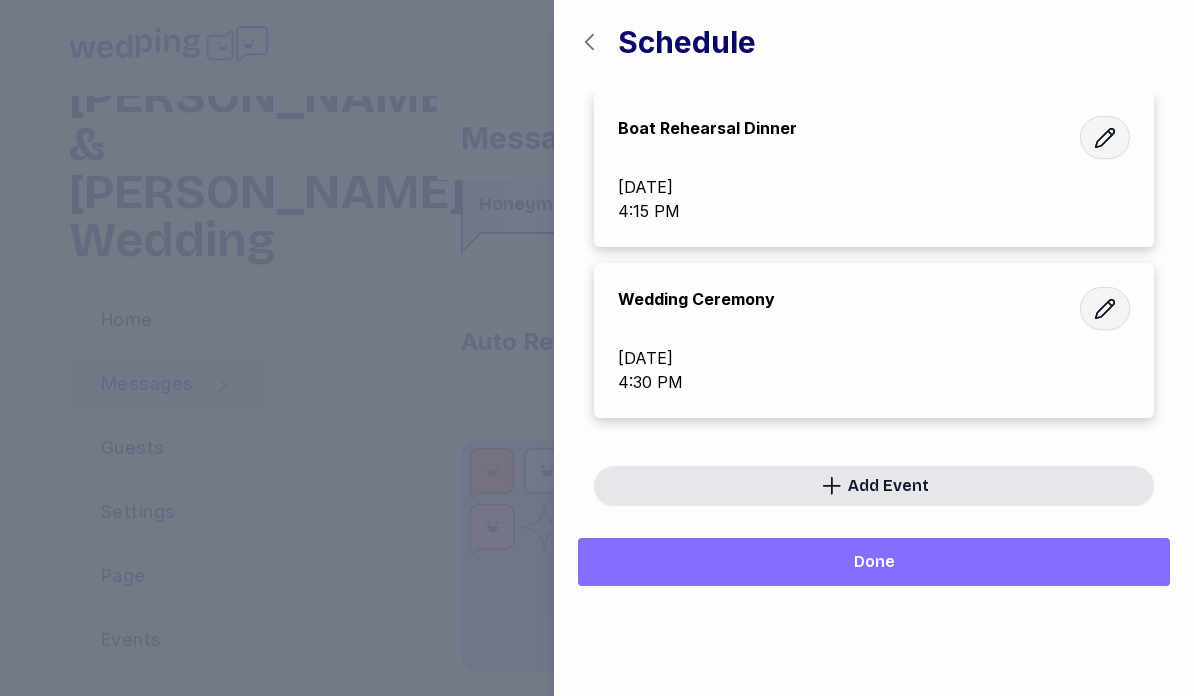 click on "Add Event" at bounding box center (874, 486) 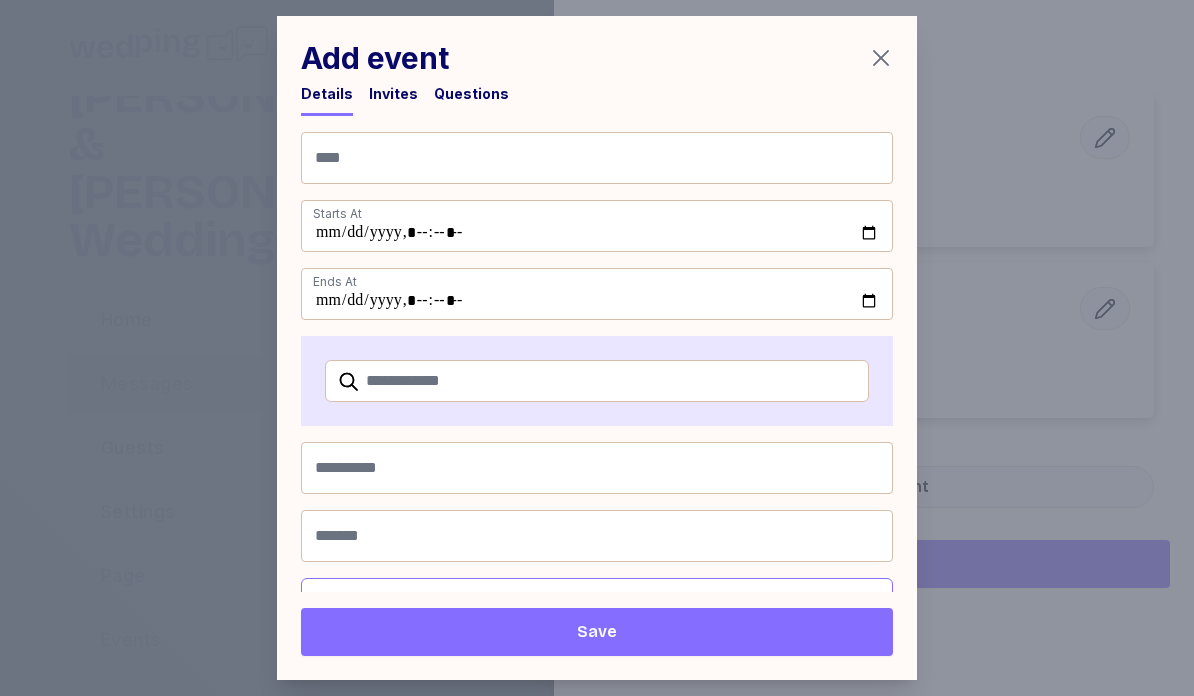 scroll, scrollTop: 0, scrollLeft: 0, axis: both 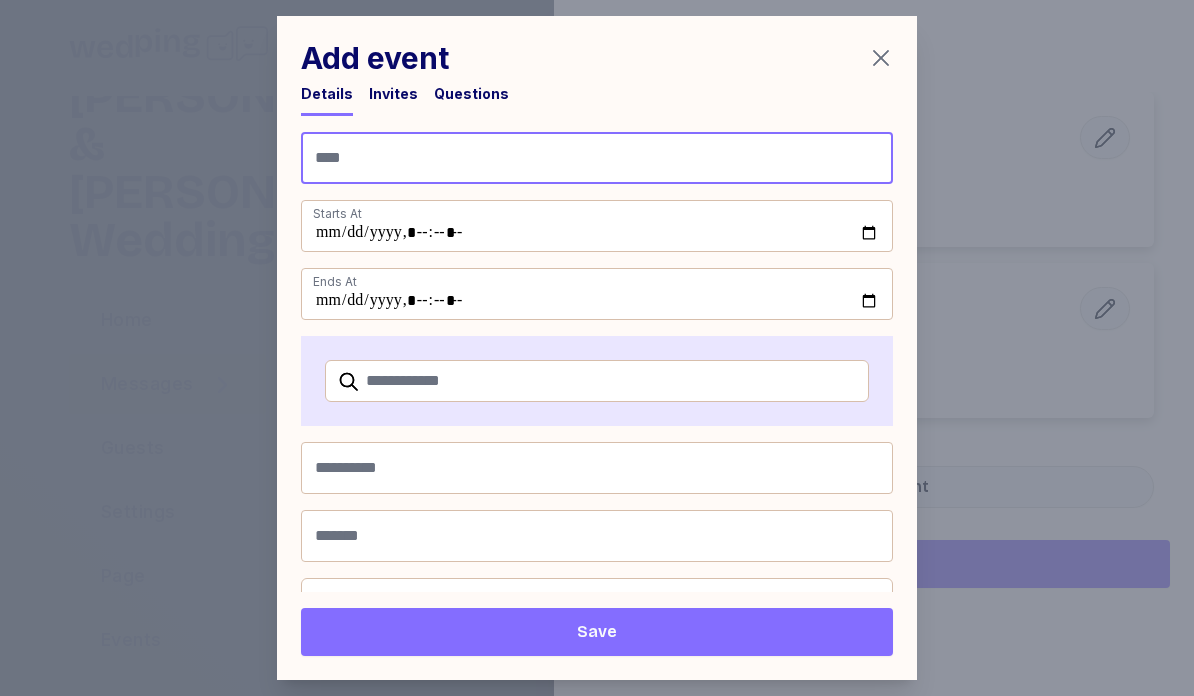 click at bounding box center [597, 158] 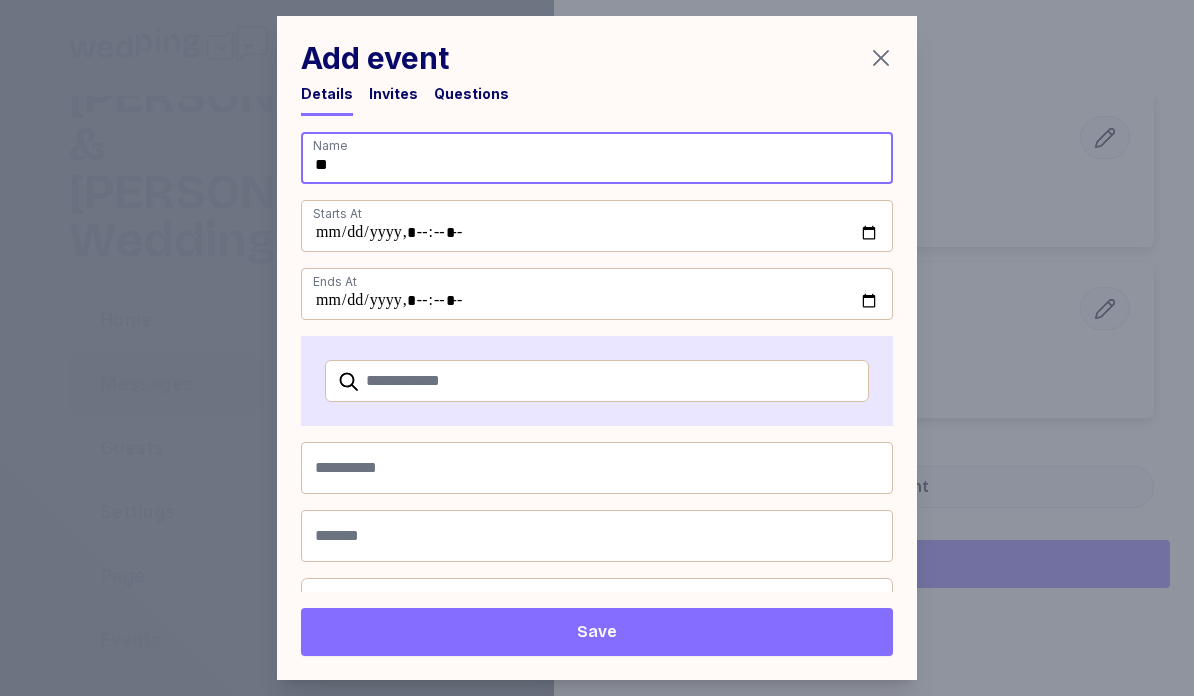 type on "*" 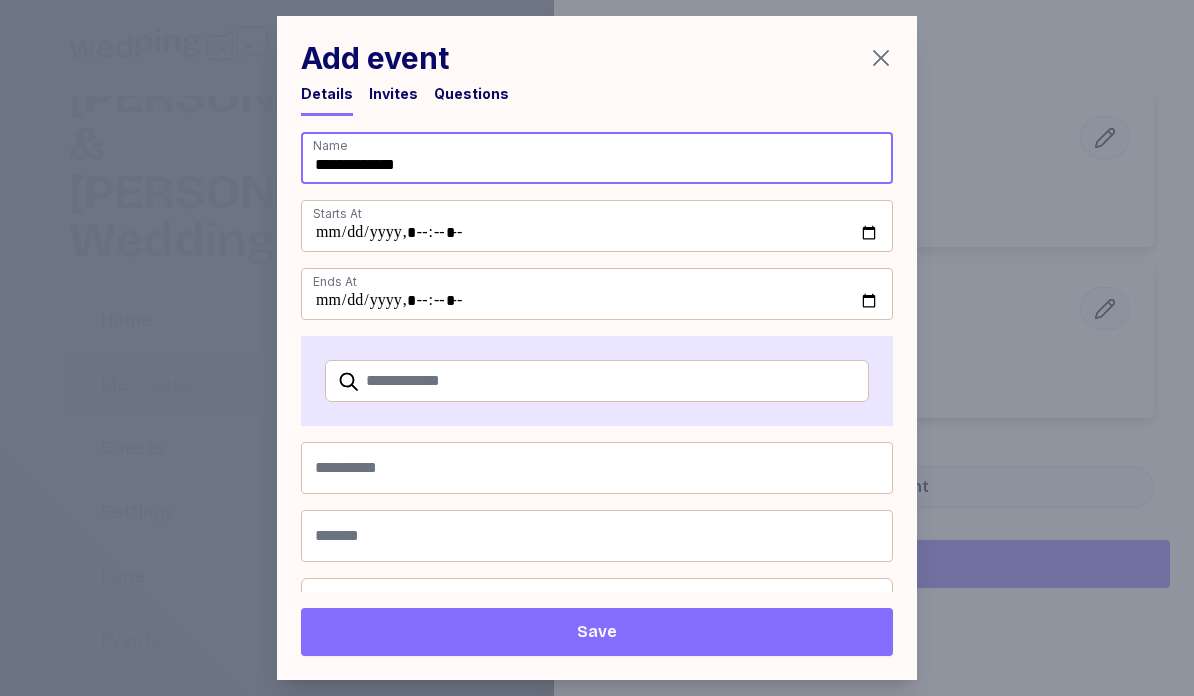 type on "**********" 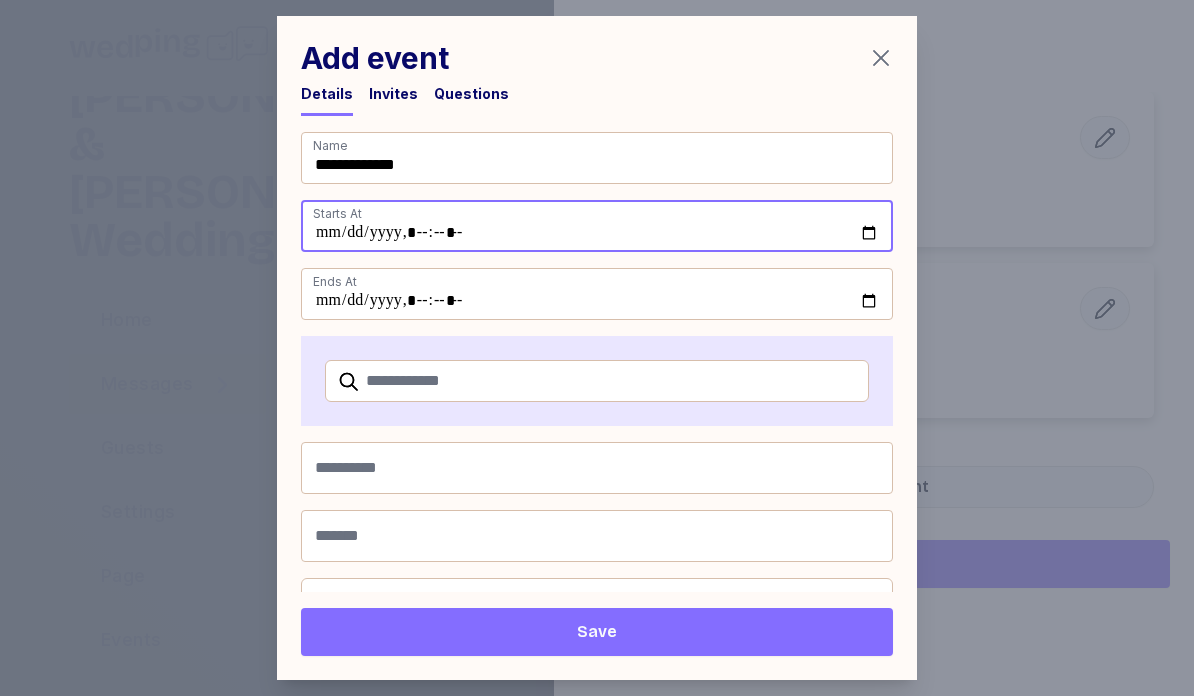 click at bounding box center (597, 226) 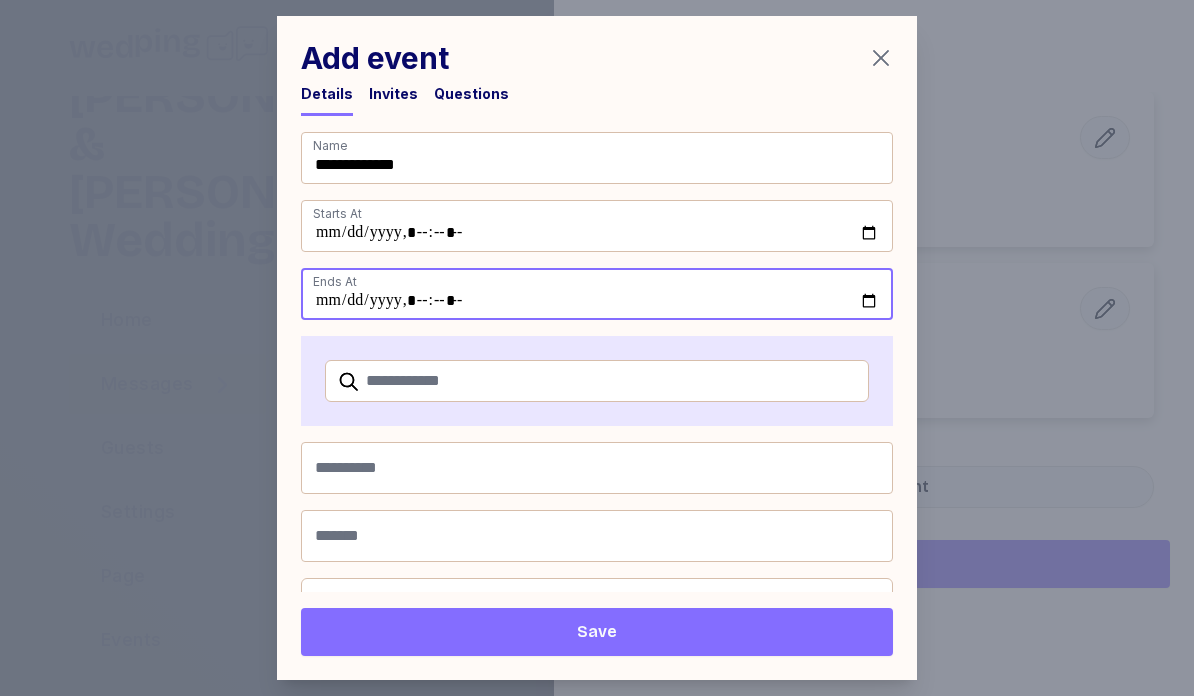click at bounding box center (597, 294) 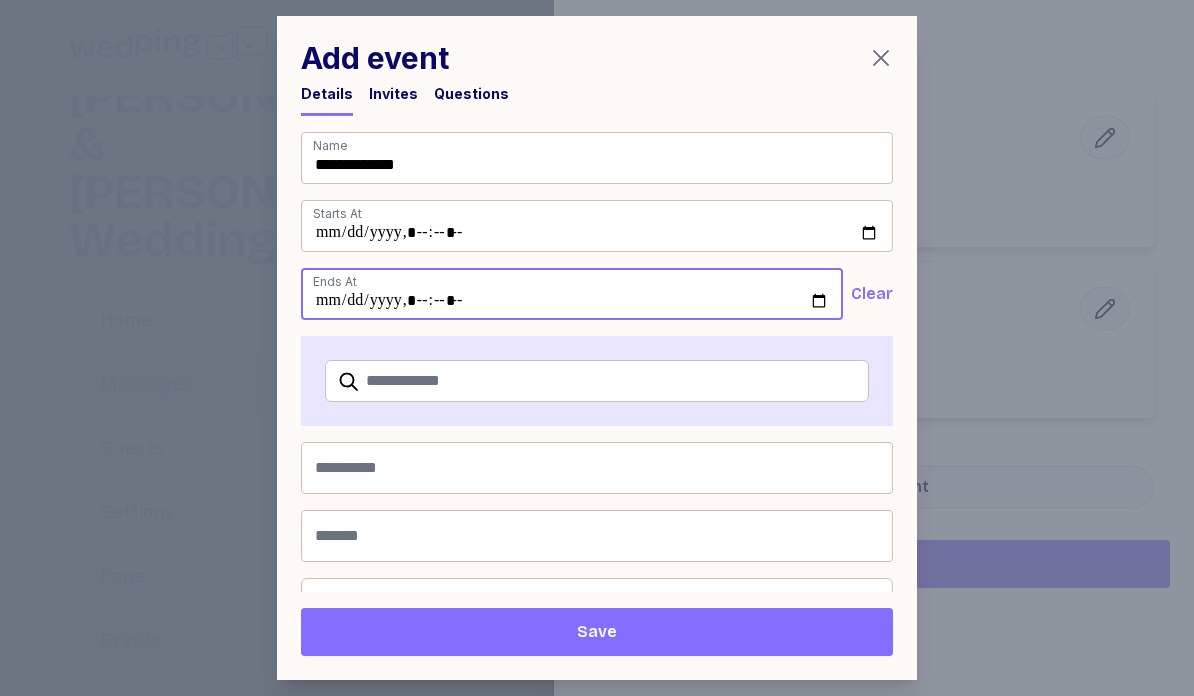 type on "**********" 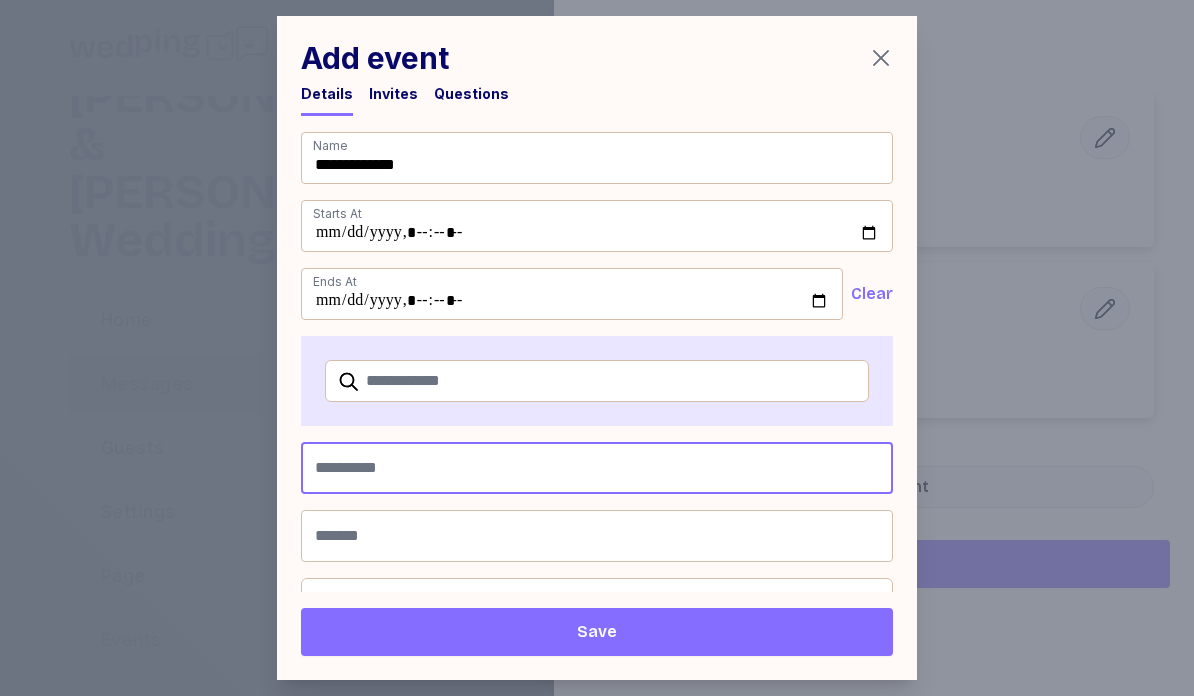 click at bounding box center [597, 468] 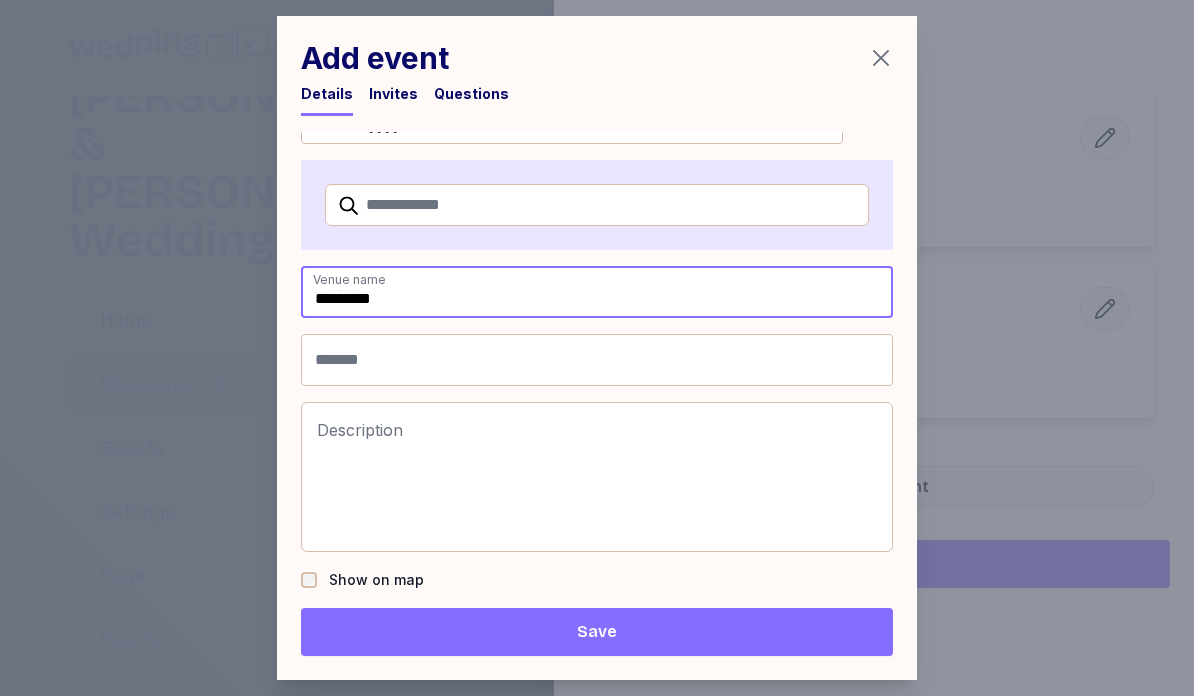 scroll, scrollTop: 176, scrollLeft: 0, axis: vertical 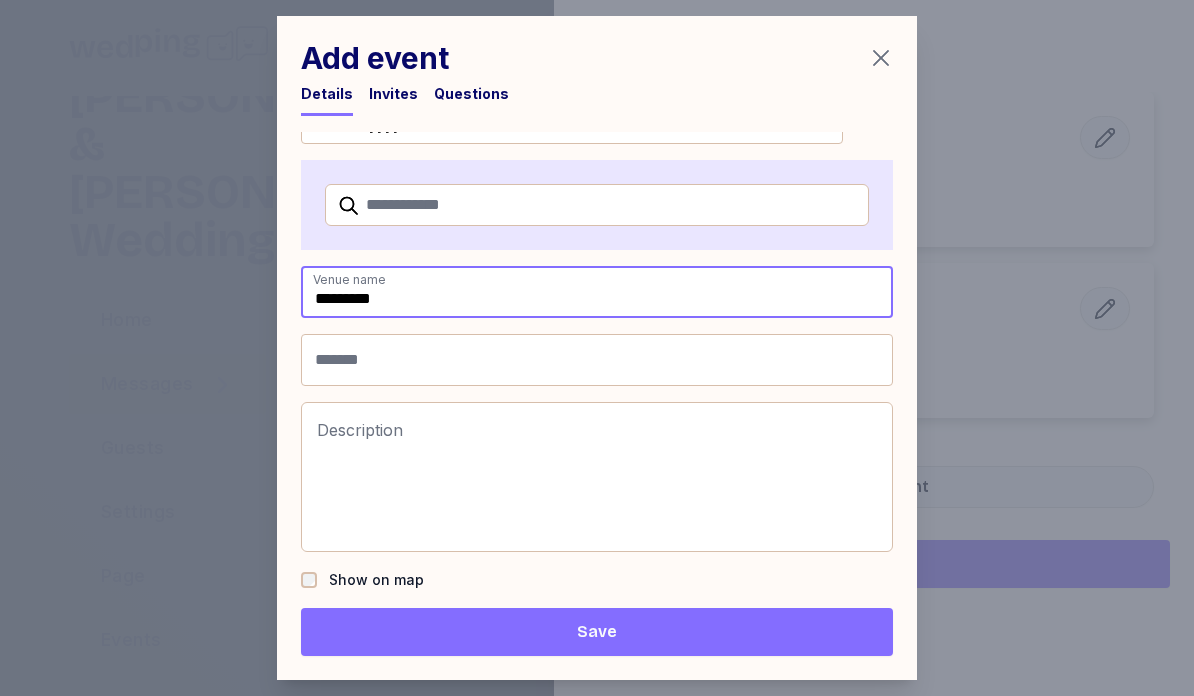 type on "*********" 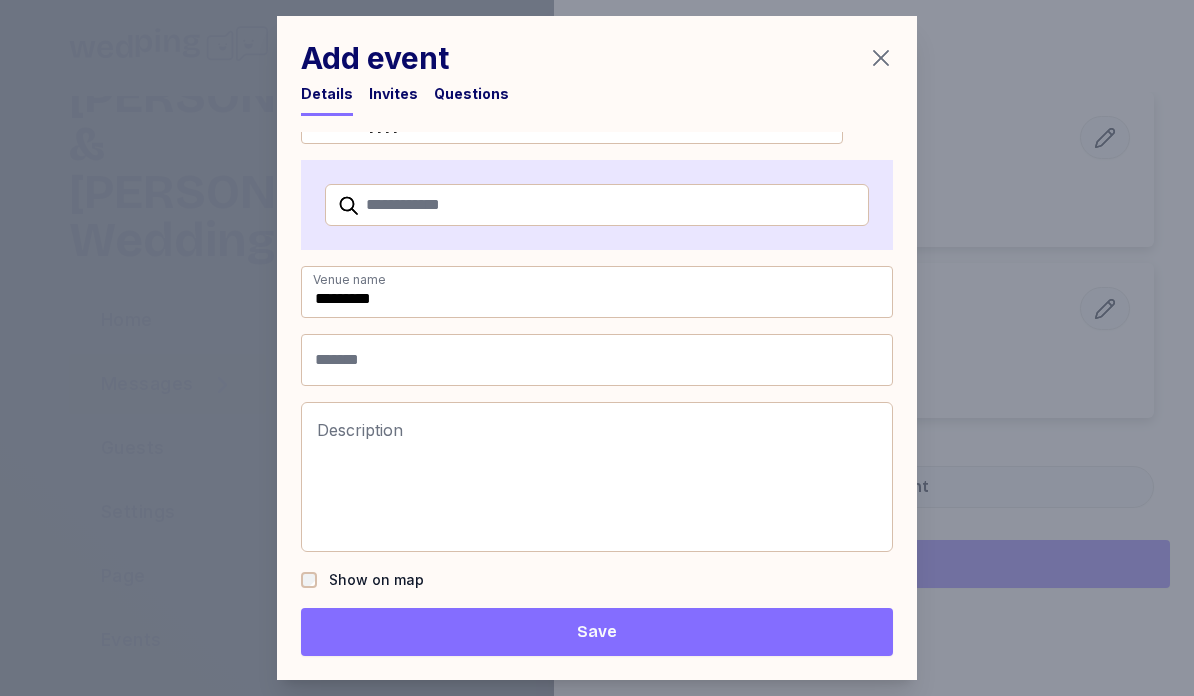 click on "Save" at bounding box center (597, 632) 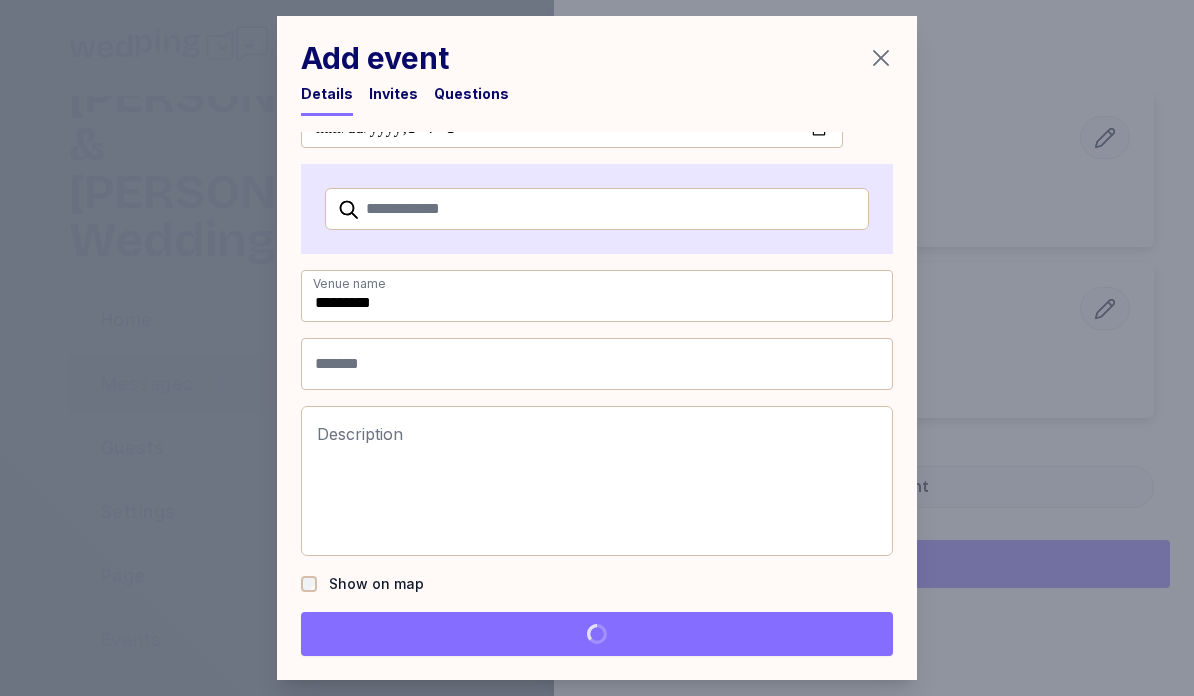 scroll, scrollTop: 172, scrollLeft: 0, axis: vertical 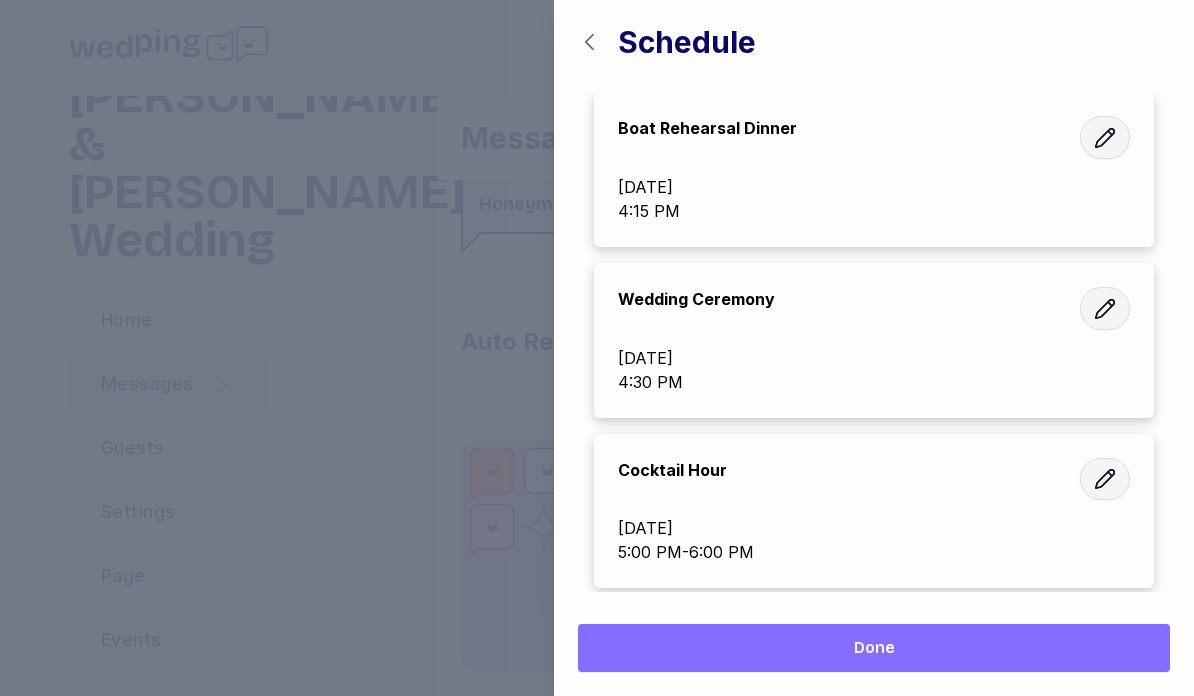 click on "Done" at bounding box center (874, 648) 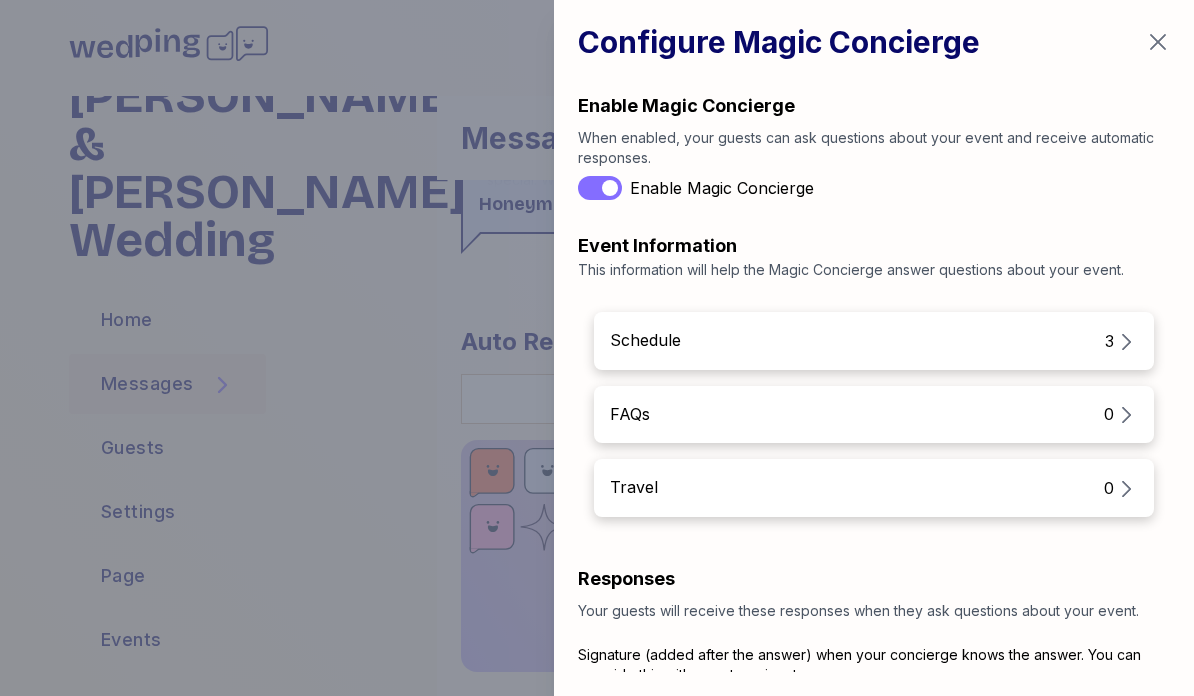 click on "Schedule 3" at bounding box center [874, 341] 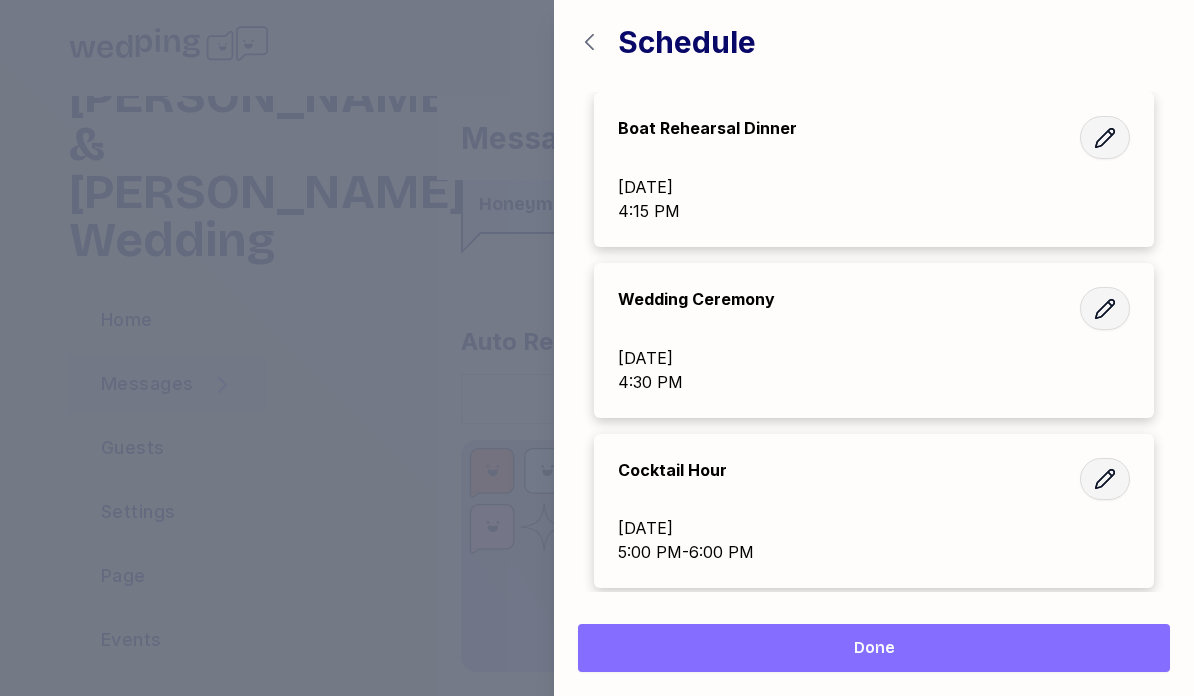 click on "Done" at bounding box center (874, 648) 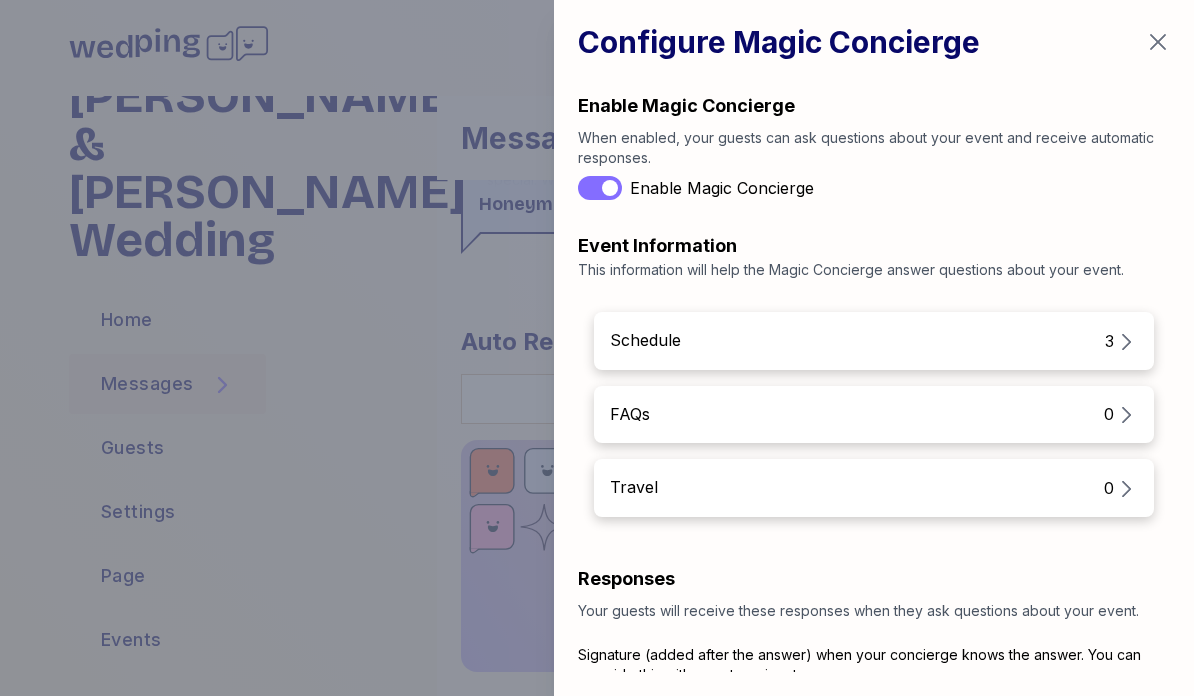 click on "Schedule 3" at bounding box center (874, 341) 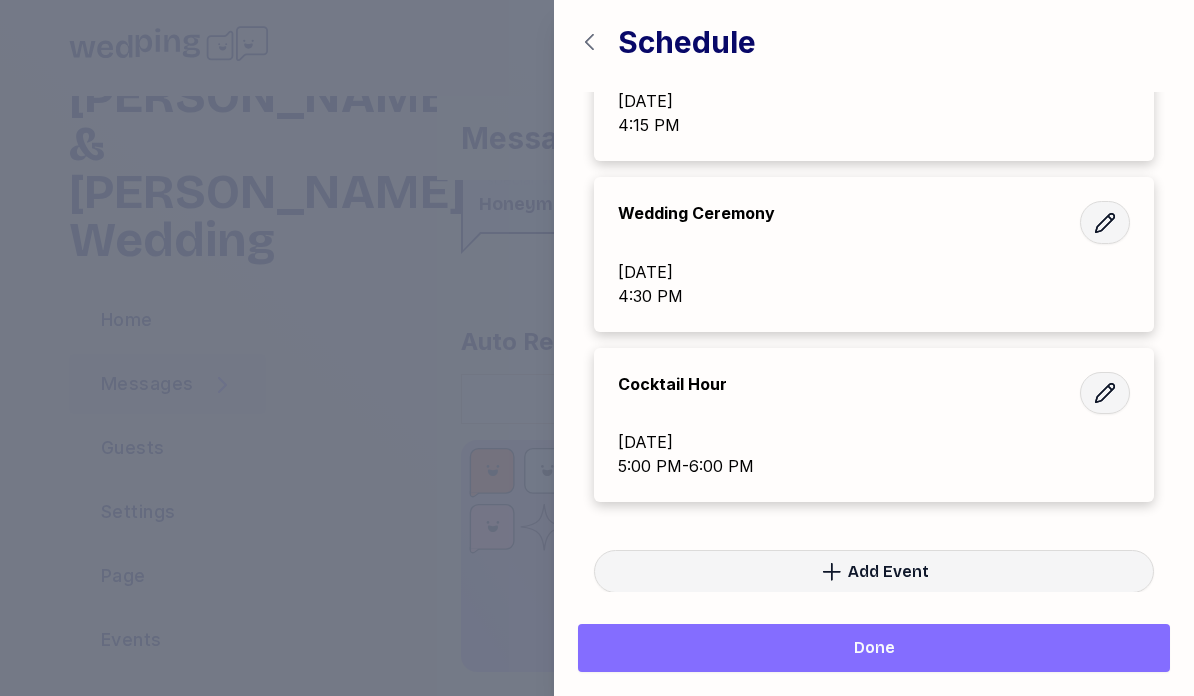 scroll, scrollTop: 85, scrollLeft: 0, axis: vertical 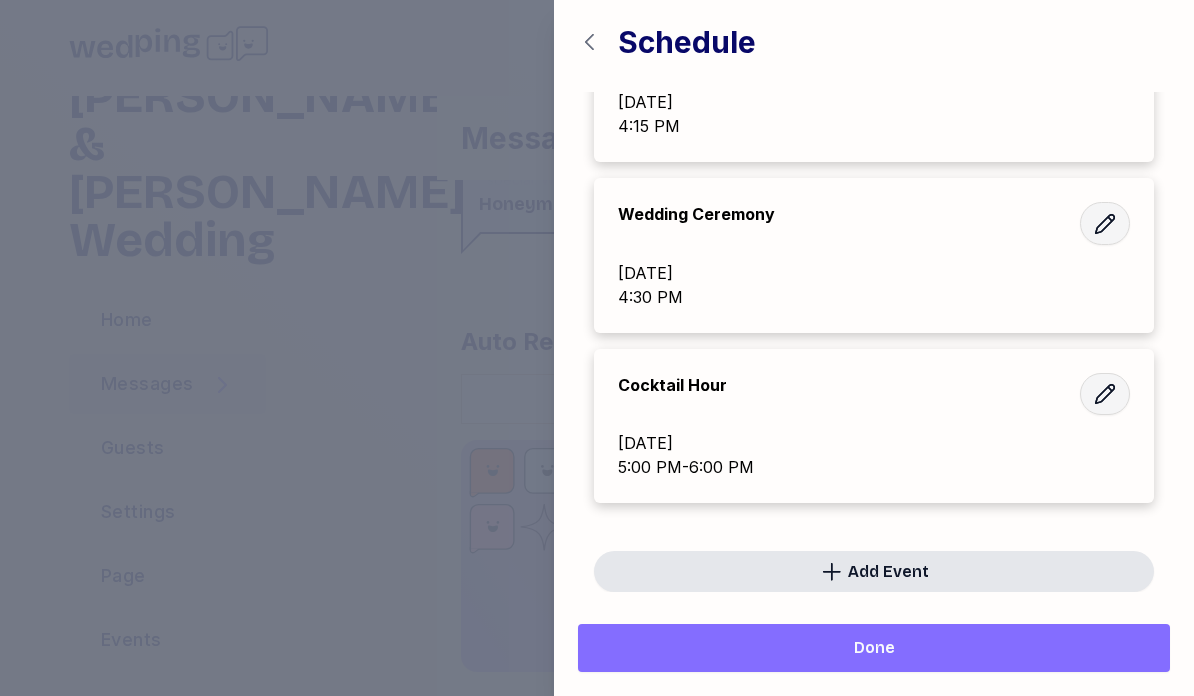 click on "Add Event" at bounding box center [888, 572] 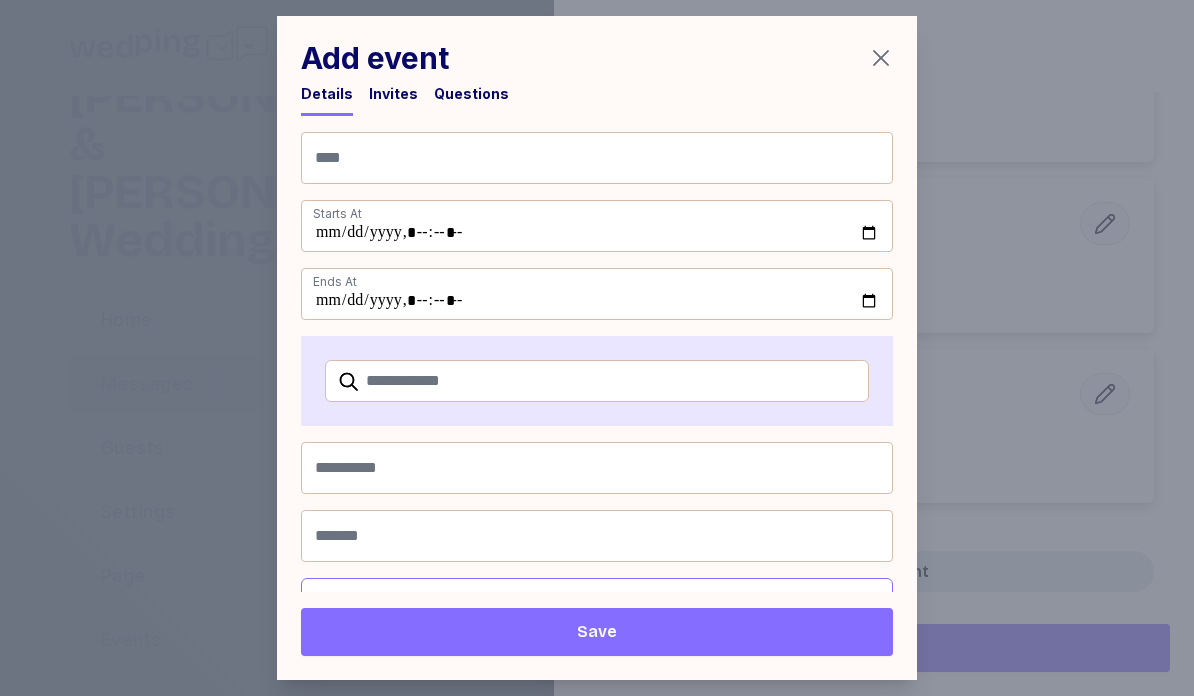scroll, scrollTop: 0, scrollLeft: 0, axis: both 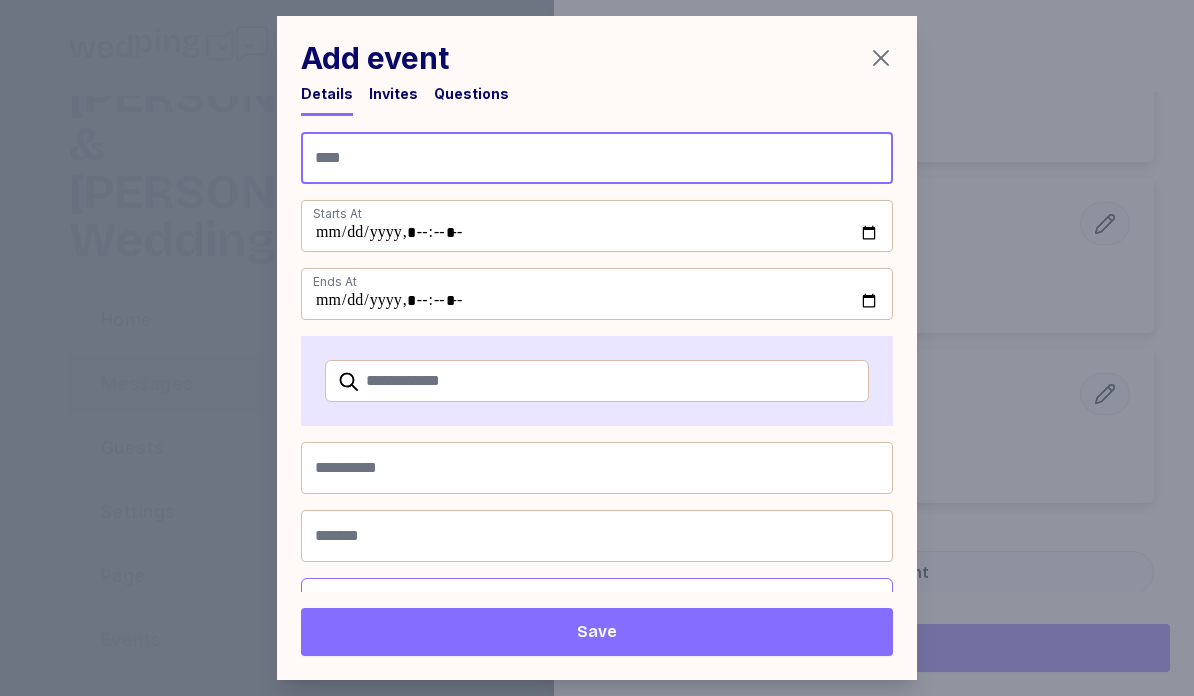 click at bounding box center [597, 158] 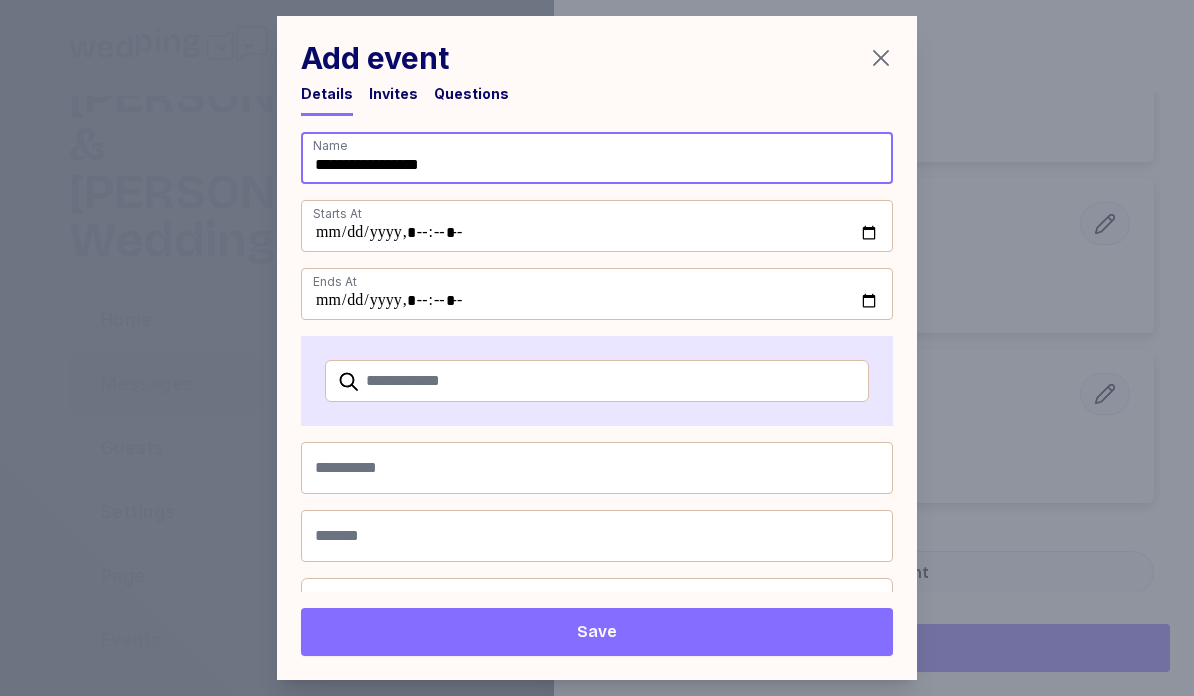 type on "**********" 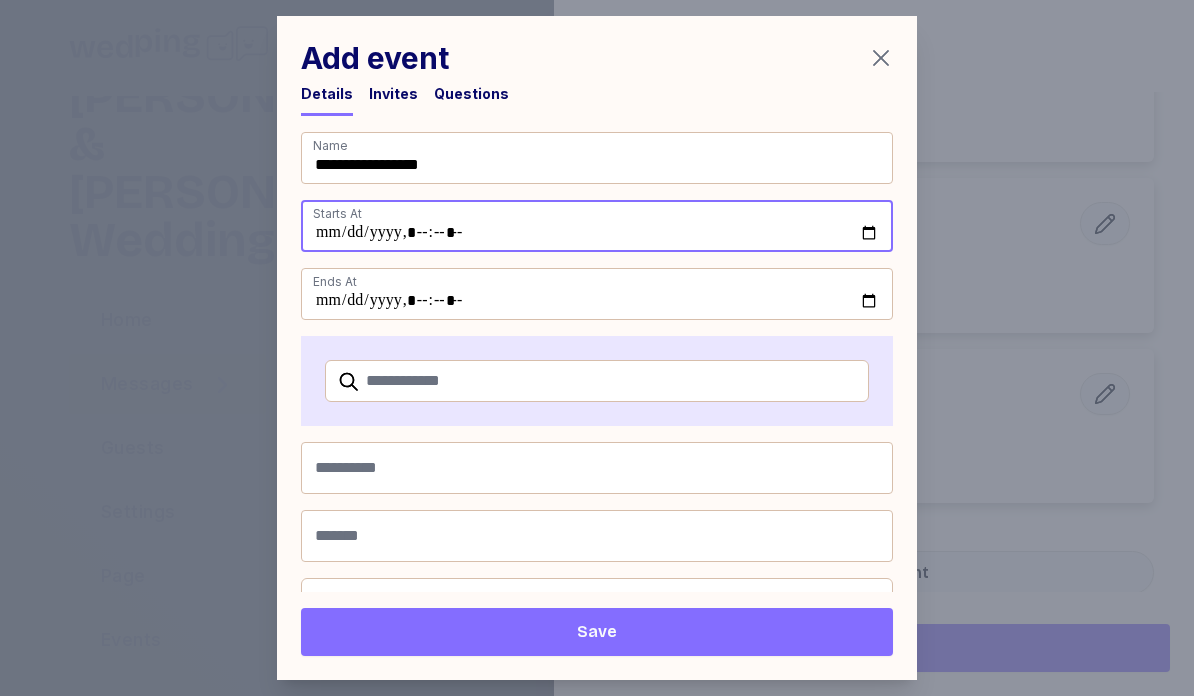 click at bounding box center [597, 226] 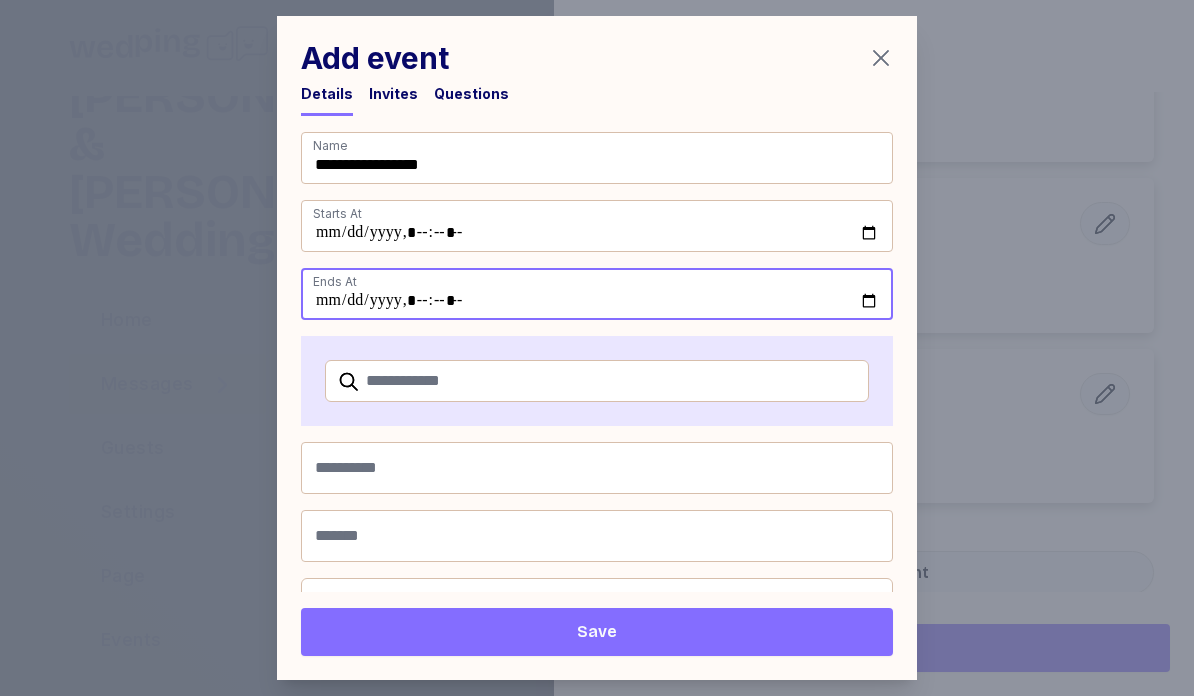 click at bounding box center (597, 294) 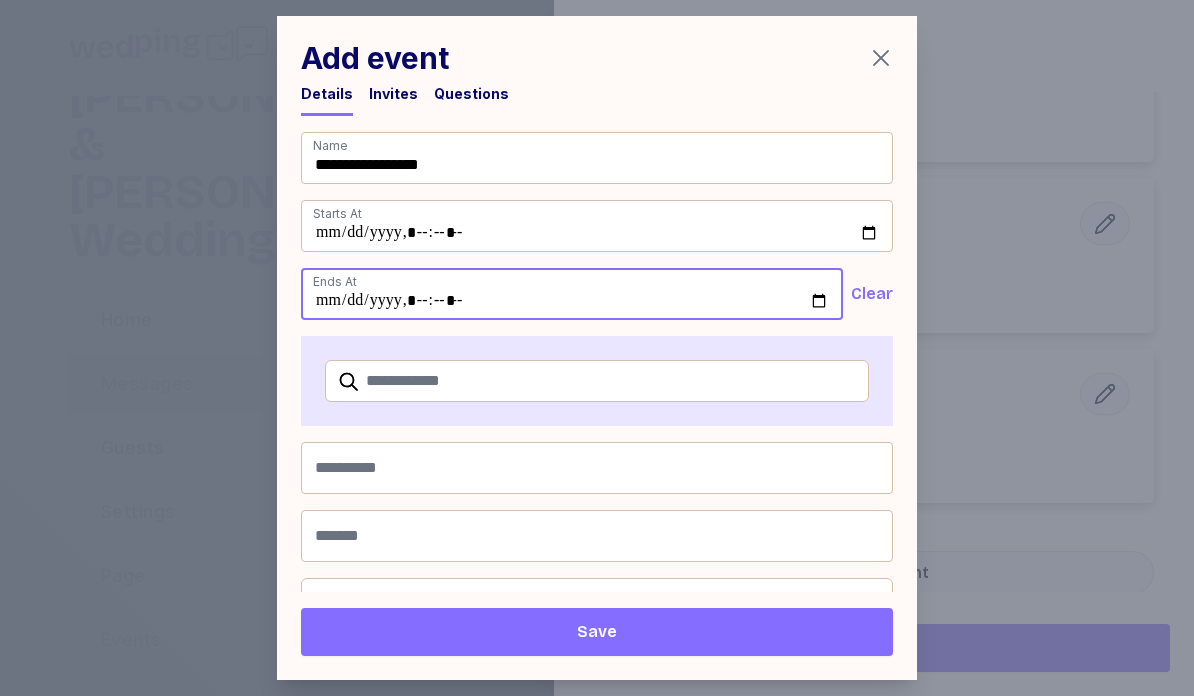 type on "**********" 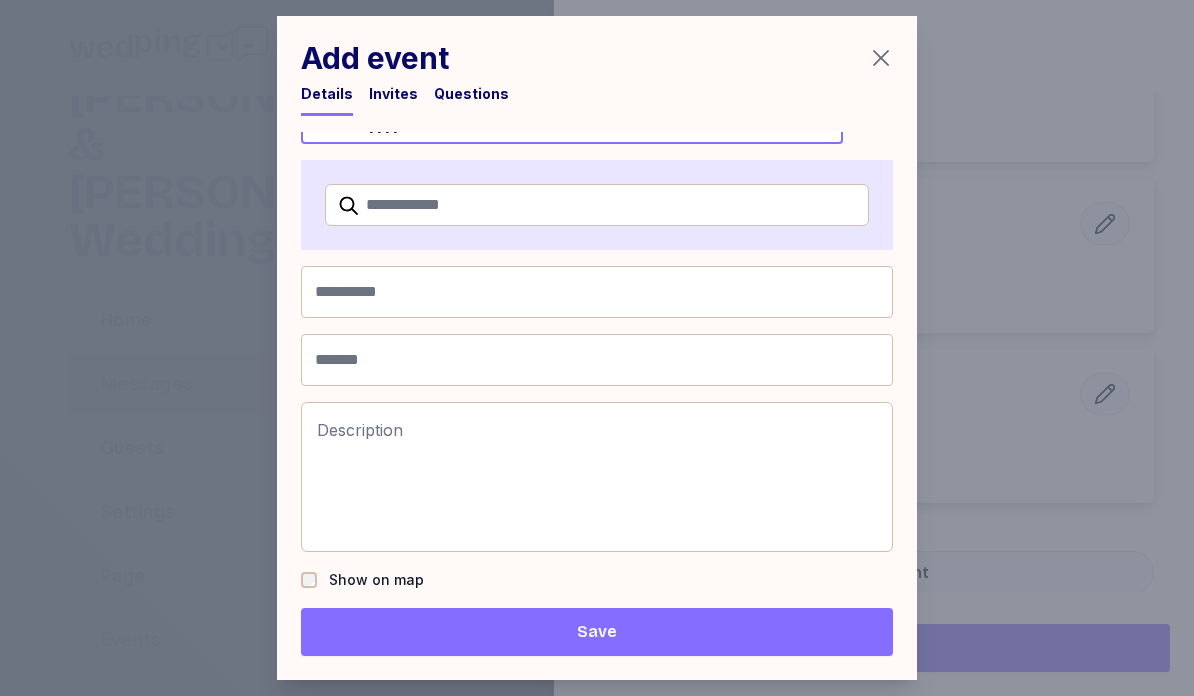 scroll, scrollTop: 176, scrollLeft: 0, axis: vertical 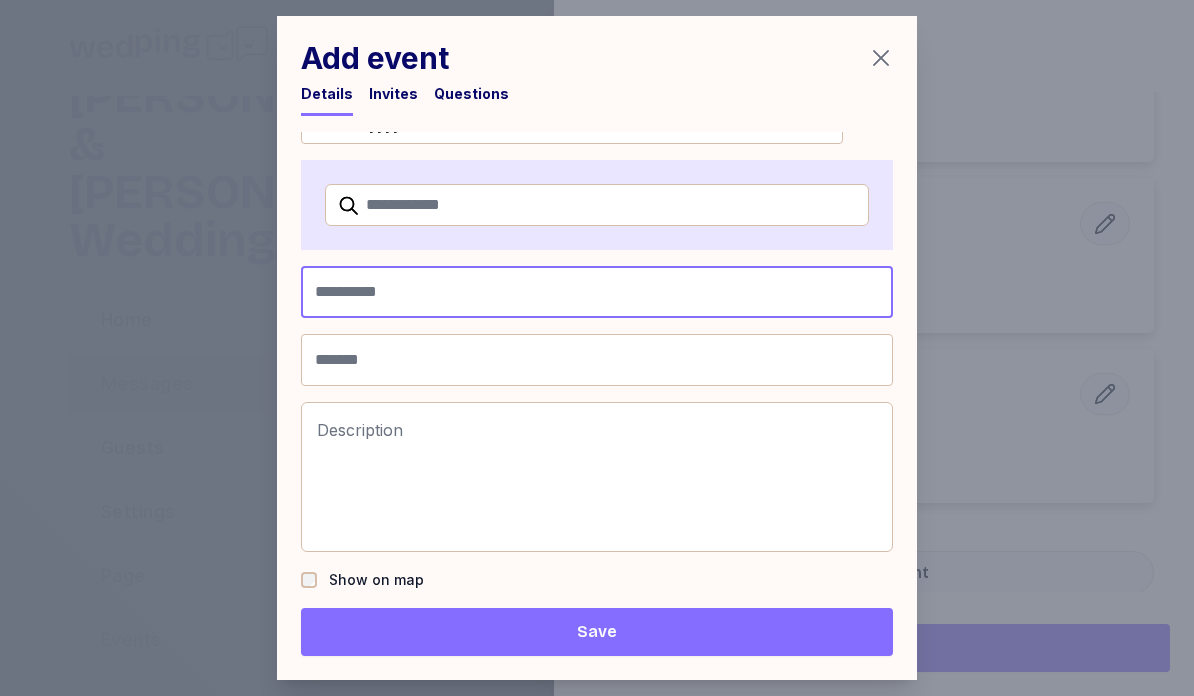 click at bounding box center (597, 292) 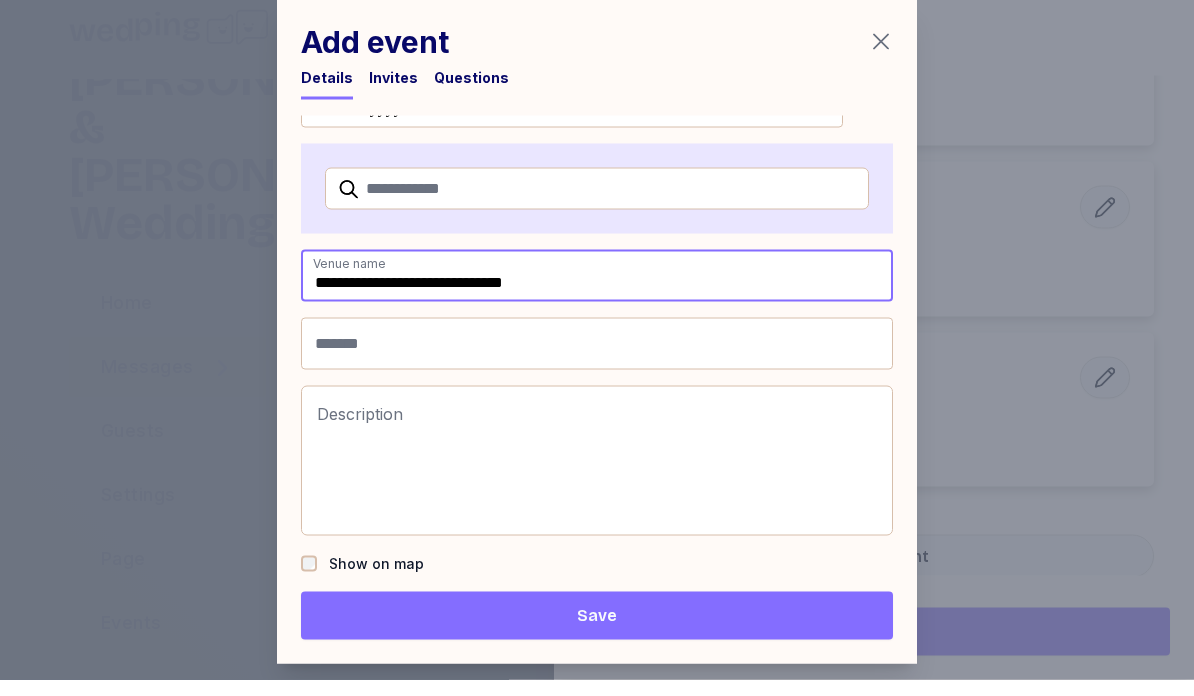 type on "**********" 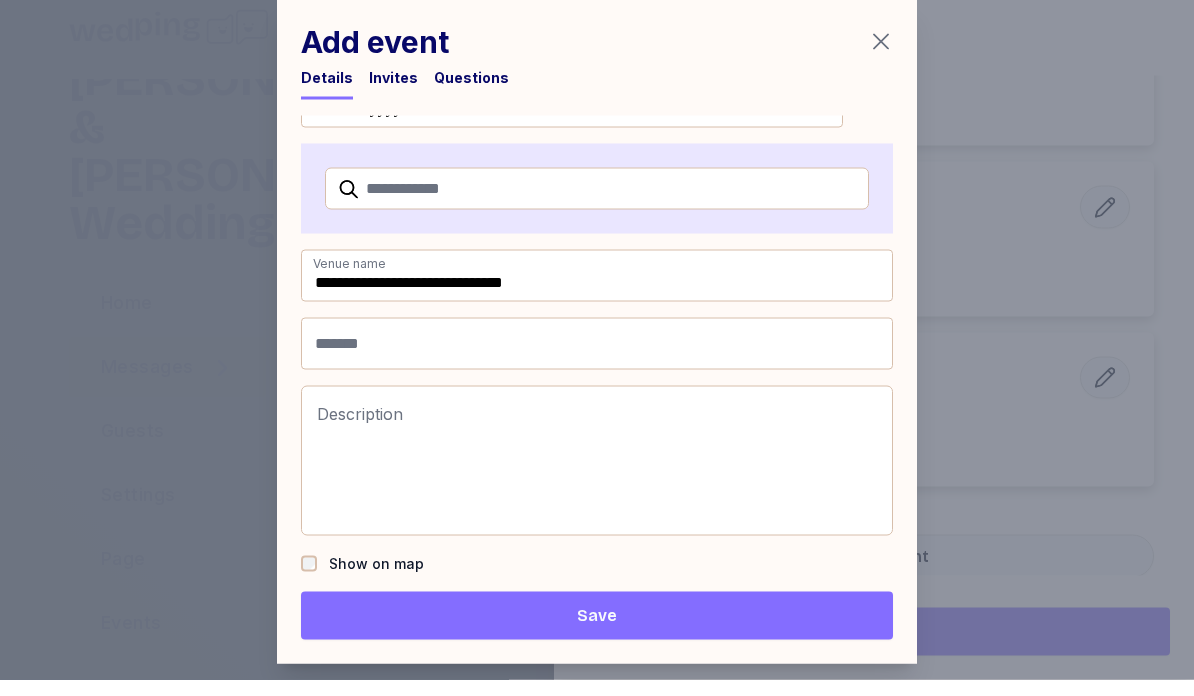 click at bounding box center [597, 477] 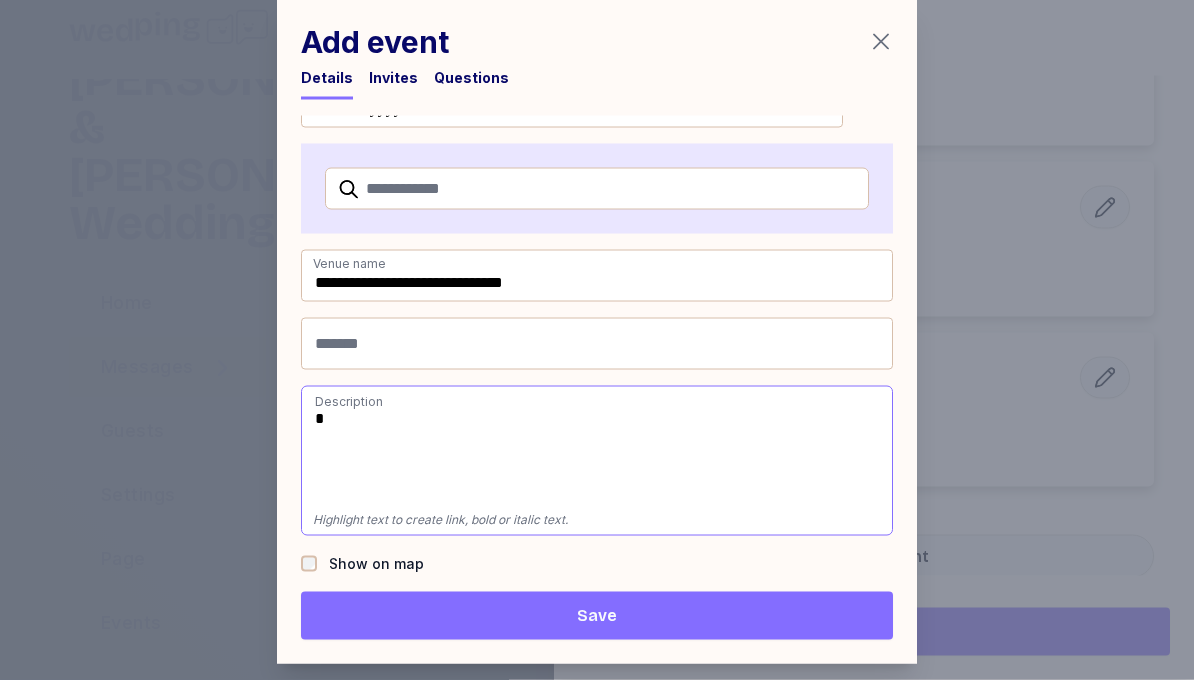 type 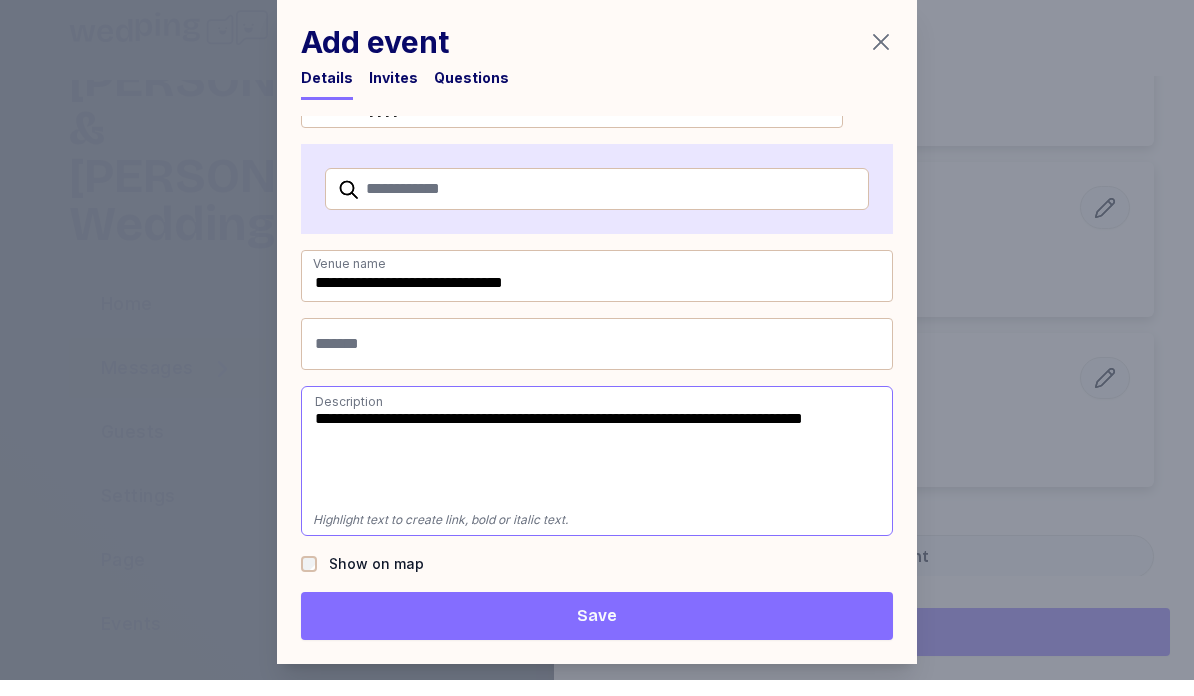 click on "**********" at bounding box center (559, 434) 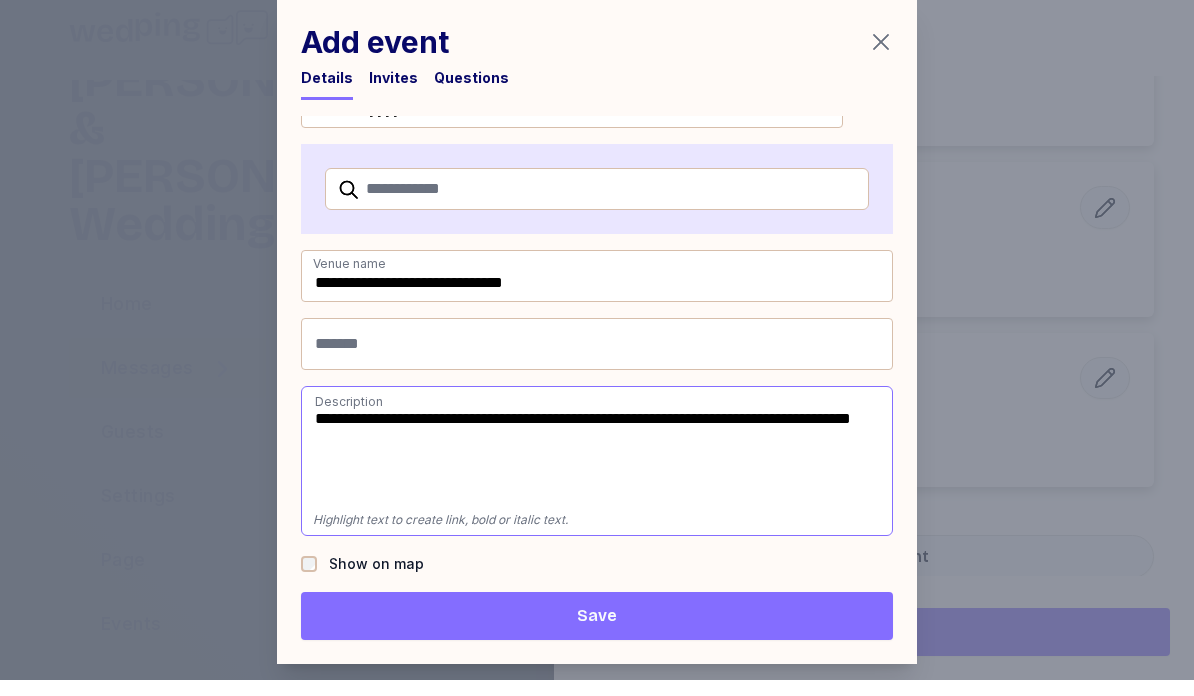 click on "Save" at bounding box center [597, 632] 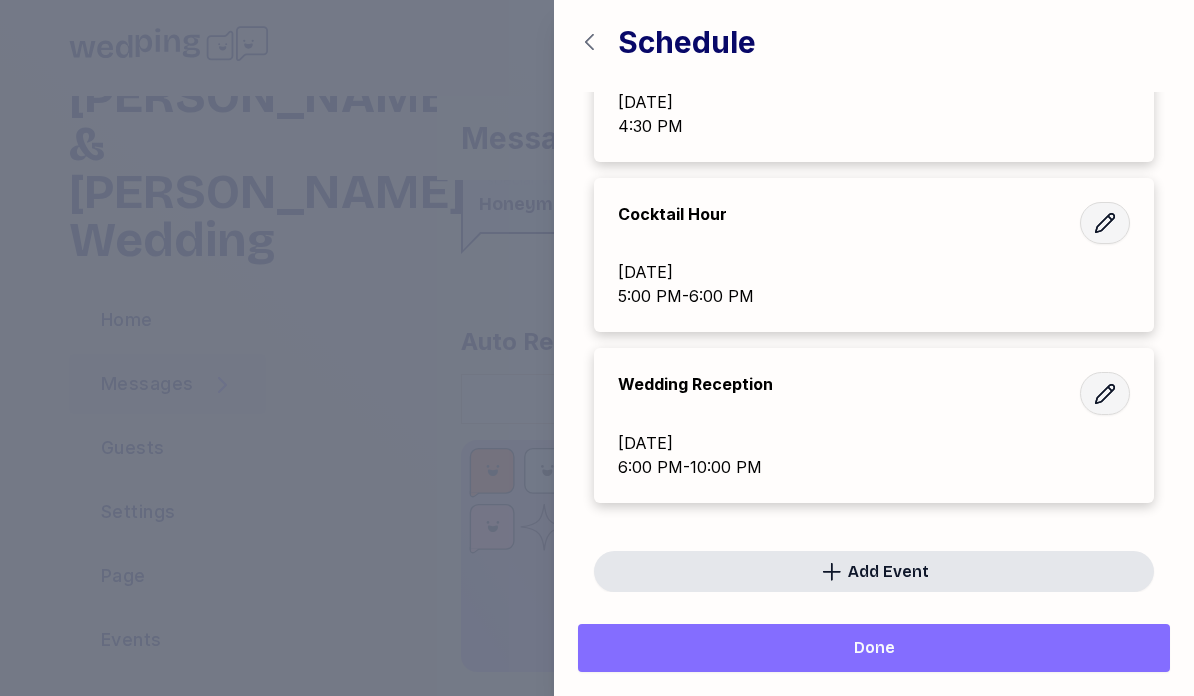 click on "Add Event" at bounding box center (874, 571) 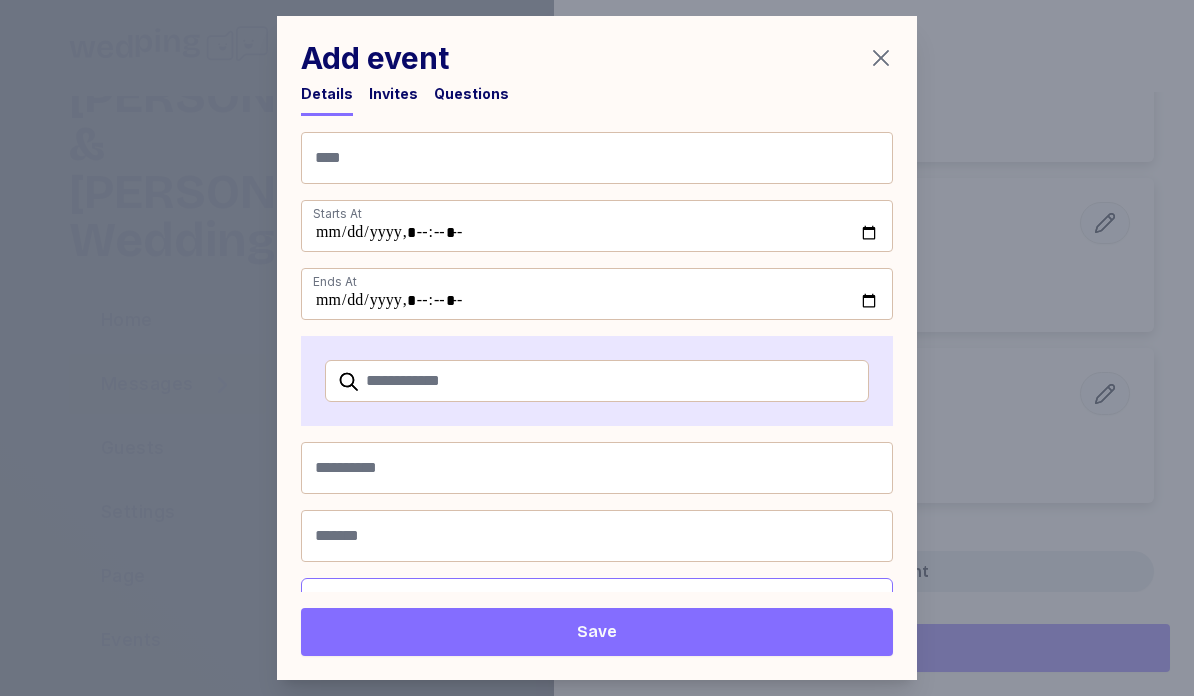 scroll, scrollTop: 0, scrollLeft: 0, axis: both 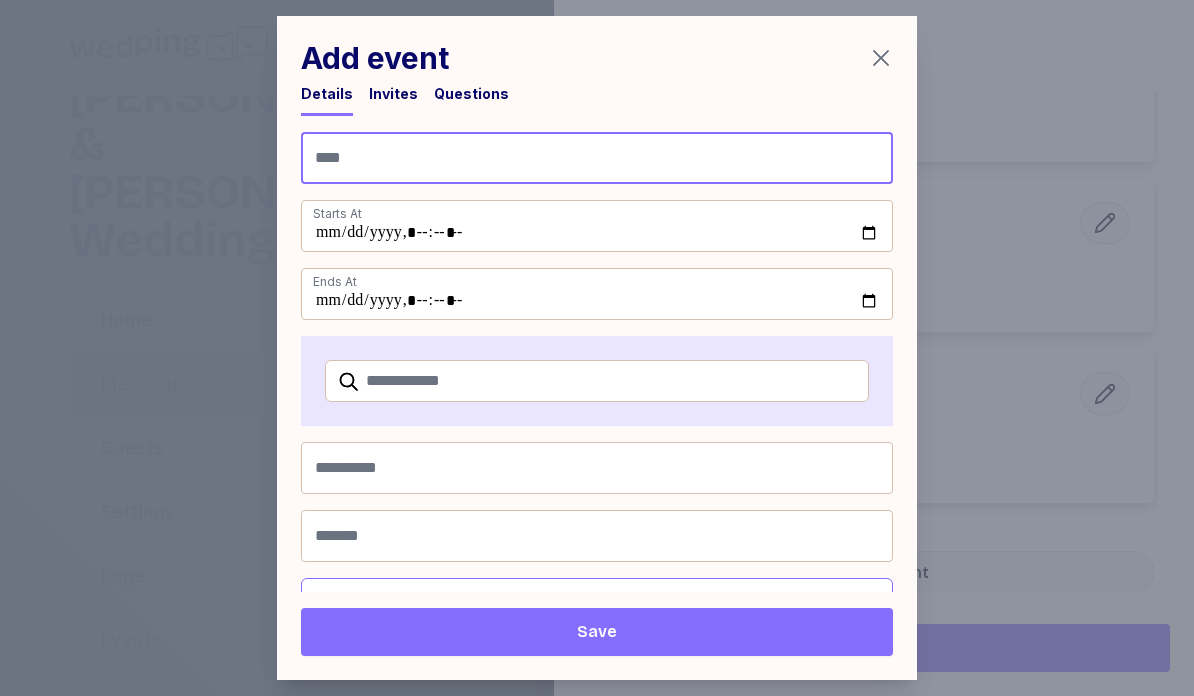 click at bounding box center [597, 158] 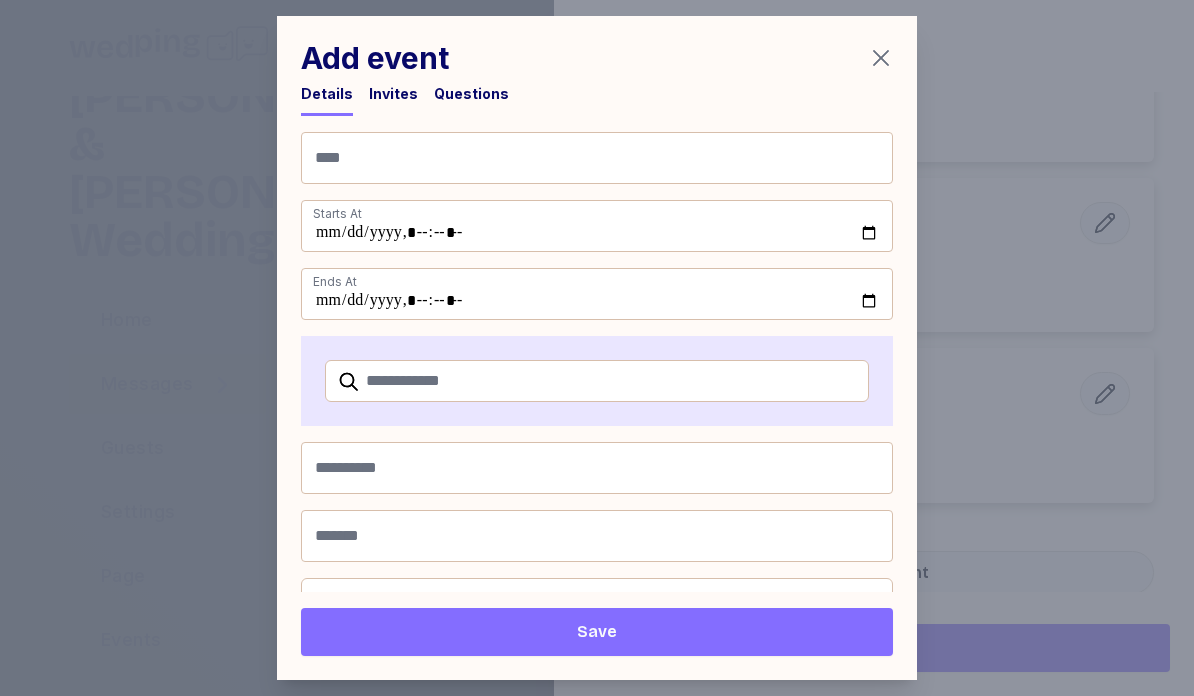 click 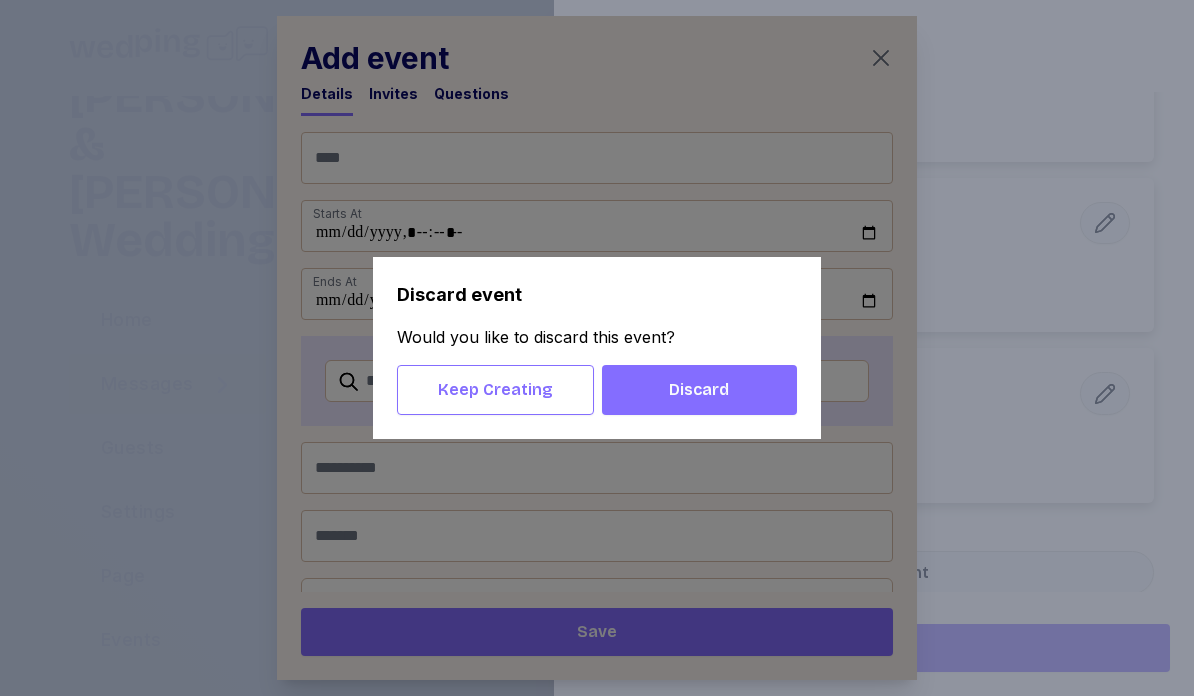 click on "Discard" at bounding box center [699, 390] 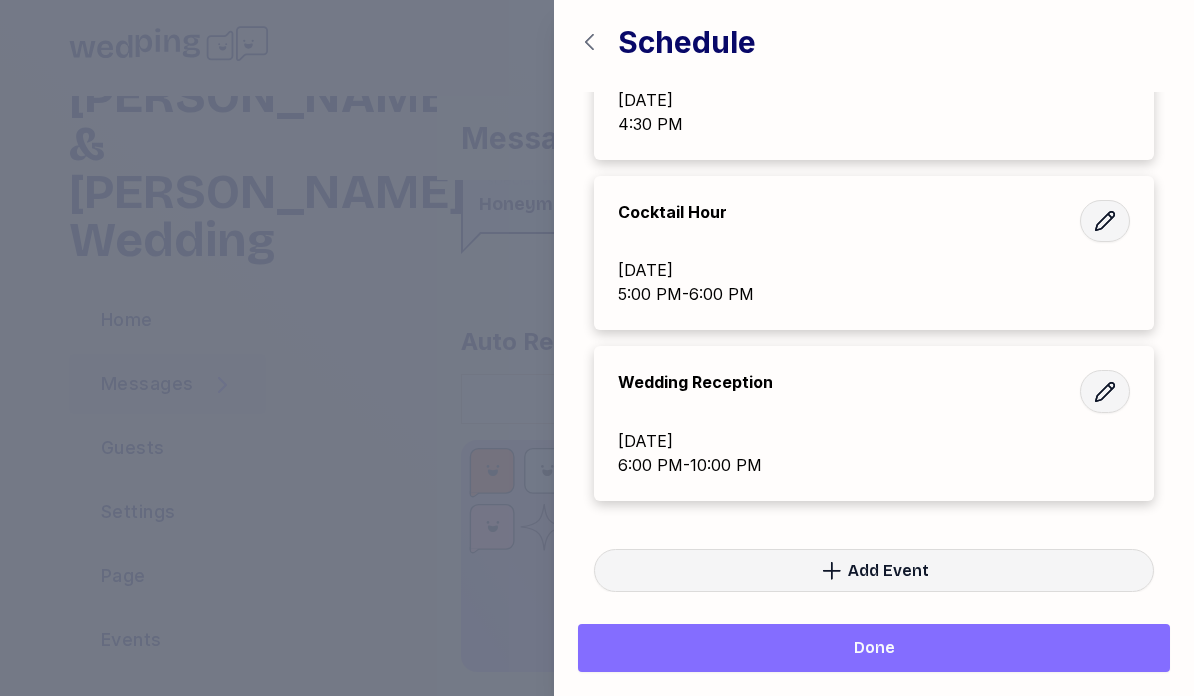 scroll, scrollTop: 260, scrollLeft: 0, axis: vertical 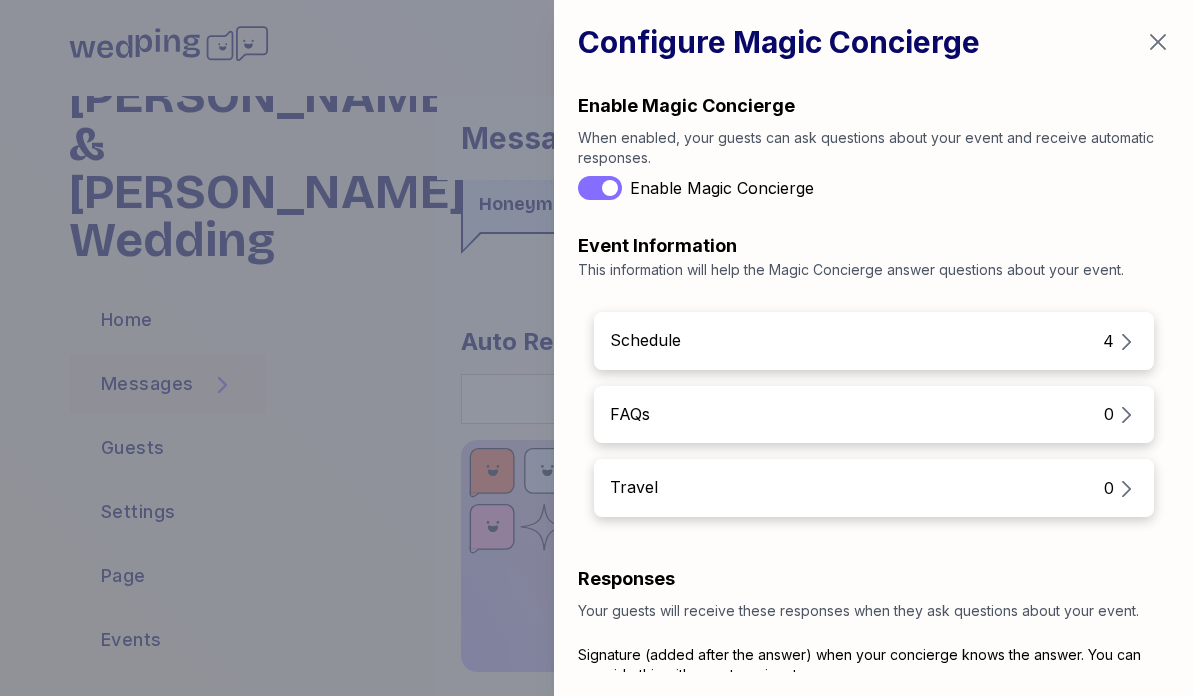 click on "FAQs 0" at bounding box center [874, 415] 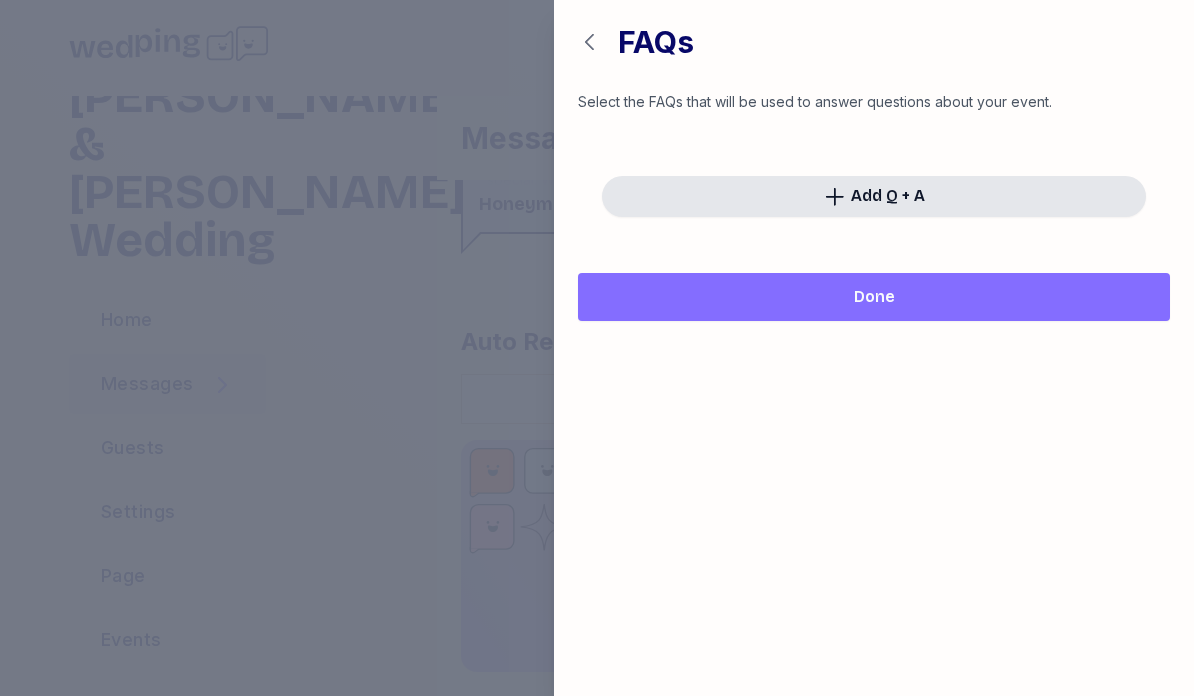 click on "Add Q + A" at bounding box center [874, 196] 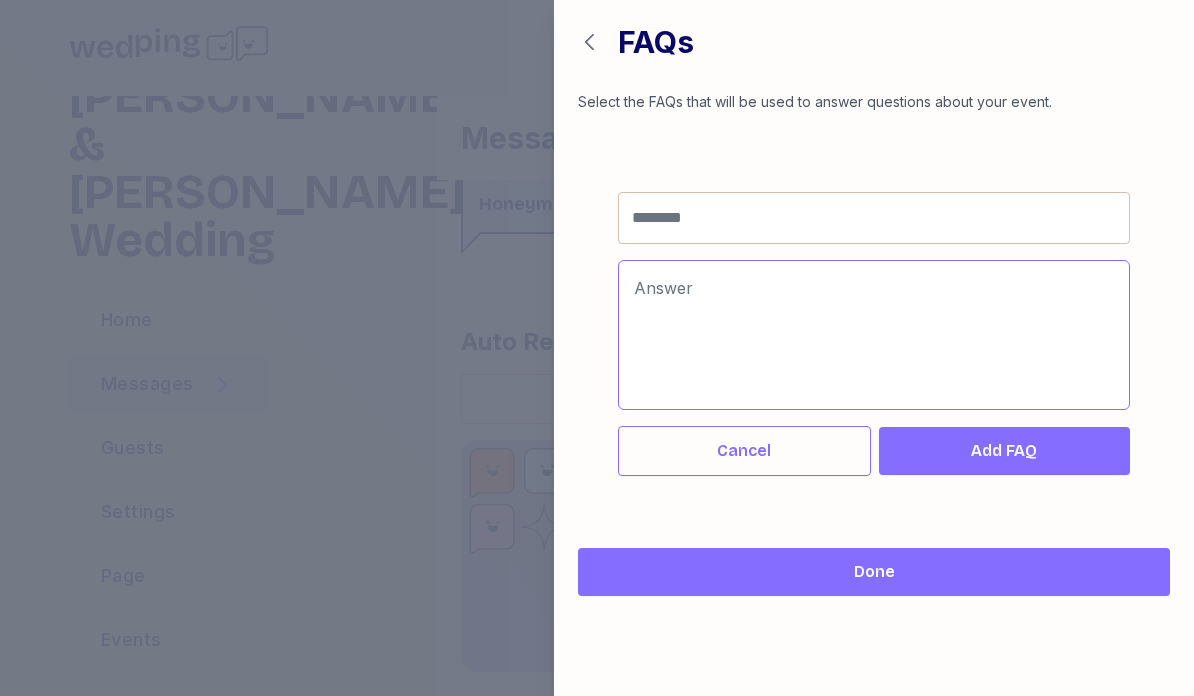 click 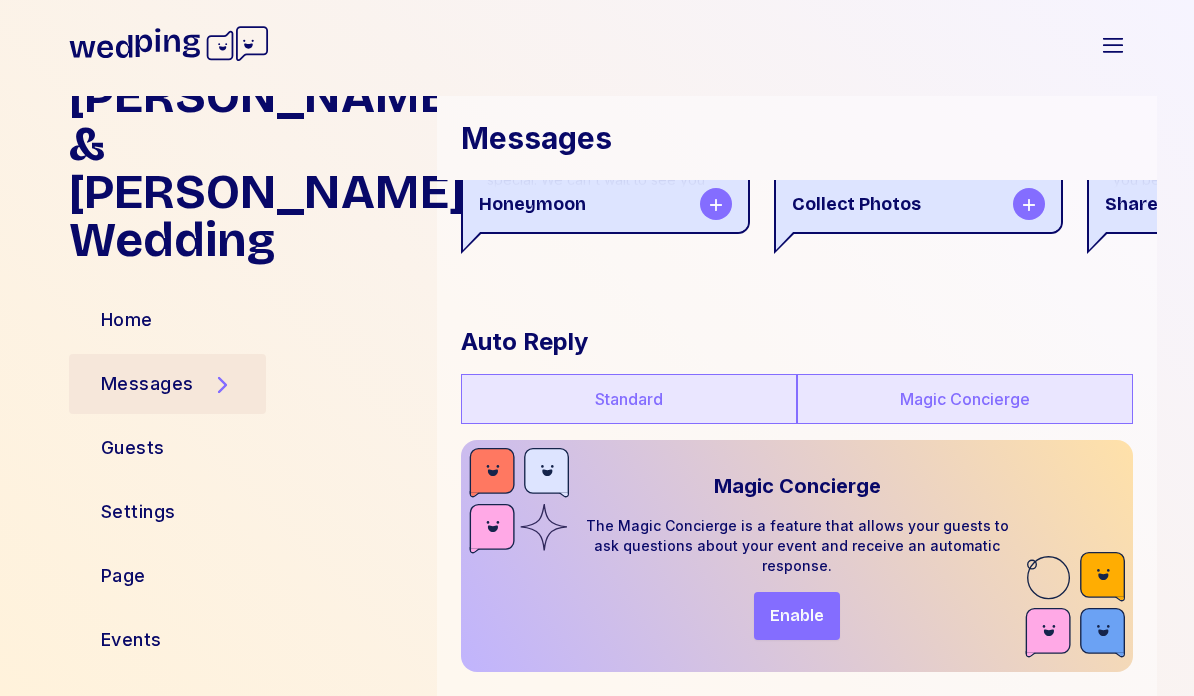 click on "Standard" at bounding box center [629, 399] 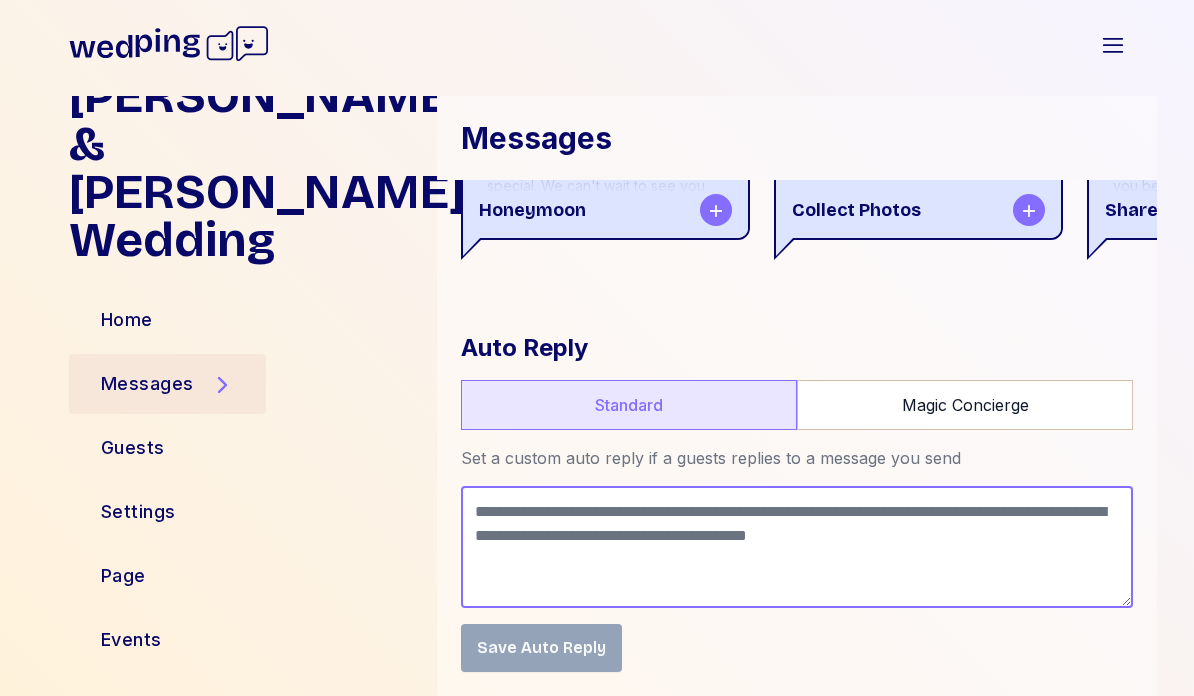 click at bounding box center (797, 547) 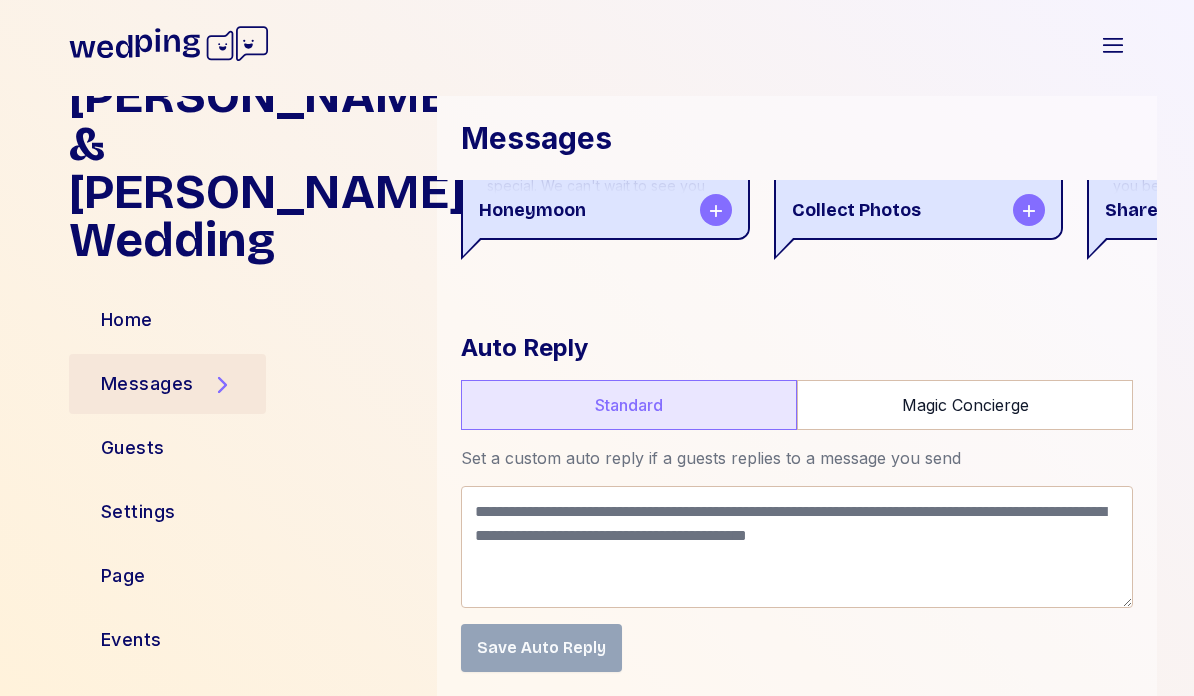 click on "Page" at bounding box center [245, 576] 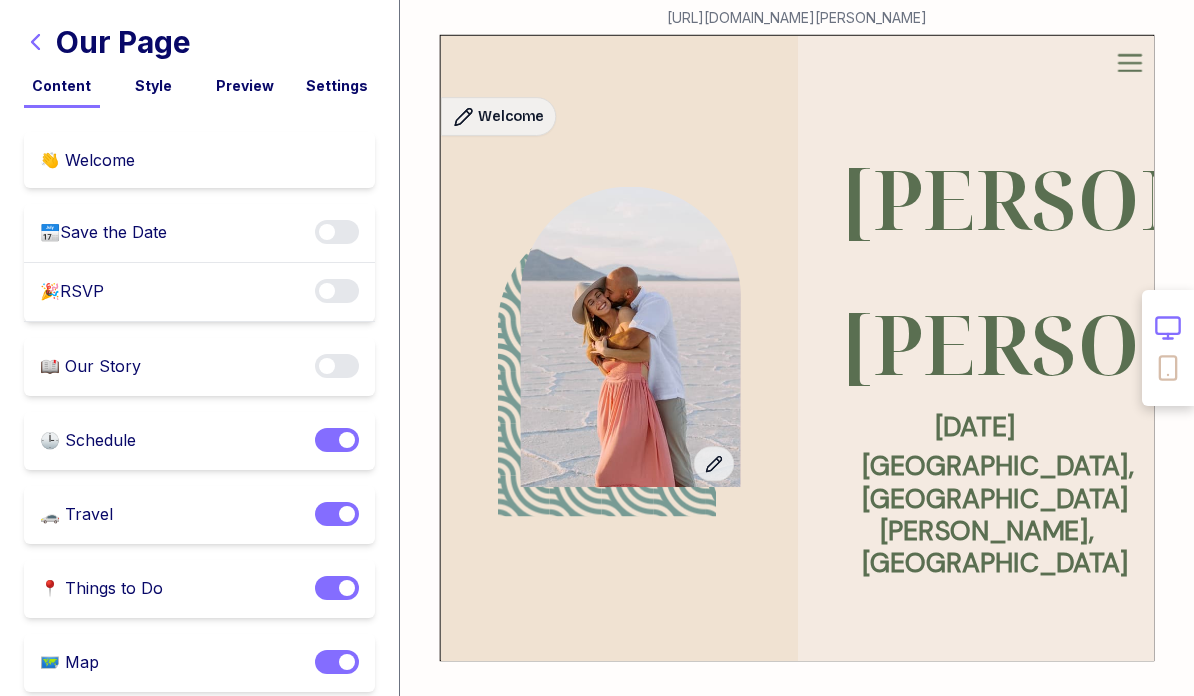 click on "🚗   Travel Enable notifications" at bounding box center [199, 515] 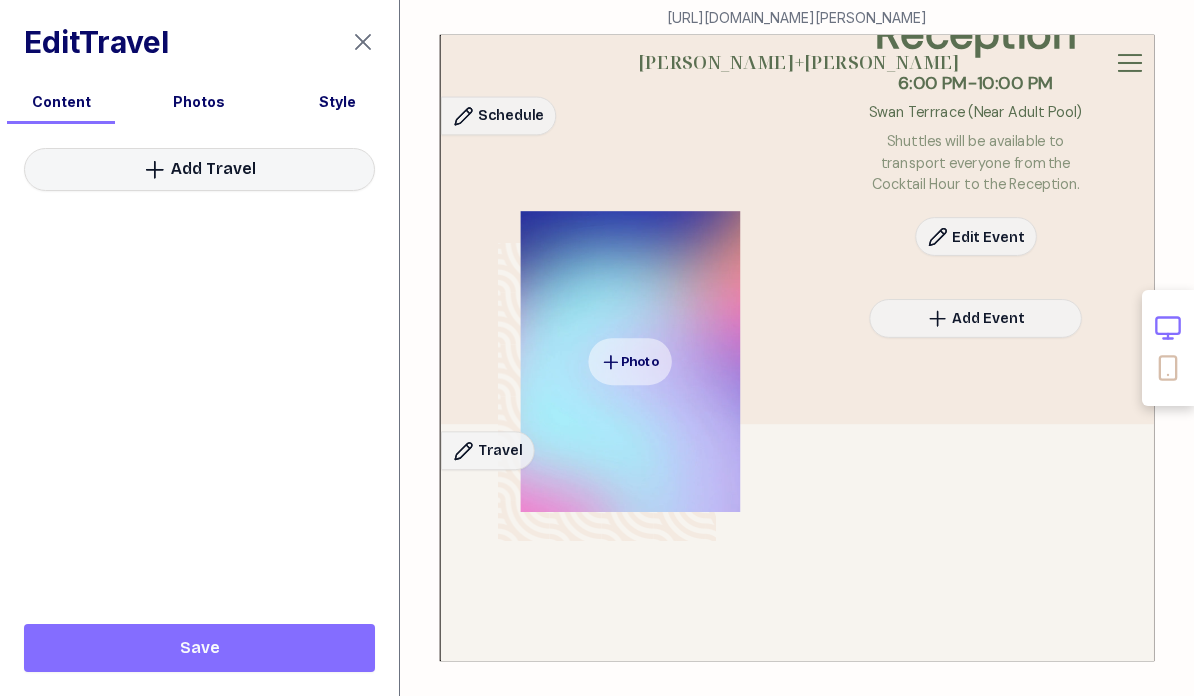 scroll, scrollTop: 3528, scrollLeft: 0, axis: vertical 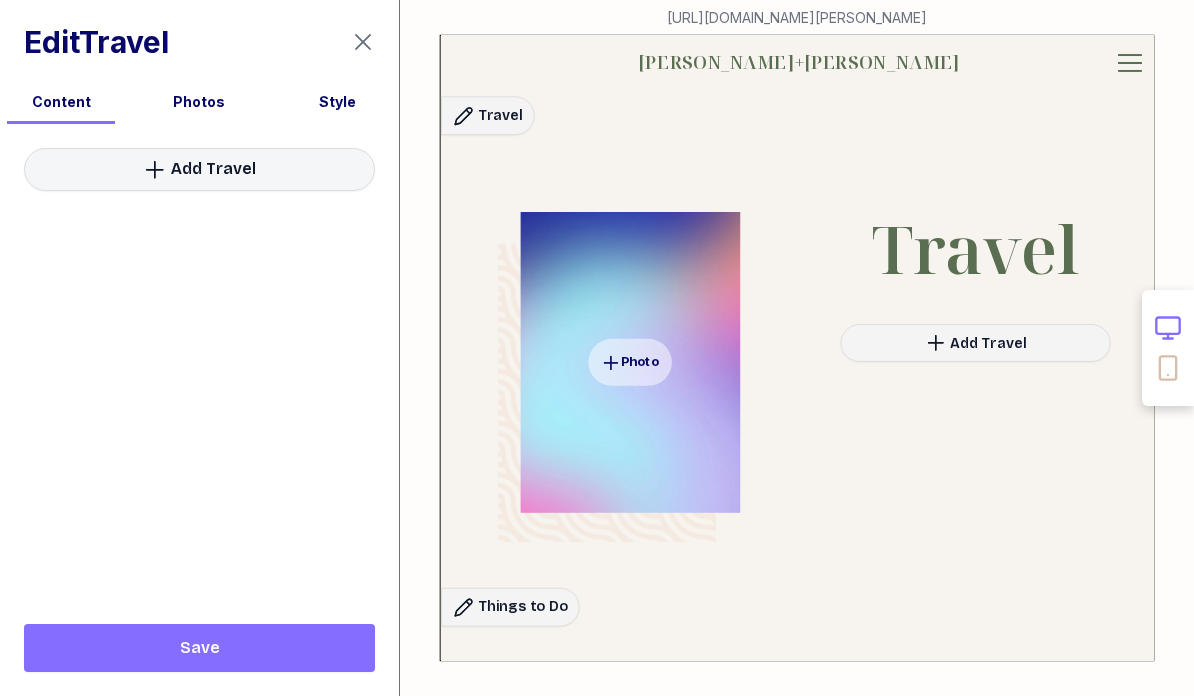 click on "Open sidebar" at bounding box center (1117, 62) 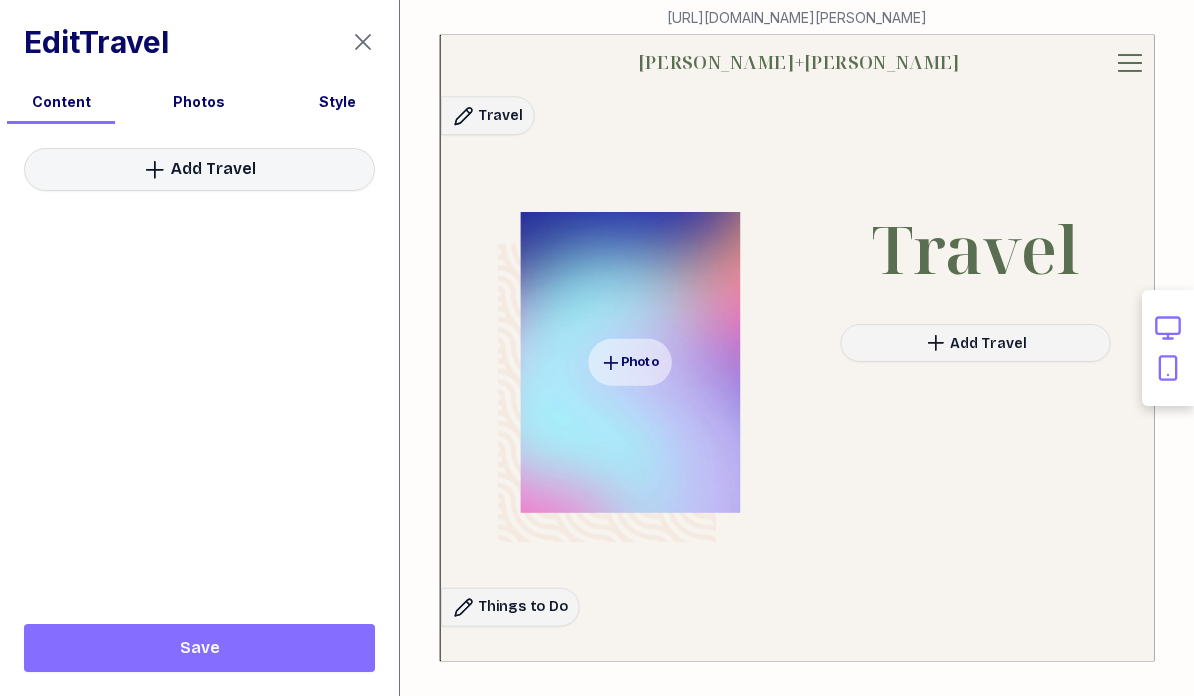 click 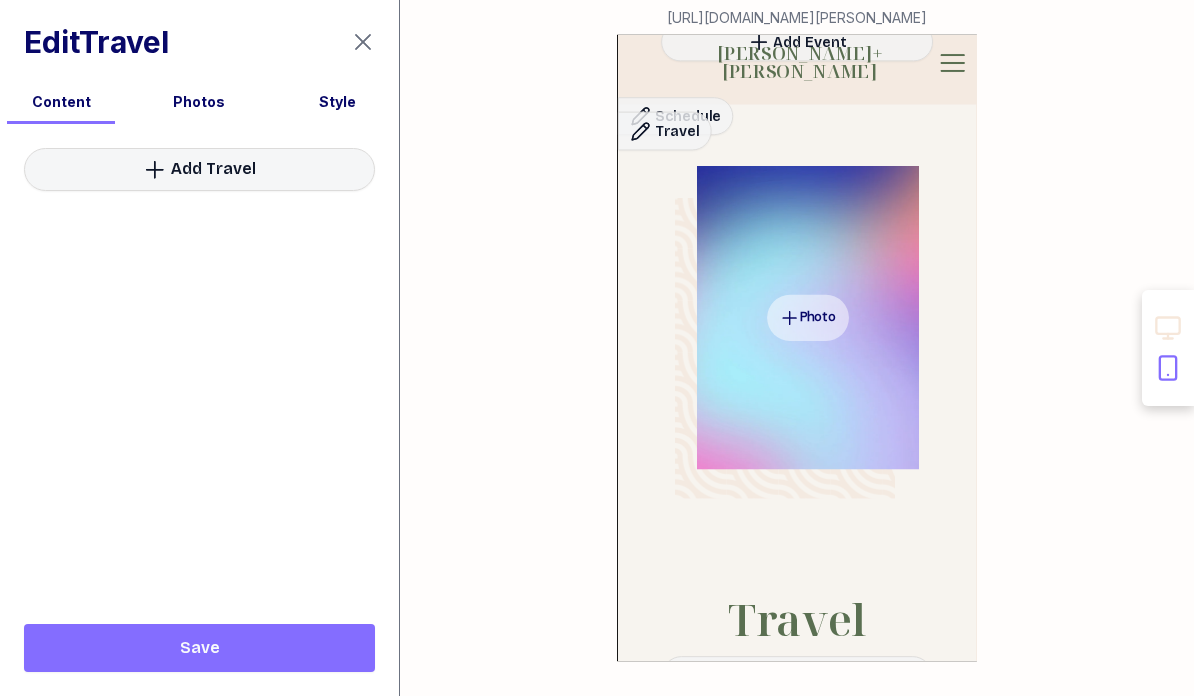 click on "https://www.wedping.com/emma-and-mike-2025 Mike  +  Emma Open sidebar  Photo  Photo  Photo  Photo  Photo  Photo  Photo  Photo  Photo Welcome Mike + Emma October 25, 2025 Pueblo Bonito Sunset Beach, Cabo San Lucas, MX Our Story Hidden  Photo Our Story Schedule  Photo  Photo Schedule Friday, October 24, 2025 Boat Rehearsal Dinner 4:15 PM Meet at the Main lobby to be picked up by Shuttle busses. The busses will bring us to the Marina so that we can start our rehearsal dinner sunset cruise. Meeting Time TBA Edit Event Saturday, October 25, 2025 Wedding Ceremony 4:30 PM The Beach between Villas 3 & 4 Edit Event Cocktail Hour 5:00 PM  -  6:00 PM The Beach Edit Event Wedding Reception 6:00 PM  -  10:00 PM Swan Terrrace (Near Adult Pool) Shuttles will be available to transport everyone from the Cocktail Hour to the Reception. Edit Event Add Event Travel  Photo Travel Add Travel Things to Do  Photo  Photo Things to Do Add Recommendation Map Map Updates Updates Send an update Q + A  Photo Q + A Add Q + A Registry Play" at bounding box center [797, 348] 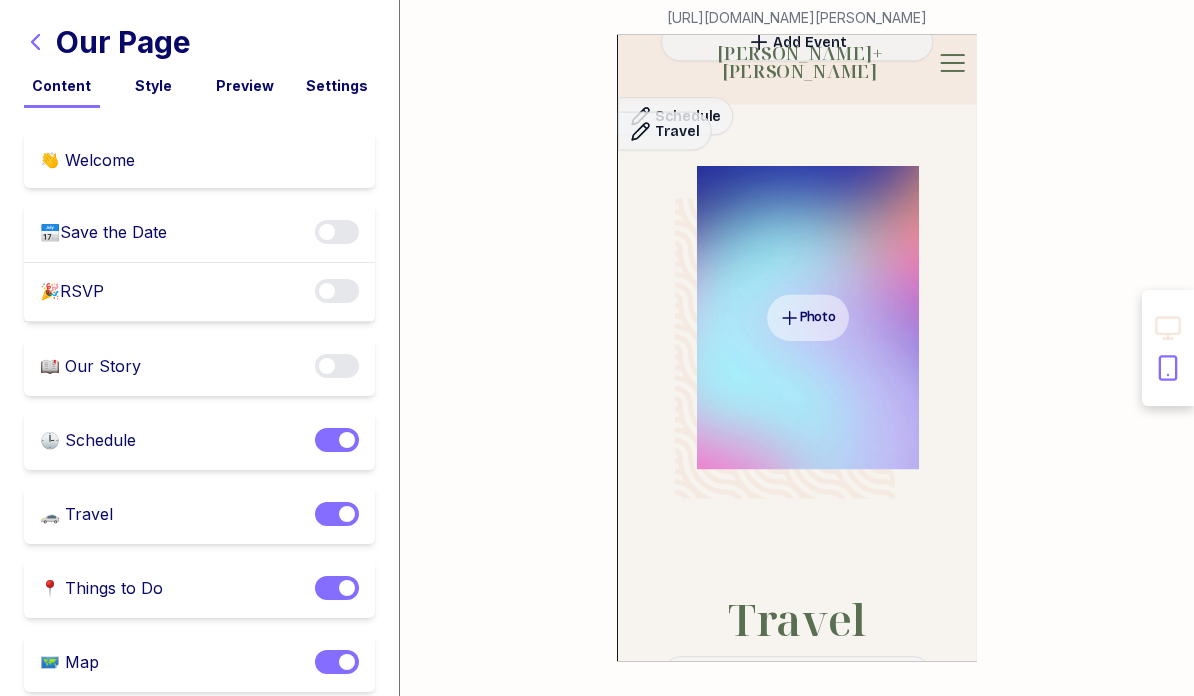 click at bounding box center [347, 514] 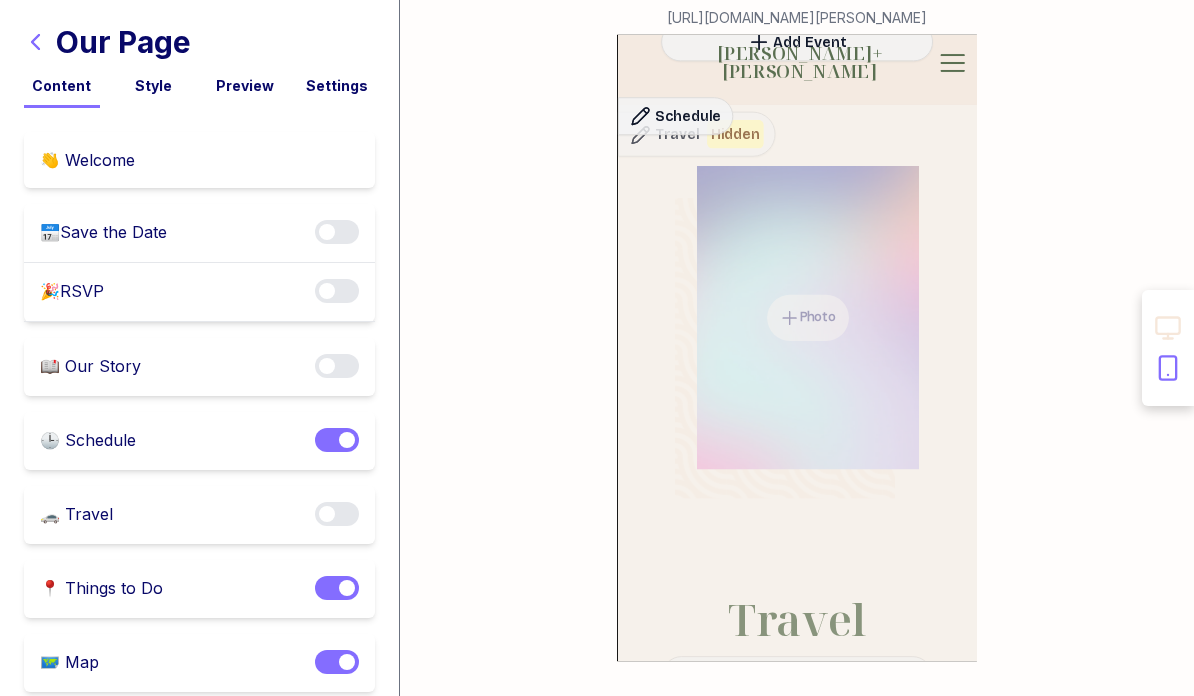 click on "📍   Things to Do Enable notifications" at bounding box center [199, 589] 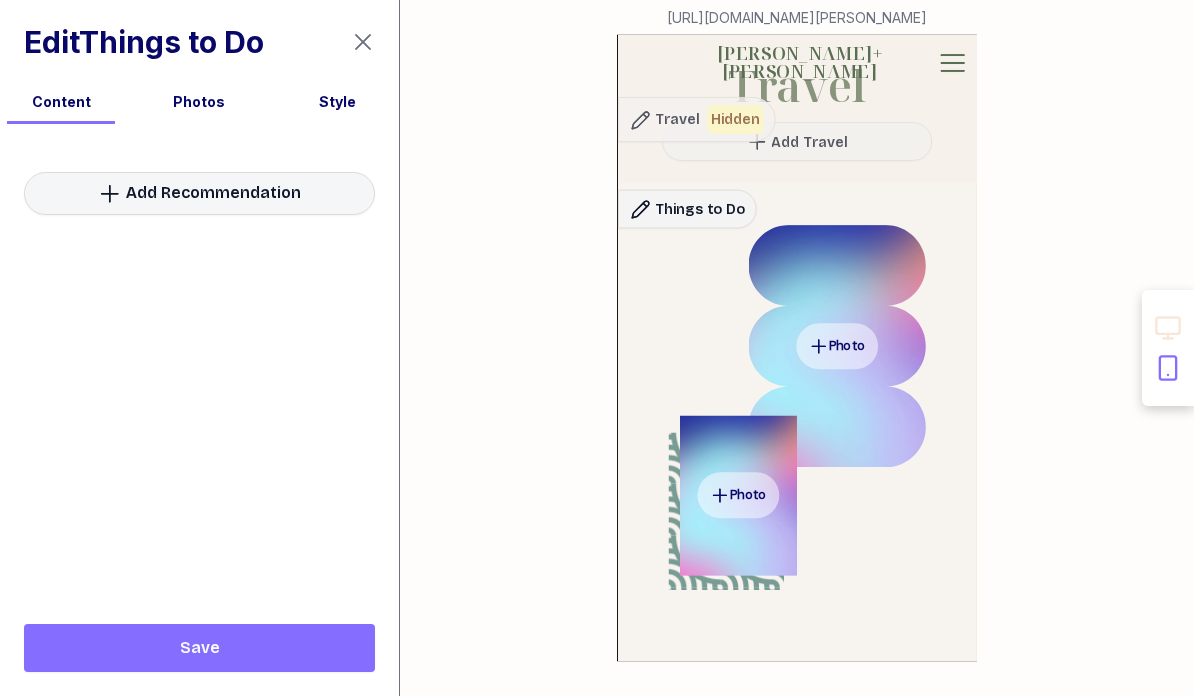 scroll, scrollTop: 4251, scrollLeft: 0, axis: vertical 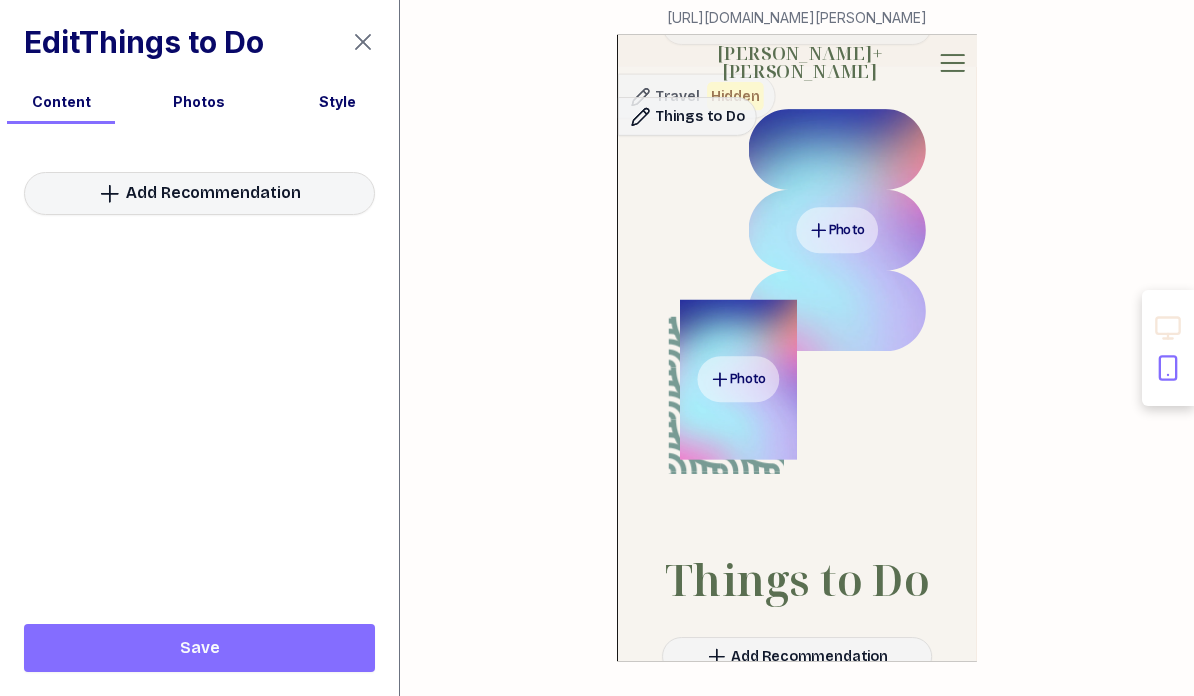 click on "https://www.wedping.com/emma-and-mike-2025 Mike  +  Emma Open sidebar  Photo  Photo  Photo  Photo  Photo  Photo  Photo  Photo  Photo Welcome Mike + Emma October 25, 2025 Pueblo Bonito Sunset Beach, Cabo San Lucas, MX Our Story Hidden  Photo Our Story Schedule  Photo  Photo Schedule Friday, October 24, 2025 Boat Rehearsal Dinner 4:15 PM Meet at the Main lobby to be picked up by Shuttle busses. The busses will bring us to the Marina so that we can start our rehearsal dinner sunset cruise. Meeting Time TBA Edit Event Saturday, October 25, 2025 Wedding Ceremony 4:30 PM The Beach between Villas 3 & 4 Edit Event Cocktail Hour 5:00 PM  -  6:00 PM The Beach Edit Event Wedding Reception 6:00 PM  -  10:00 PM Swan Terrrace (Near Adult Pool) Shuttles will be available to transport everyone from the Cocktail Hour to the Reception. Edit Event Add Event Travel Hidden  Photo Travel Add Travel Things to Do  Photo  Photo Things to Do Add Recommendation Map Map Updates Updates Send an update Q + A  Photo Q + A Add Q + A Hidden" at bounding box center (797, 348) 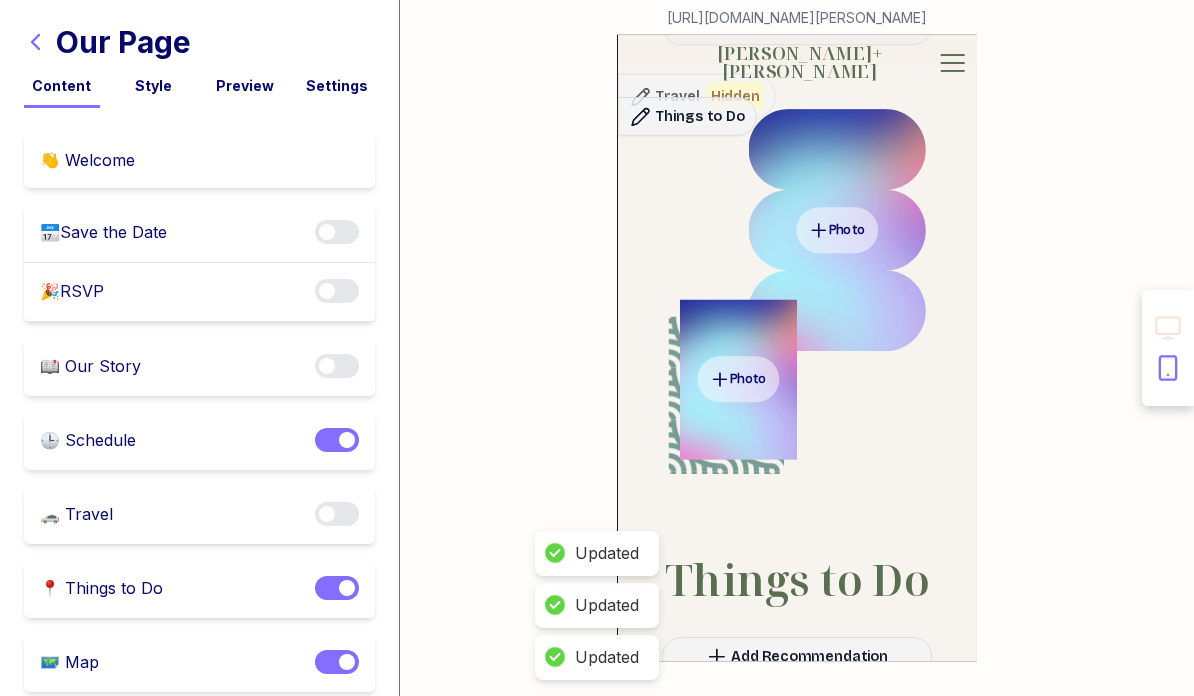 scroll, scrollTop: 0, scrollLeft: 0, axis: both 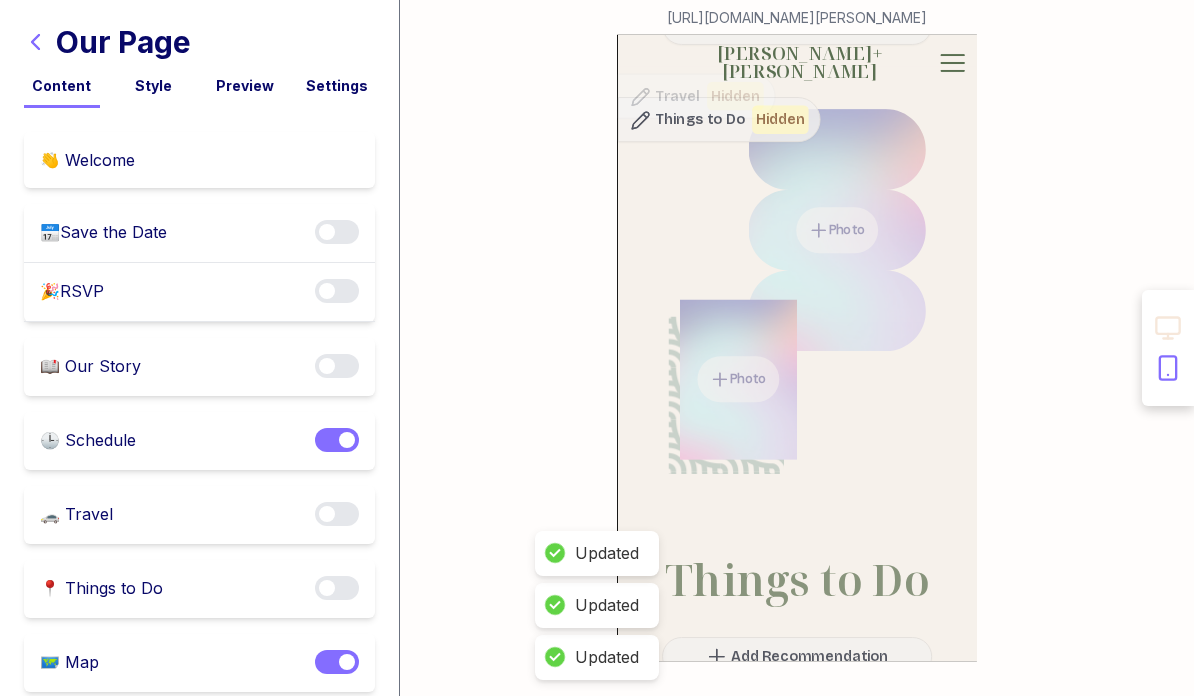 click at bounding box center [347, 662] 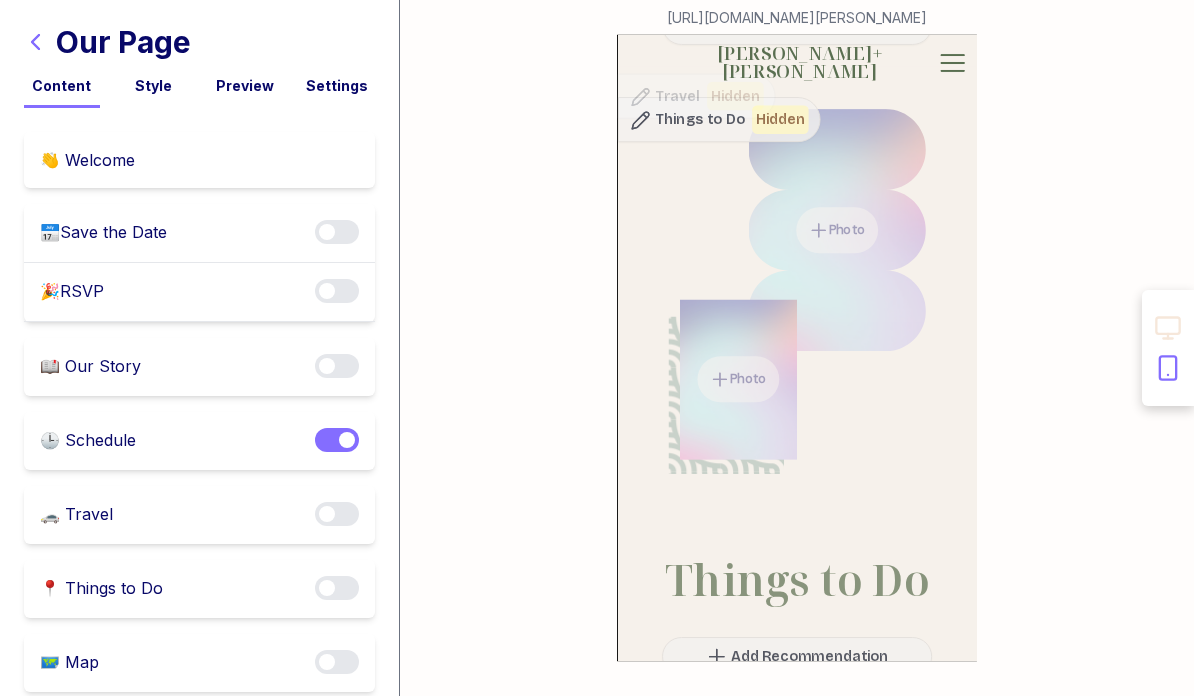 click on "https://www.wedping.com/emma-and-mike-2025 Mike  +  Emma Open sidebar  Photo  Photo  Photo  Photo  Photo  Photo  Photo  Photo  Photo Welcome Mike + Emma October 25, 2025 Pueblo Bonito Sunset Beach, Cabo San Lucas, MX Our Story Hidden  Photo Our Story Schedule  Photo  Photo Schedule Friday, October 24, 2025 Boat Rehearsal Dinner 4:15 PM Meet at the Main lobby to be picked up by Shuttle busses. The busses will bring us to the Marina so that we can start our rehearsal dinner sunset cruise. Meeting Time TBA Edit Event Saturday, October 25, 2025 Wedding Ceremony 4:30 PM The Beach between Villas 3 & 4 Edit Event Cocktail Hour 5:00 PM  -  6:00 PM The Beach Edit Event Wedding Reception 6:00 PM  -  10:00 PM Swan Terrrace (Near Adult Pool) Shuttles will be available to transport everyone from the Cocktail Hour to the Reception. Edit Event Add Event Travel Hidden  Photo Travel Add Travel Things to Do Hidden  Photo  Photo Things to Do Add Recommendation Map Hidden Map Updates Updates Send an update Q + A  Photo Q + A" at bounding box center (797, 348) 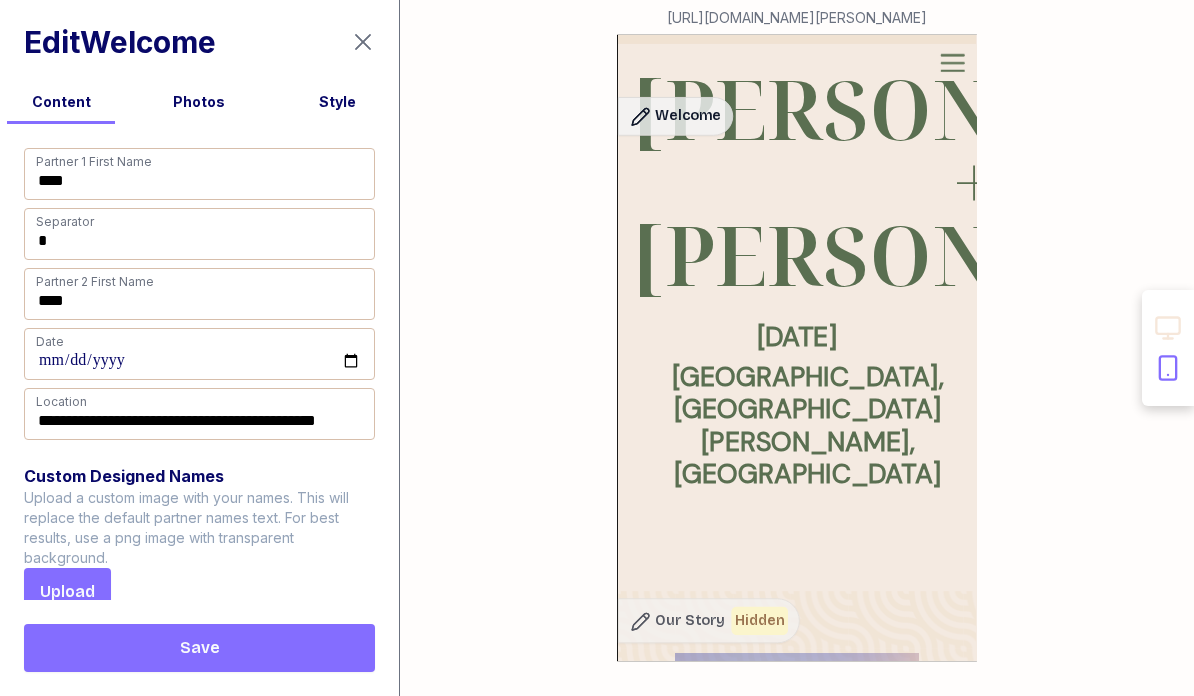 scroll, scrollTop: 0, scrollLeft: 0, axis: both 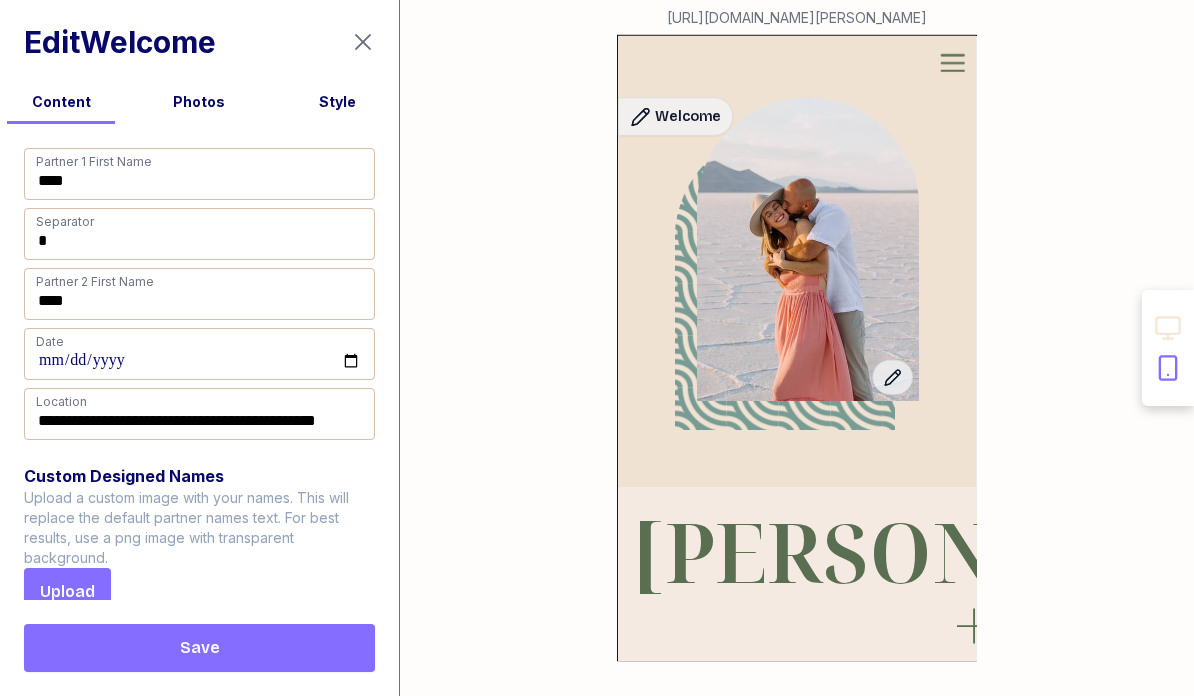 click on "Edit  Welcome" at bounding box center (120, 42) 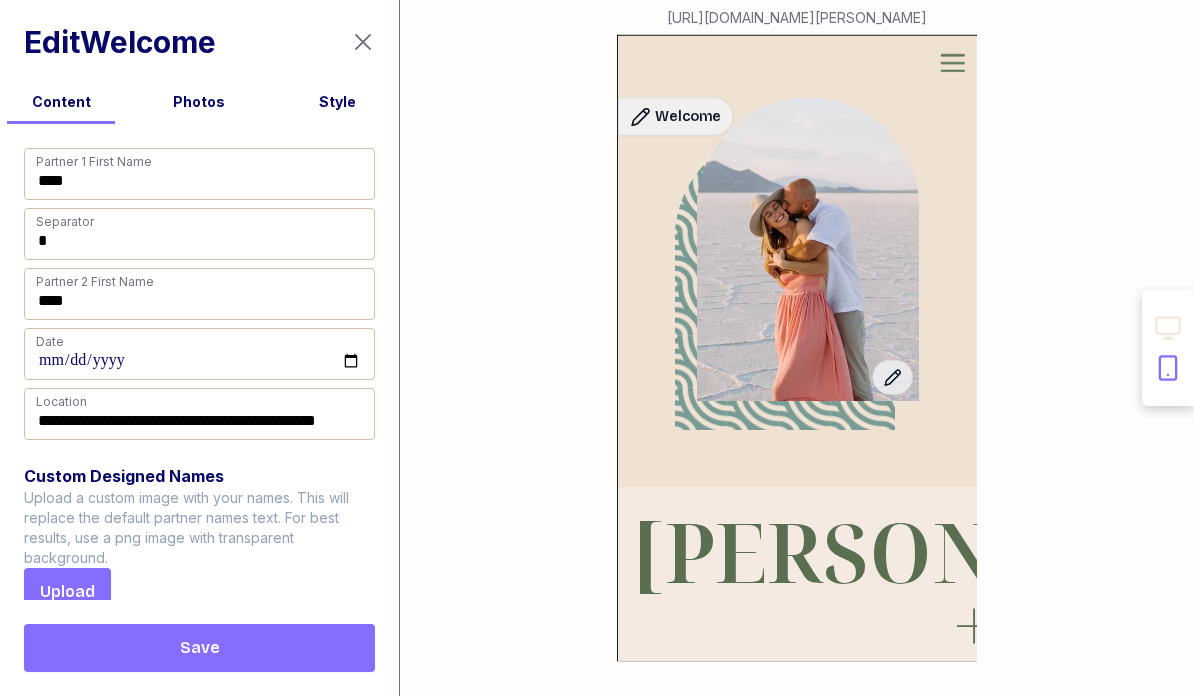 scroll, scrollTop: 0, scrollLeft: 0, axis: both 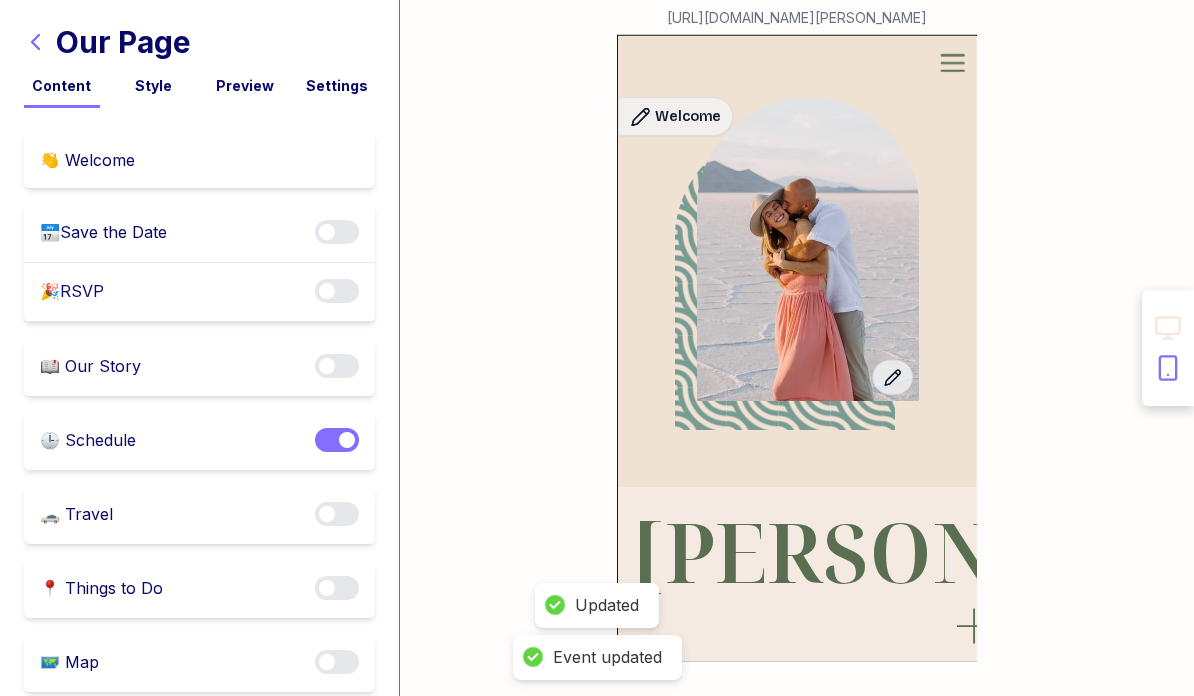 click on "https://www.wedping.com/emma-and-mike-2025 Mike  +  Emma Open sidebar  Photo  Photo  Photo  Photo  Photo  Photo  Photo  Photo  Photo Welcome Mike + Emma October 25, 2025 Pueblo Bonito Sunset Beach, Cabo San Lucas, MX Our Story Hidden  Photo Our Story Schedule  Photo  Photo Schedule Friday, October 24, 2025 Boat Rehearsal Dinner 4:15 PM Meet at the Main lobby to be picked up by Shuttle busses. The busses will bring us to the Marina so that we can start our rehearsal dinner sunset cruise. Meeting Time TBA Edit Event Saturday, October 25, 2025 Wedding Ceremony 4:30 PM The Beach between Villas 3 & 4 Edit Event Cocktail Hour 5:00 PM  -  6:00 PM The Beach Edit Event Wedding Reception 6:00 PM  -  10:00 PM Swan Terrrace (Near Adult Pool) Shuttles will be available to transport everyone from the Cocktail Hour to the Reception. Edit Event Add Event Travel Hidden  Photo Travel Add Travel Things to Do Hidden  Photo  Photo Things to Do Add Recommendation Map Hidden Map Updates Updates Send an update Q + A  Photo Q + A" at bounding box center [797, 348] 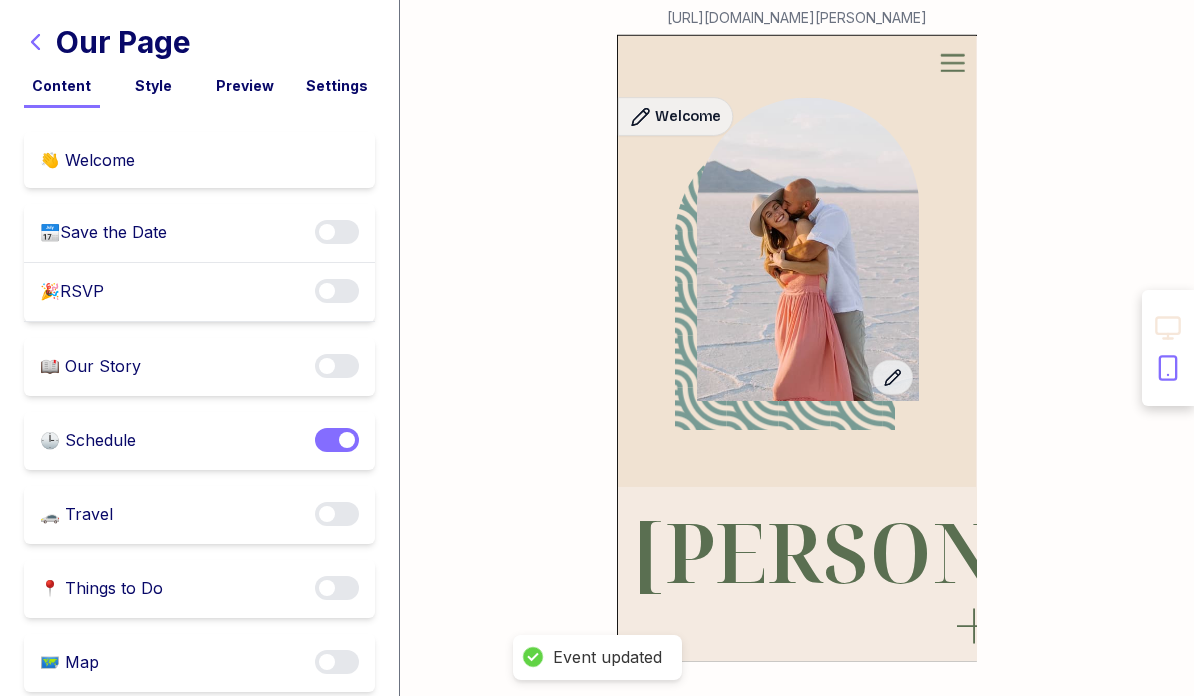 click on "https://www.wedping.com/emma-and-mike-2025 Mike  +  Emma Open sidebar  Photo  Photo  Photo  Photo  Photo  Photo  Photo  Photo  Photo Welcome Mike + Emma October 25, 2025 Pueblo Bonito Sunset Beach, Cabo San Lucas, MX Our Story Hidden  Photo Our Story Schedule  Photo  Photo Schedule Friday, October 24, 2025 Boat Rehearsal Dinner 4:15 PM Meet at the Main lobby to be picked up by Shuttle busses. The busses will bring us to the Marina so that we can start our rehearsal dinner sunset cruise. Meeting Time TBA Edit Event Saturday, October 25, 2025 Wedding Ceremony 4:30 PM The Beach between Villas 3 & 4 Edit Event Cocktail Hour 5:00 PM  -  6:00 PM The Beach Edit Event Wedding Reception 6:00 PM  -  10:00 PM Swan Terrrace (Near Adult Pool) Shuttles will be available to transport everyone from the Cocktail Hour to the Reception. Edit Event Add Event Travel Hidden  Photo Travel Add Travel Things to Do Hidden  Photo  Photo Things to Do Add Recommendation Map Hidden Map Updates Updates Send an update Q + A  Photo Q + A" at bounding box center (797, 348) 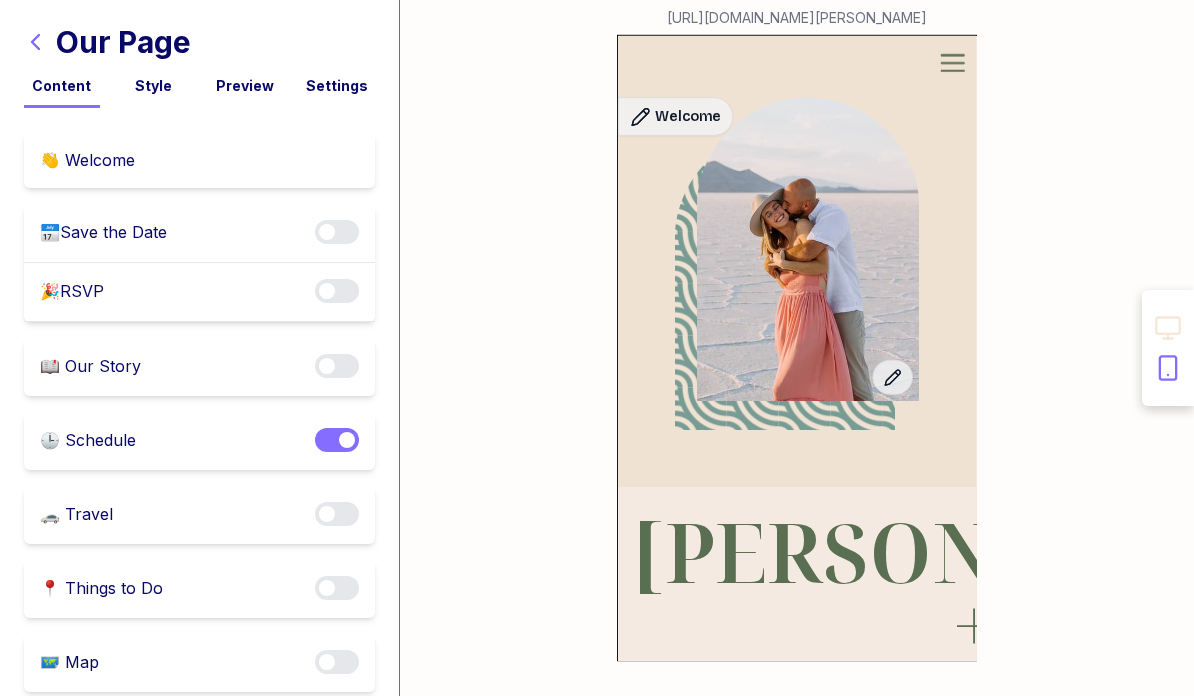 click on "https://www.wedping.com/emma-and-mike-2025 Mike  +  Emma Open sidebar  Photo  Photo  Photo  Photo  Photo  Photo  Photo  Photo  Photo Welcome Mike + Emma October 25, 2025 Pueblo Bonito Sunset Beach, Cabo San Lucas, MX Our Story Hidden  Photo Our Story Schedule  Photo  Photo Schedule Friday, October 24, 2025 Boat Rehearsal Dinner 4:15 PM Meet at the Main lobby to be picked up by Shuttle busses. The busses will bring us to the Marina so that we can start our rehearsal dinner sunset cruise. Meeting Time TBA Edit Event Saturday, October 25, 2025 Wedding Ceremony 4:30 PM The Beach between Villas 3 & 4 Edit Event Cocktail Hour 5:00 PM  -  6:00 PM The Beach Edit Event Wedding Reception 6:00 PM  -  10:00 PM Swan Terrrace (Near Adult Pool) Shuttles will be available to transport everyone from the Cocktail Hour to the Reception. Edit Event Add Event Travel Hidden  Photo Travel Add Travel Things to Do Hidden  Photo  Photo Things to Do Add Recommendation Map Hidden Map Updates Updates Send an update Q + A  Photo Q + A" at bounding box center (797, 348) 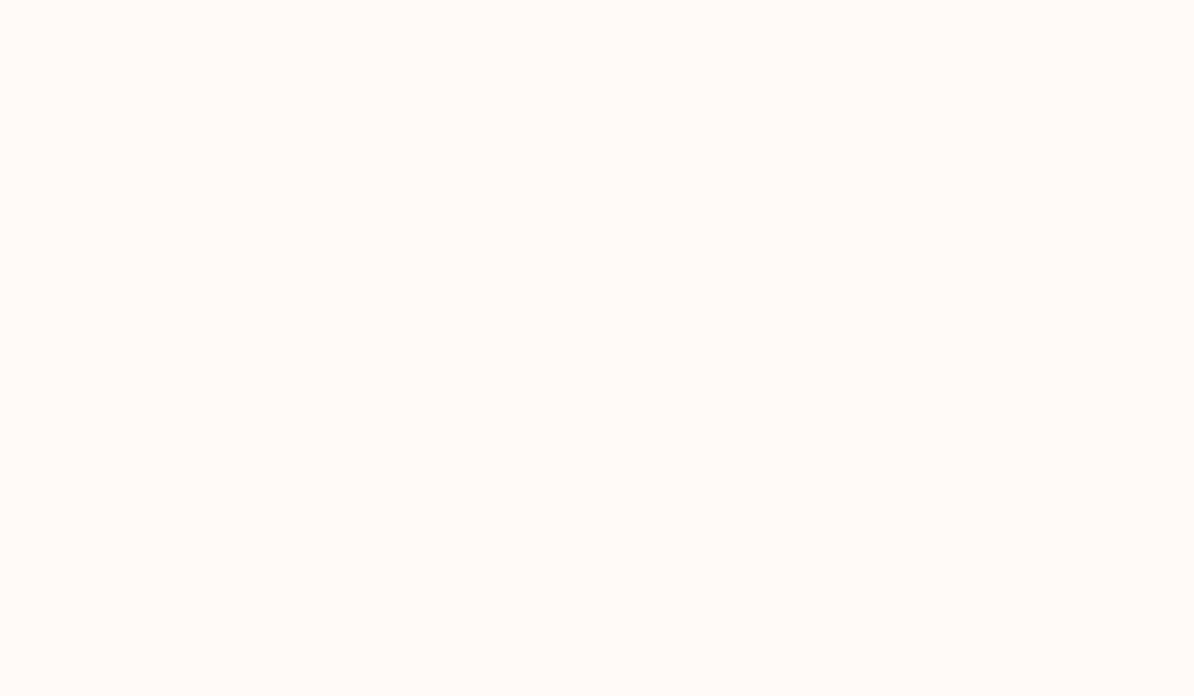 scroll, scrollTop: 0, scrollLeft: 0, axis: both 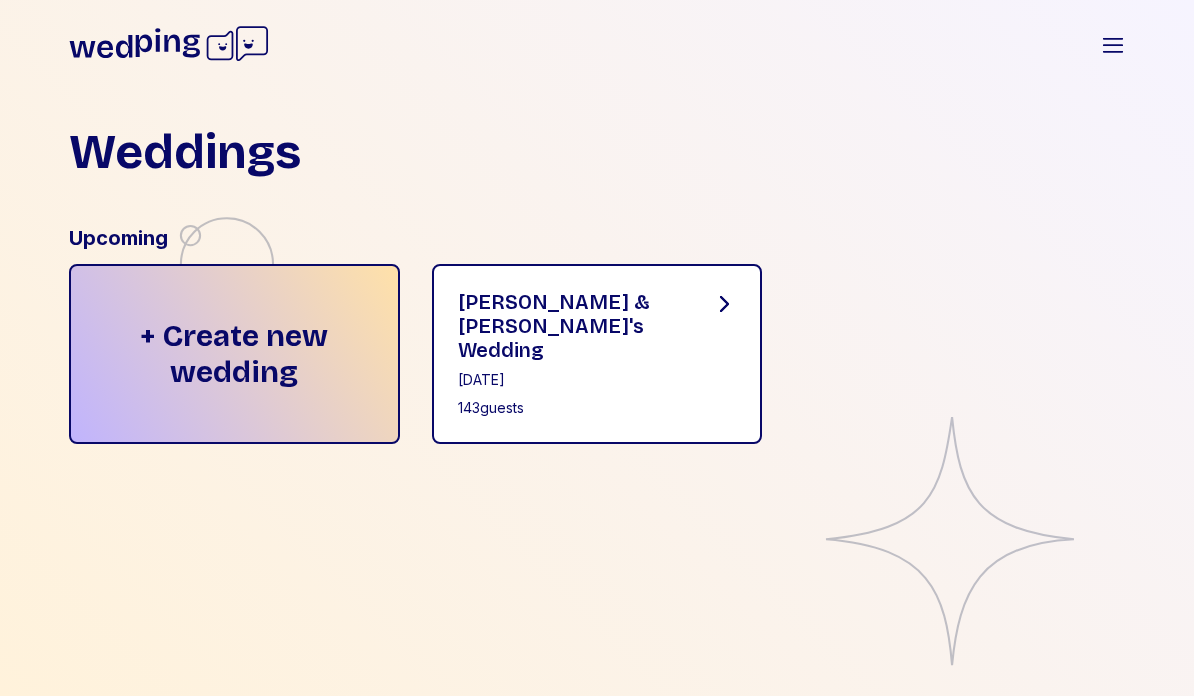 click on "[PERSON_NAME] & [PERSON_NAME]'s Wedding" at bounding box center (569, 326) 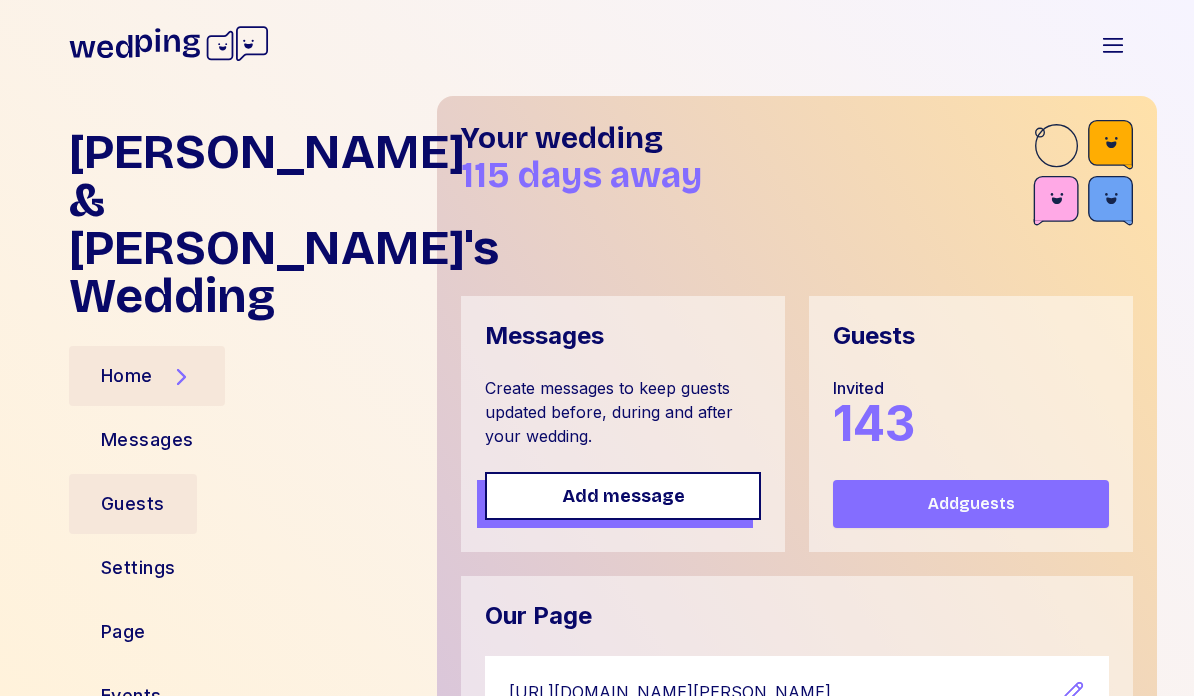 click on "Guests" at bounding box center (133, 504) 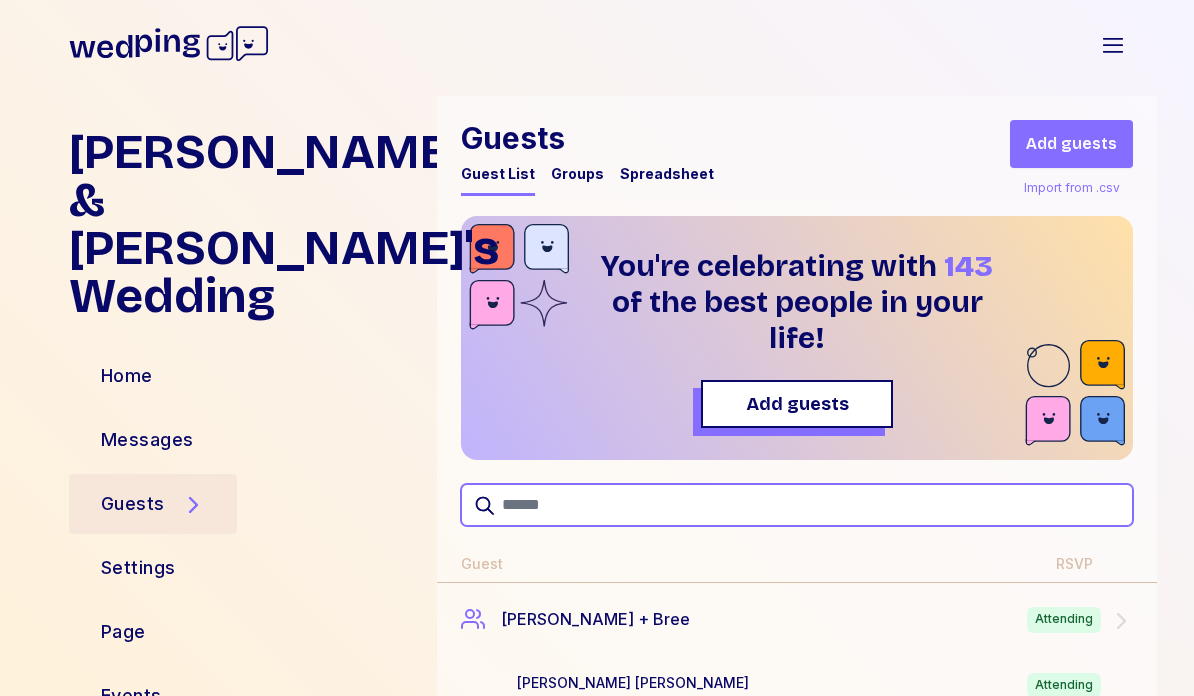 click at bounding box center [797, 505] 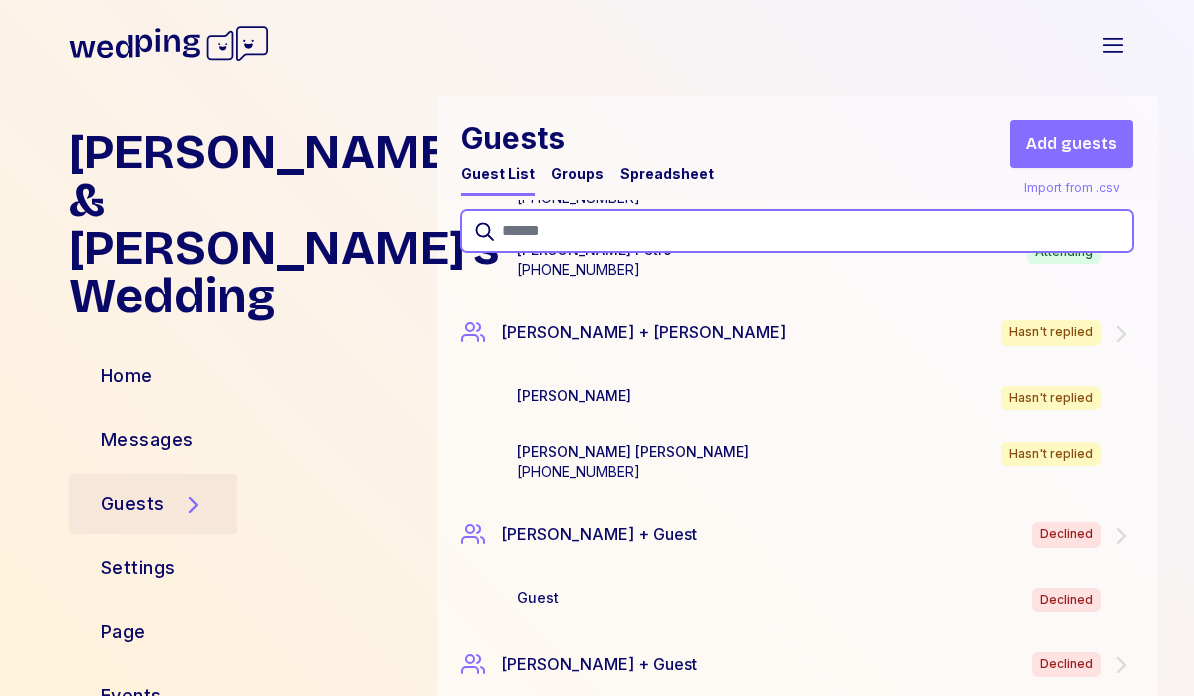 scroll, scrollTop: 4027, scrollLeft: 0, axis: vertical 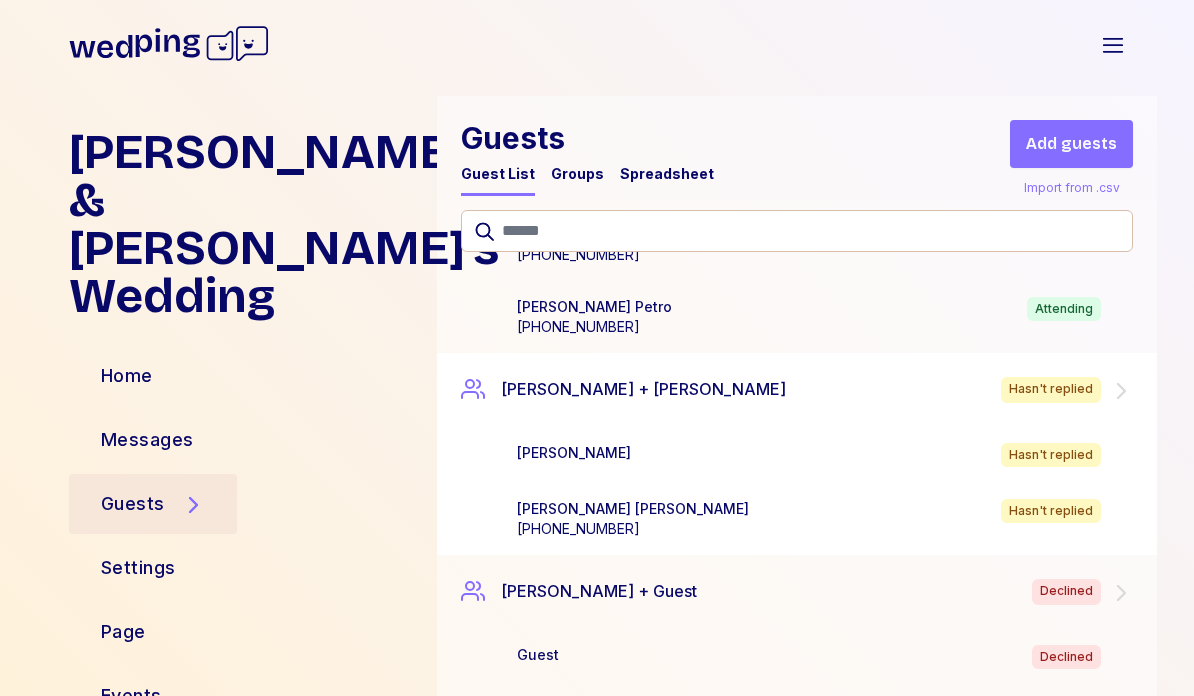 click 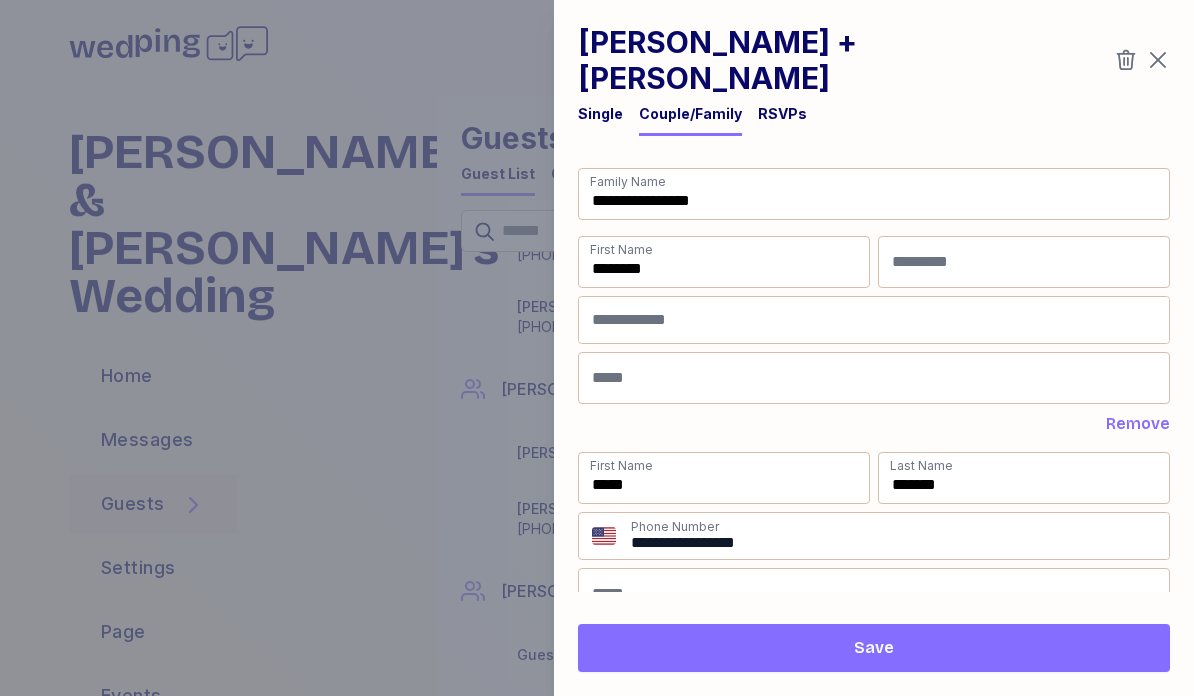 click on "Single" at bounding box center (600, 114) 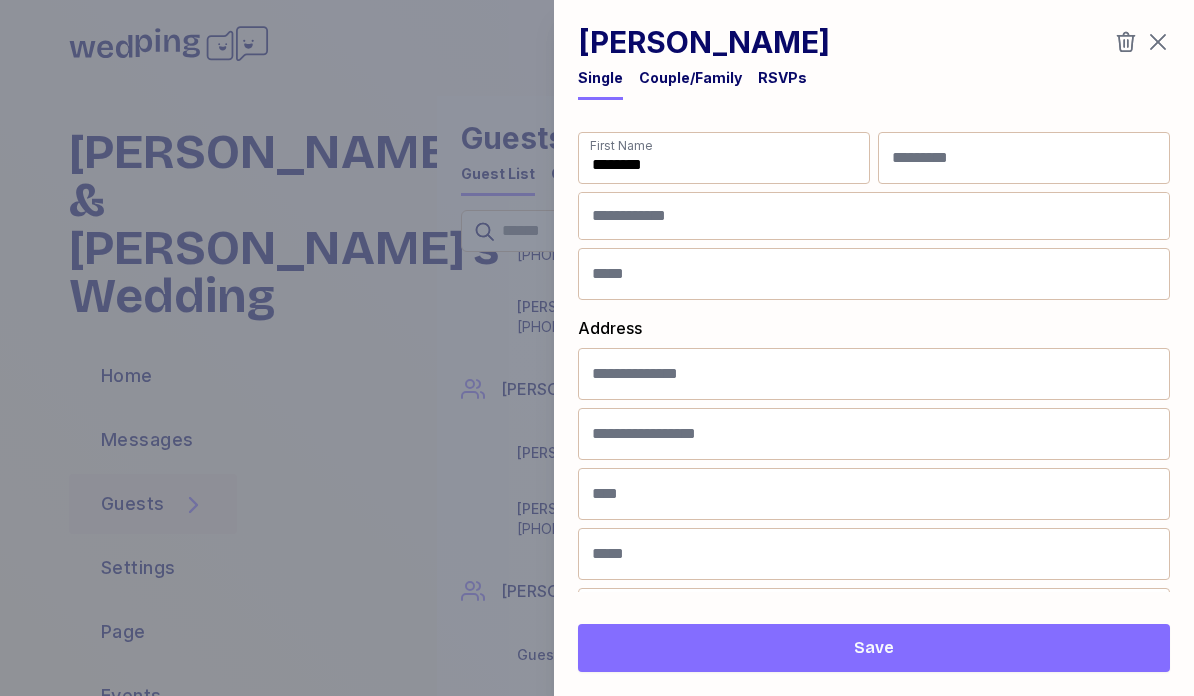 click on "Couple/Family" at bounding box center [690, 78] 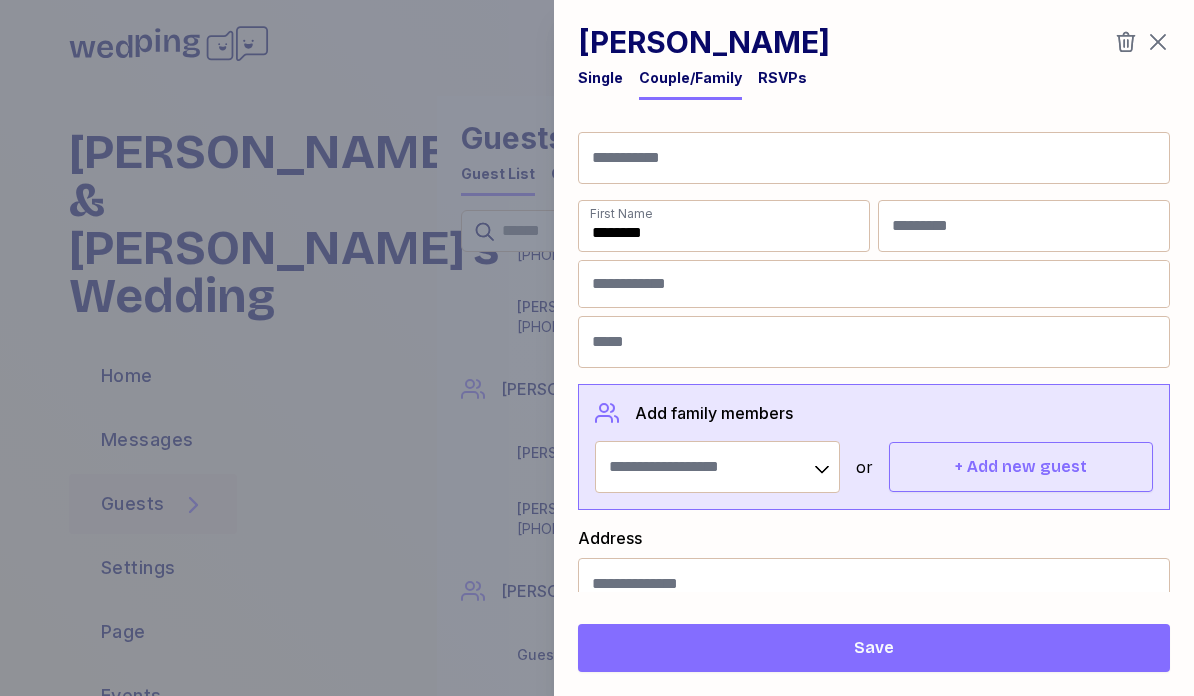 click 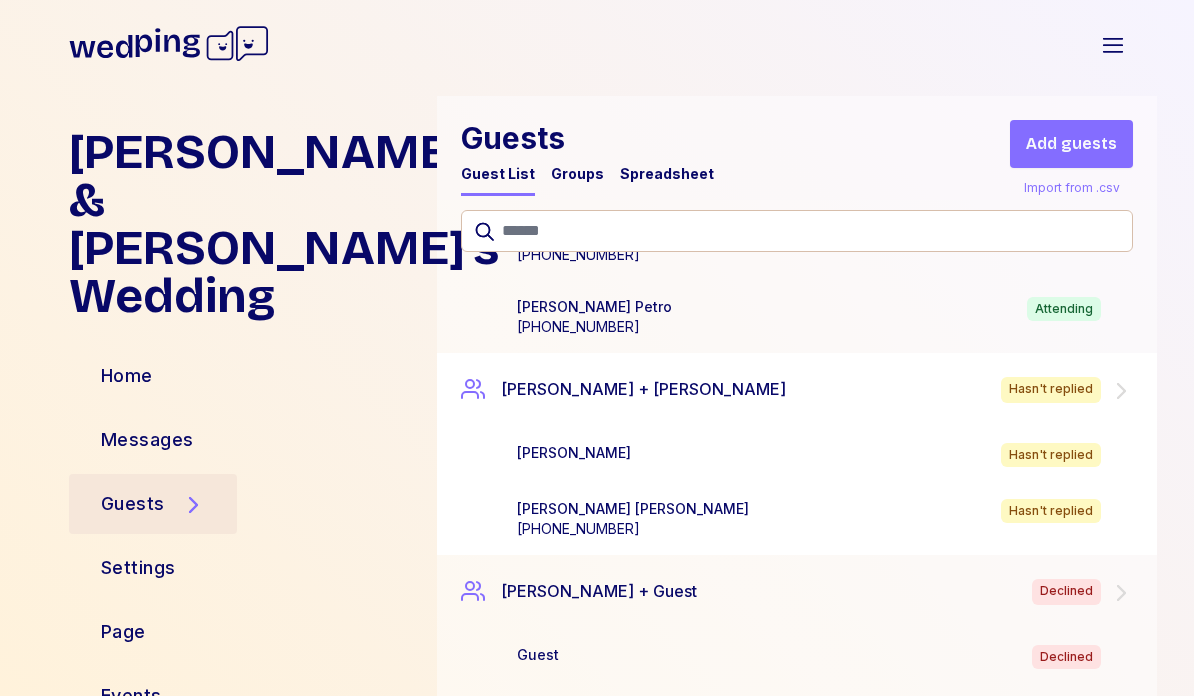 click 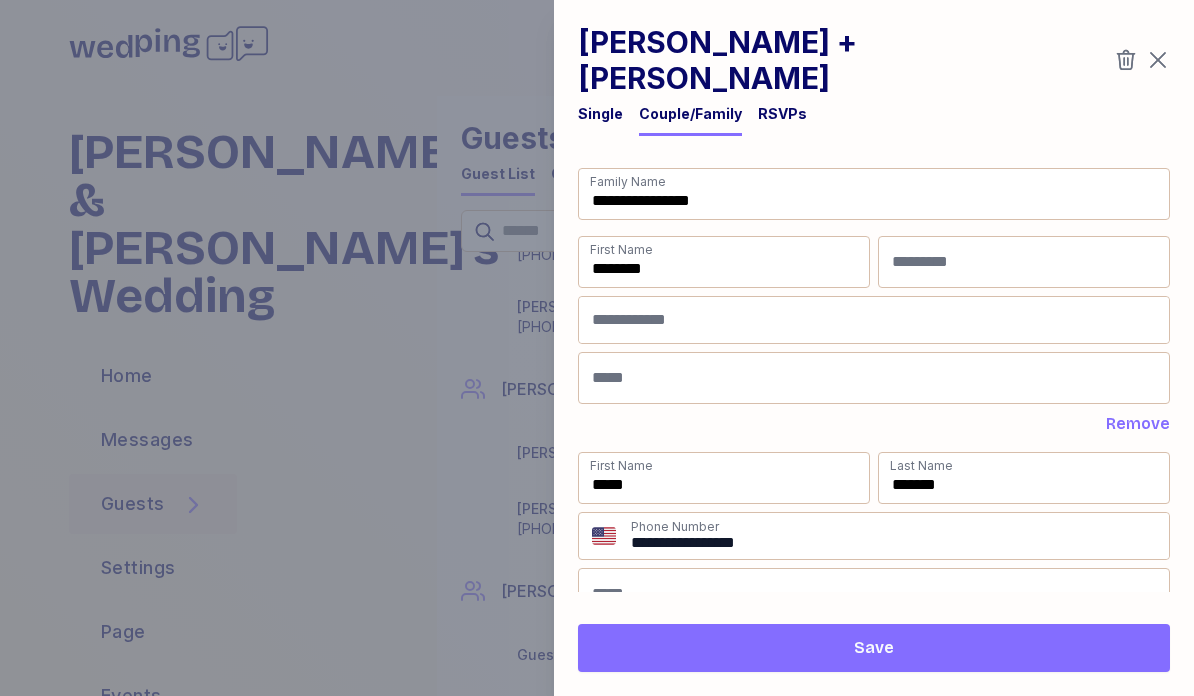 click on "RSVPs" at bounding box center [782, 114] 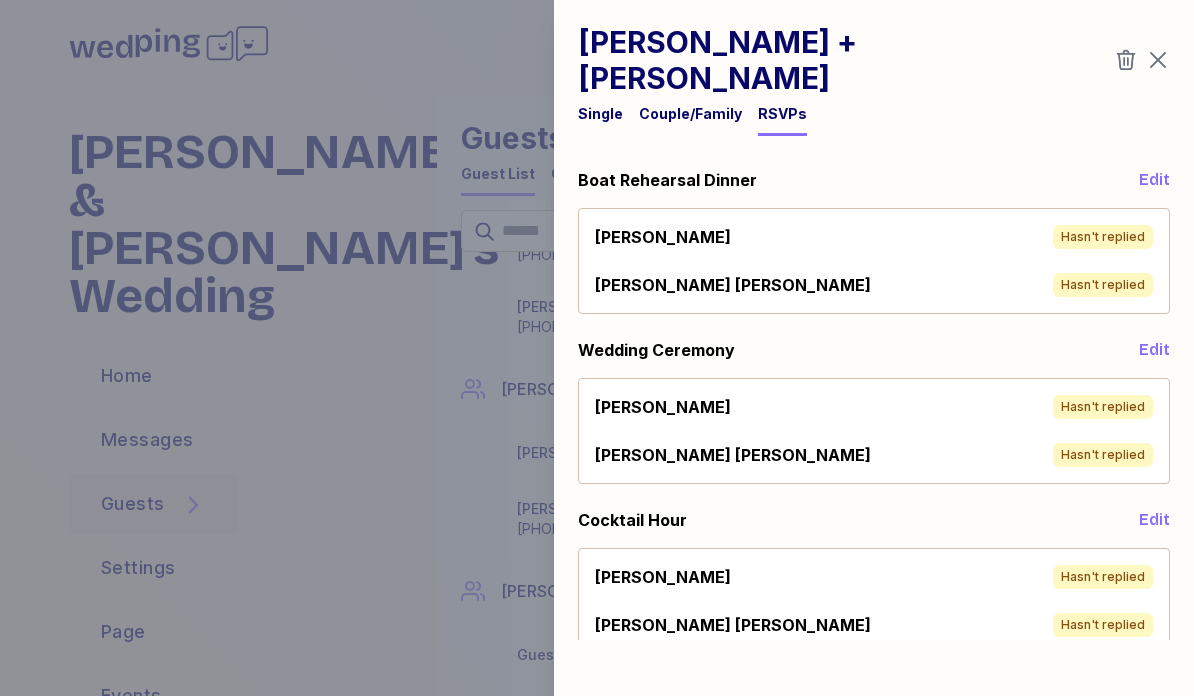 click on "Hasn't replied" at bounding box center [1103, 237] 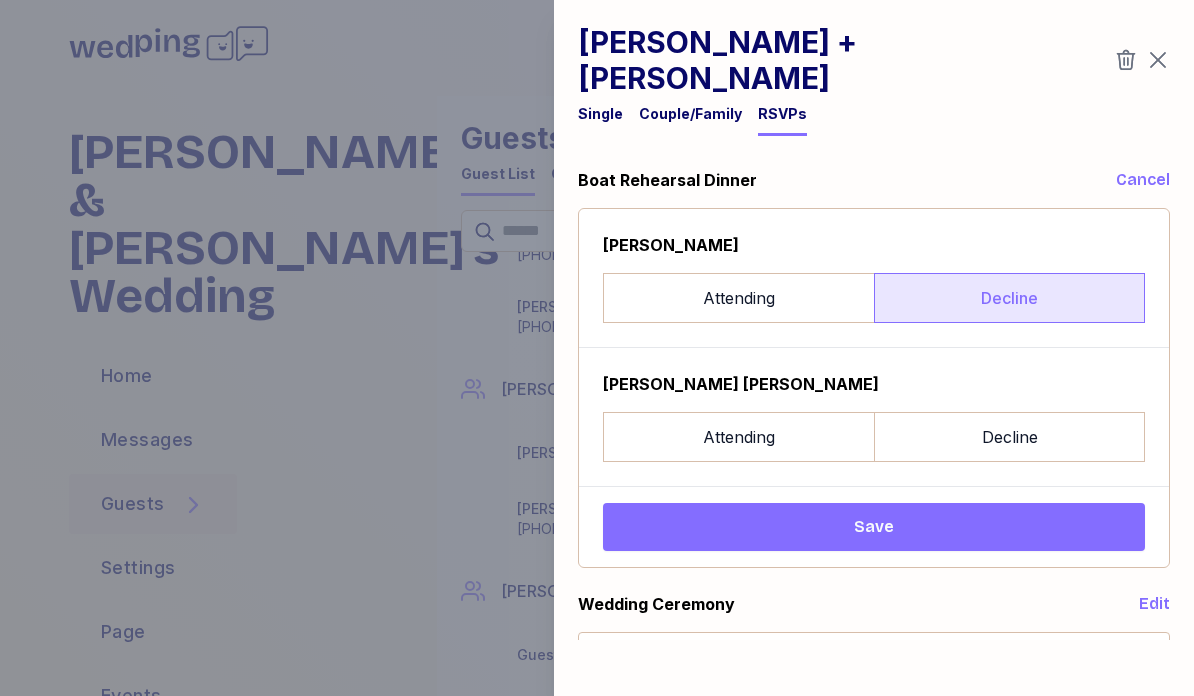 click on "Decline" at bounding box center (1009, 298) 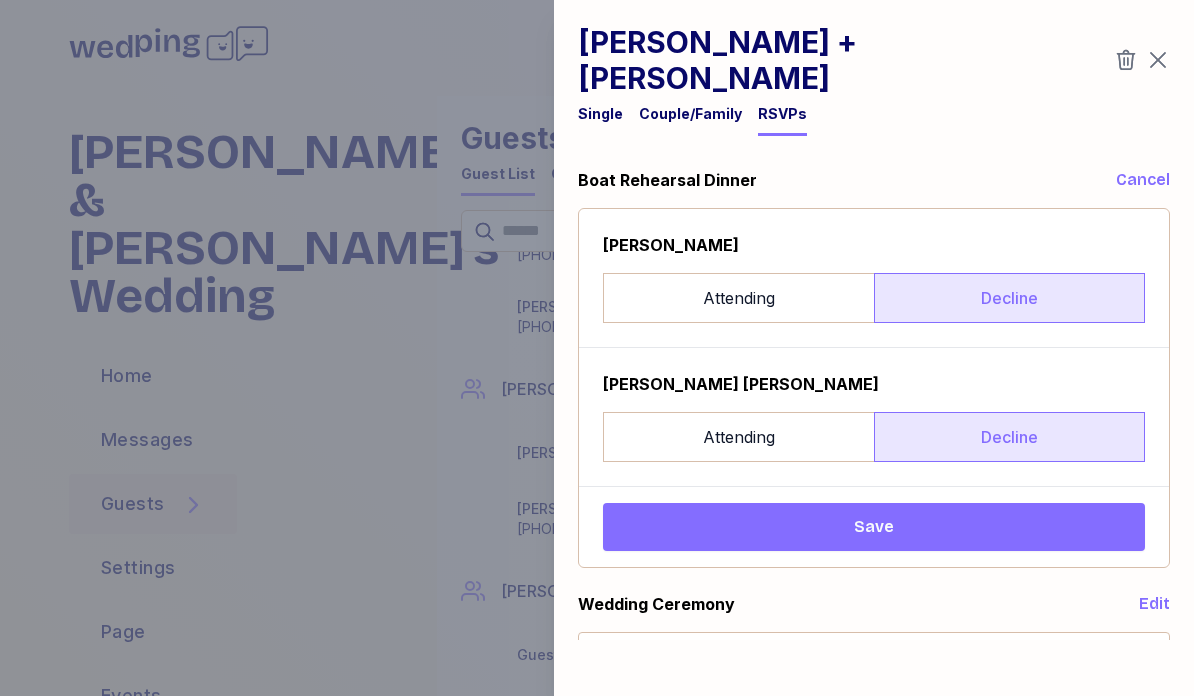 click on "Decline" at bounding box center (1009, 437) 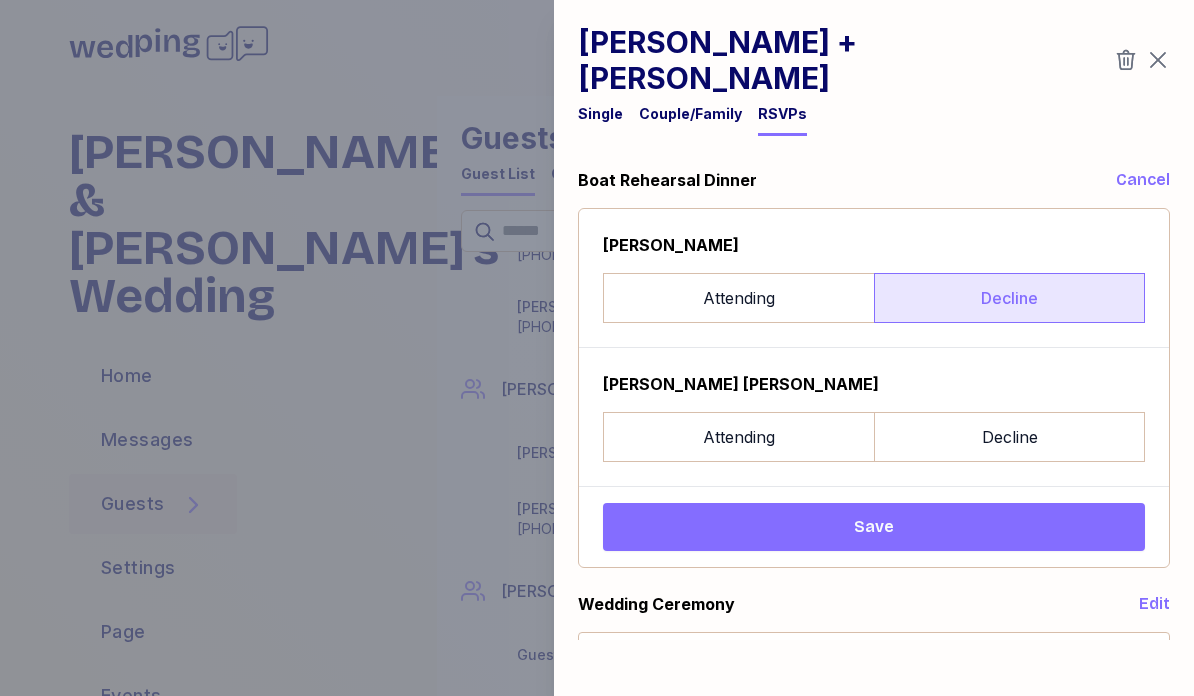 click on "Save" at bounding box center (874, 527) 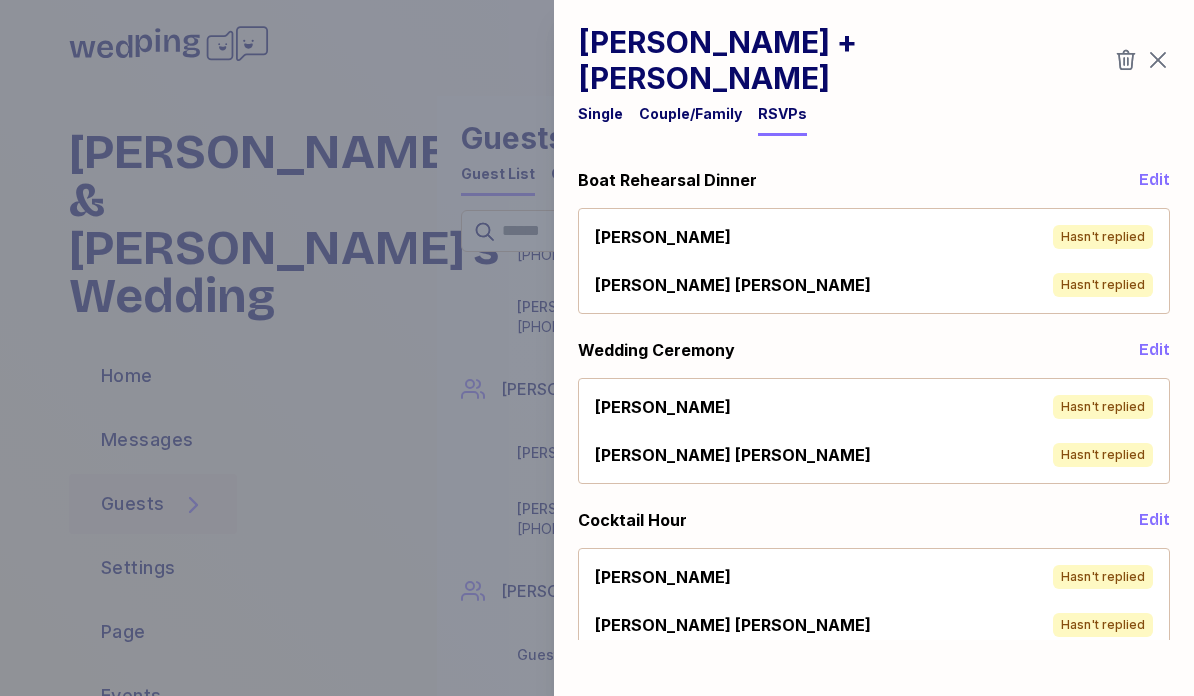 click on "Hasn't replied" at bounding box center [1103, 407] 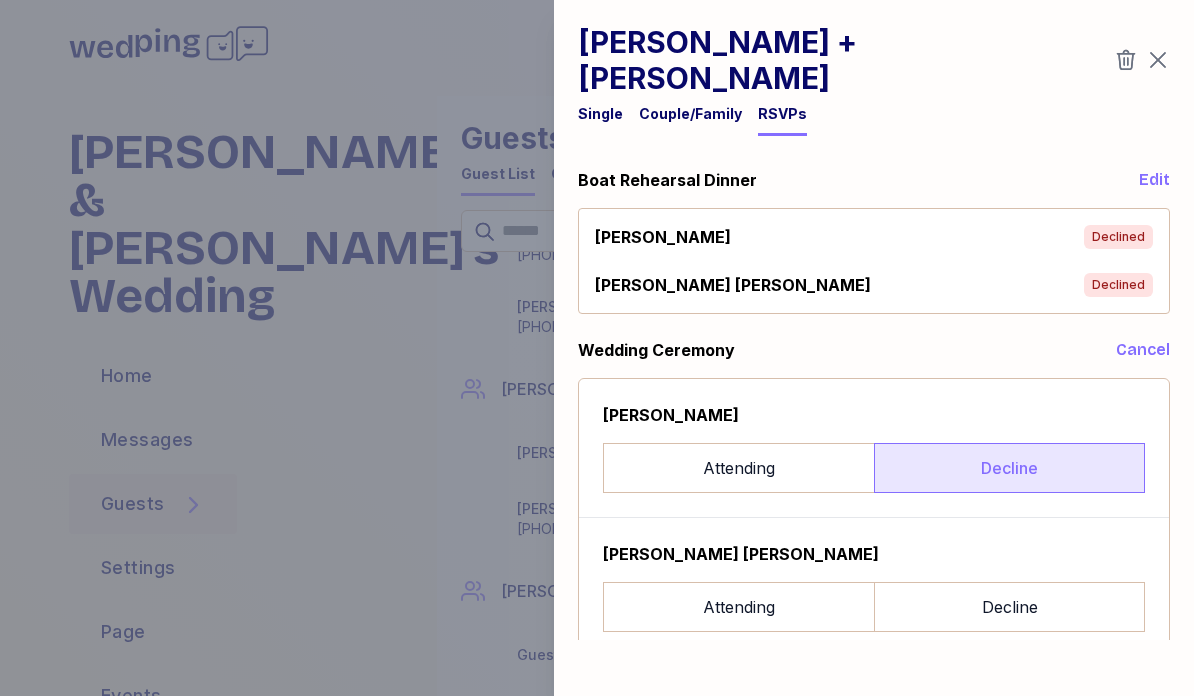 click on "Decline" at bounding box center [1009, 468] 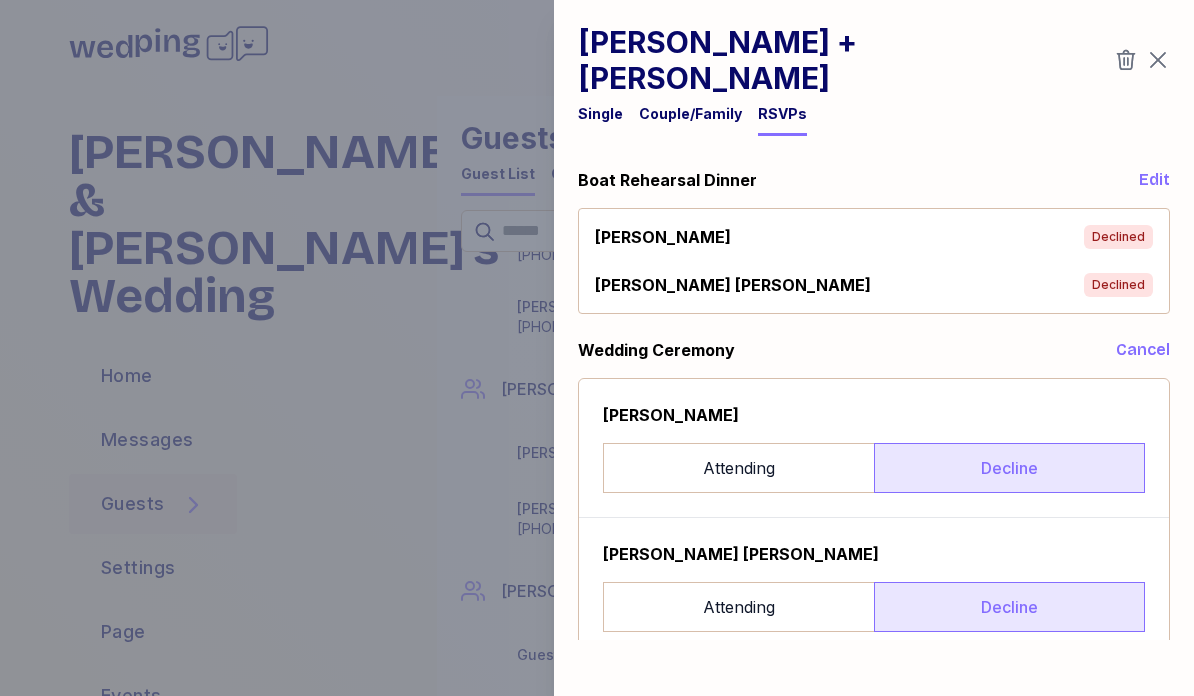 click on "Decline" at bounding box center [1009, 607] 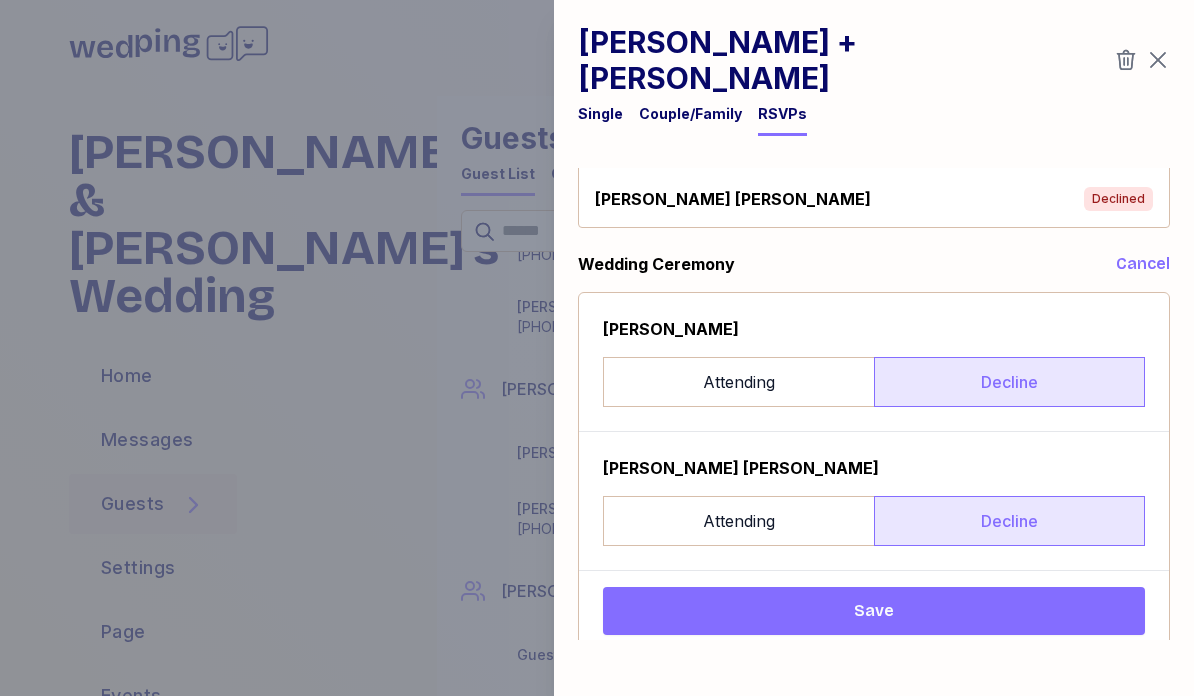 scroll, scrollTop: 117, scrollLeft: 0, axis: vertical 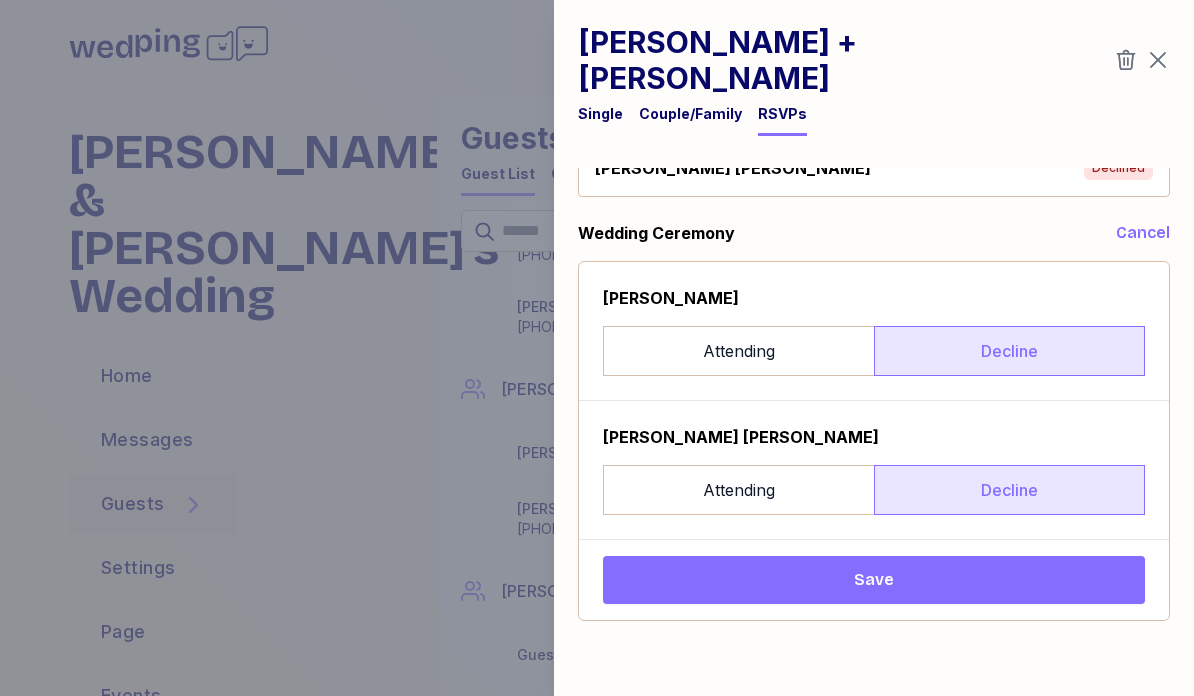 click on "Save" at bounding box center (874, 580) 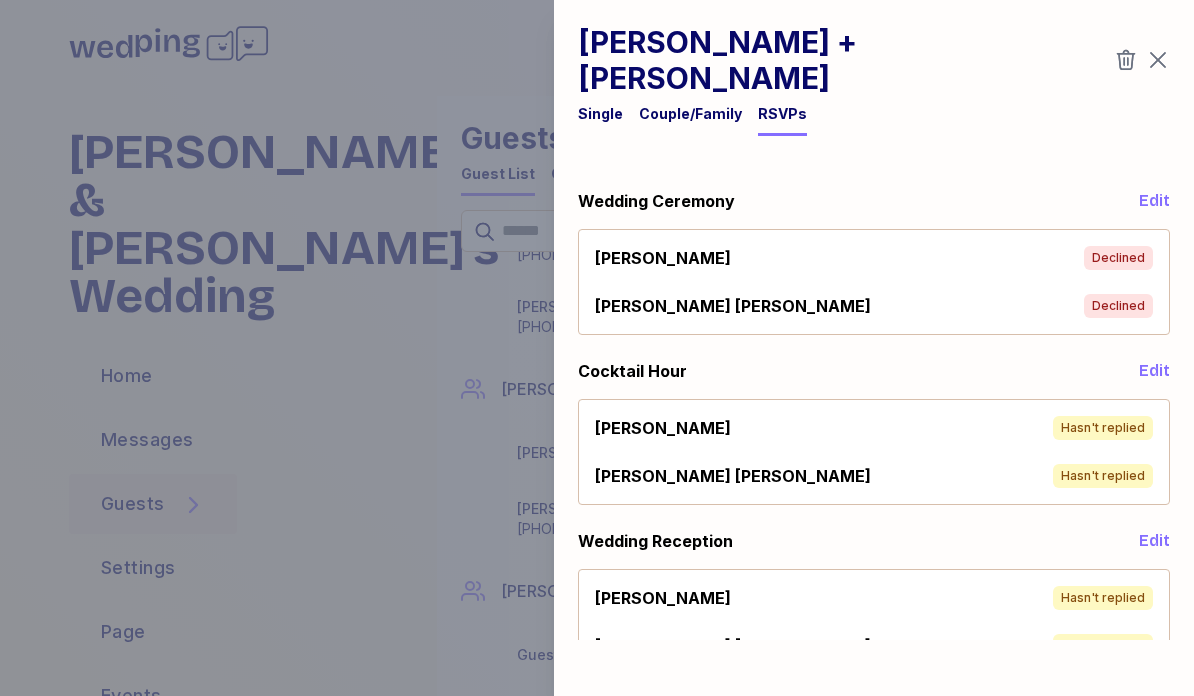 scroll, scrollTop: 148, scrollLeft: 0, axis: vertical 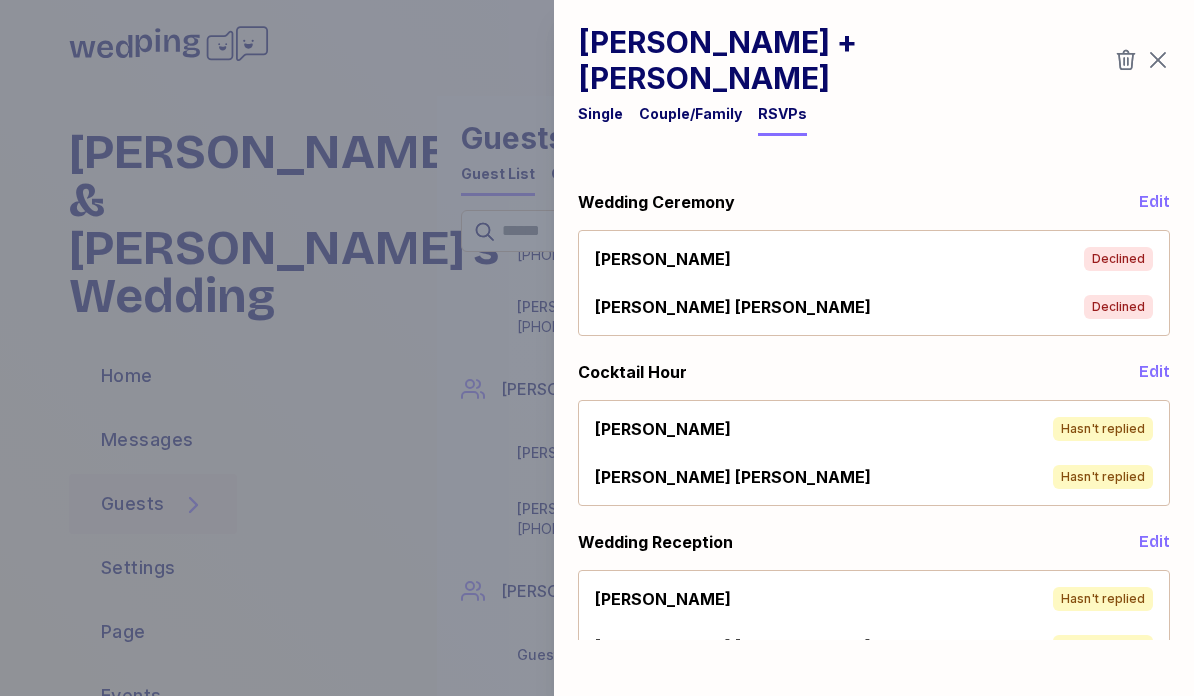 click on "Brittany   Hasn't replied Edwin   Borrero Hasn't replied" at bounding box center (874, 623) 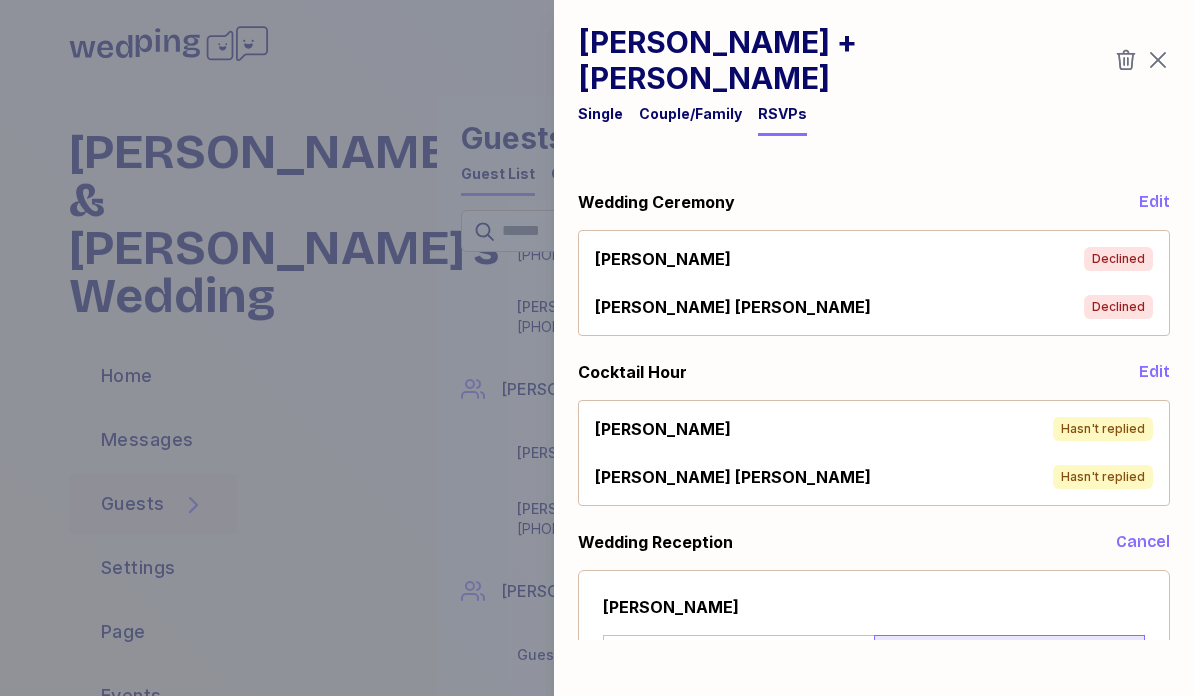 click on "Decline" at bounding box center (1009, 660) 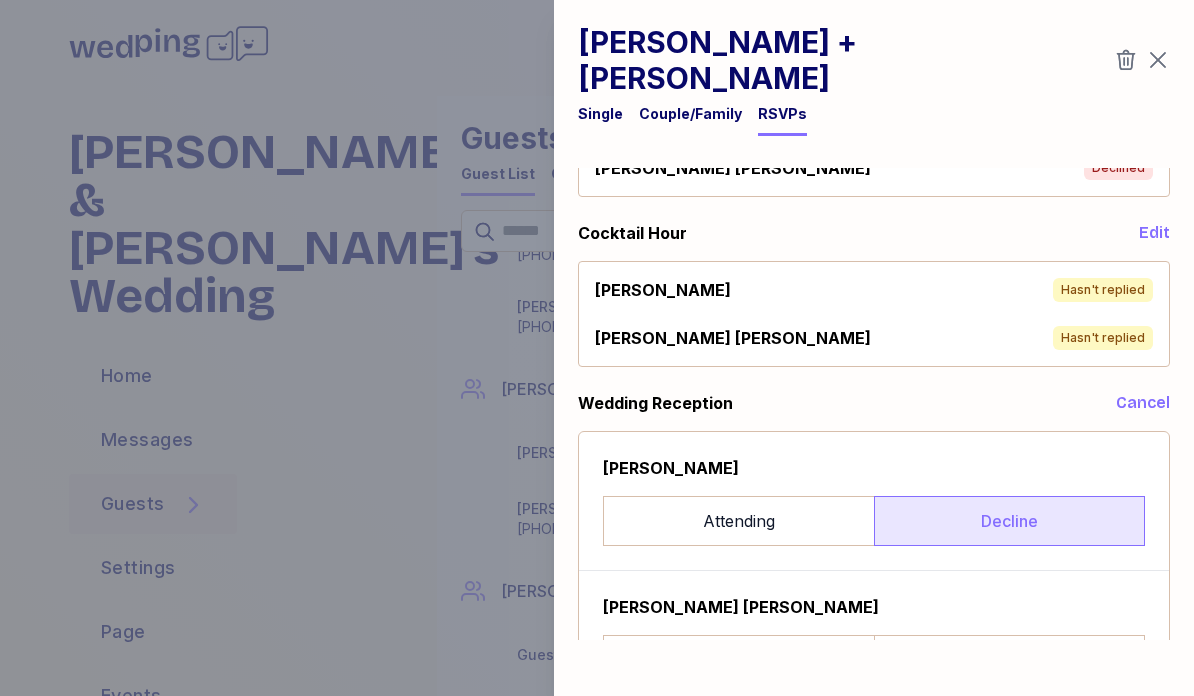 scroll, scrollTop: 289, scrollLeft: 0, axis: vertical 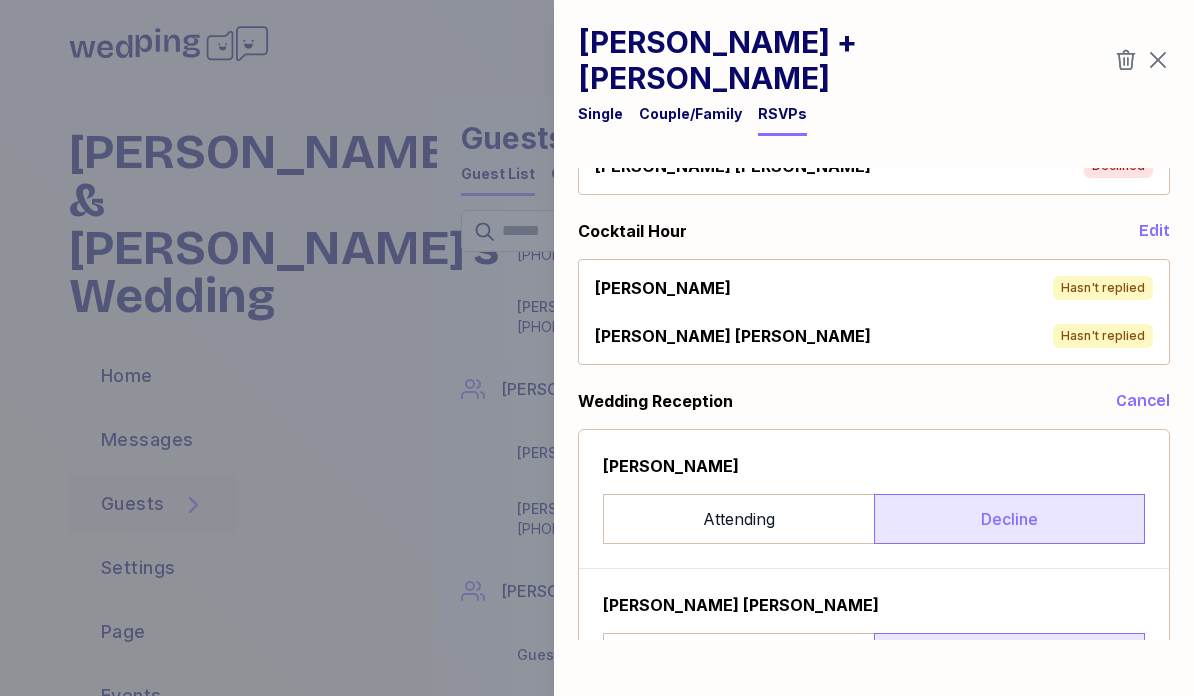 click on "Decline" at bounding box center [1009, 658] 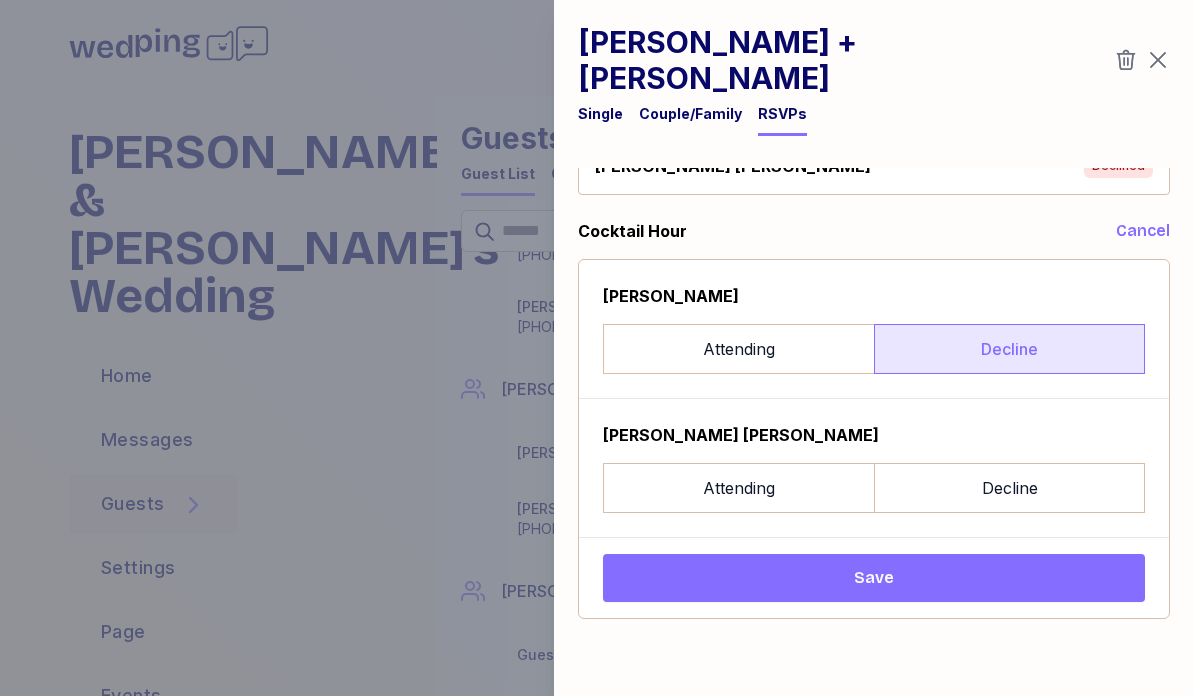 click on "Decline" at bounding box center (1009, 349) 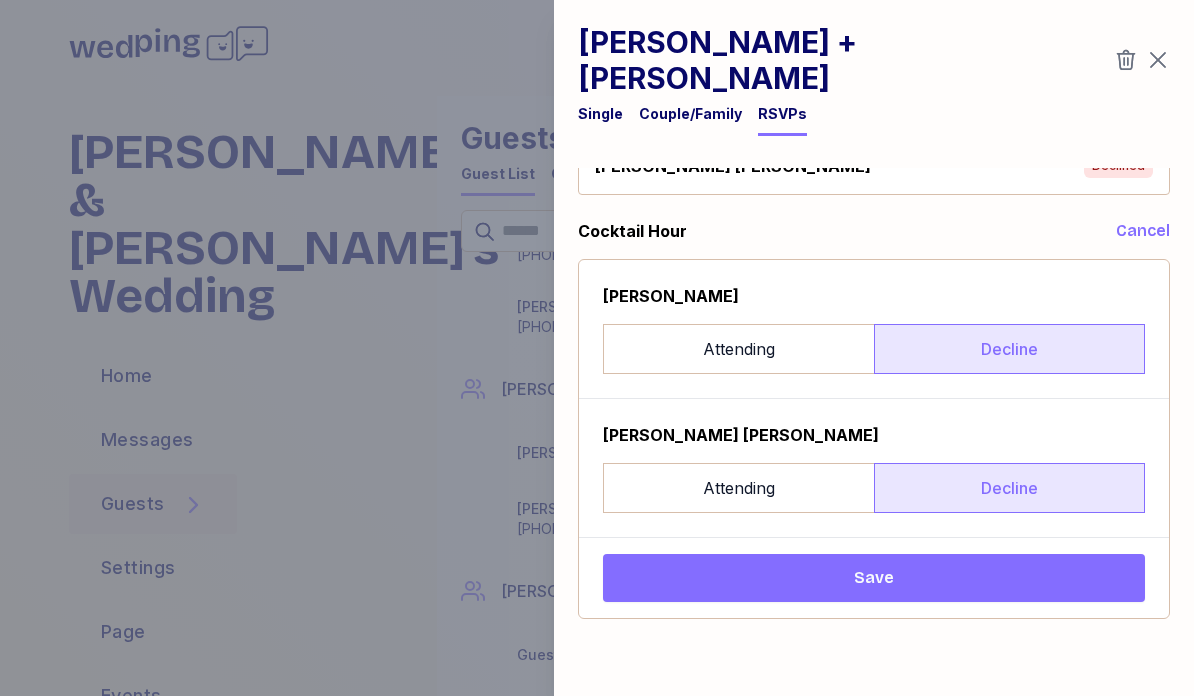 click on "Decline" at bounding box center [1009, 488] 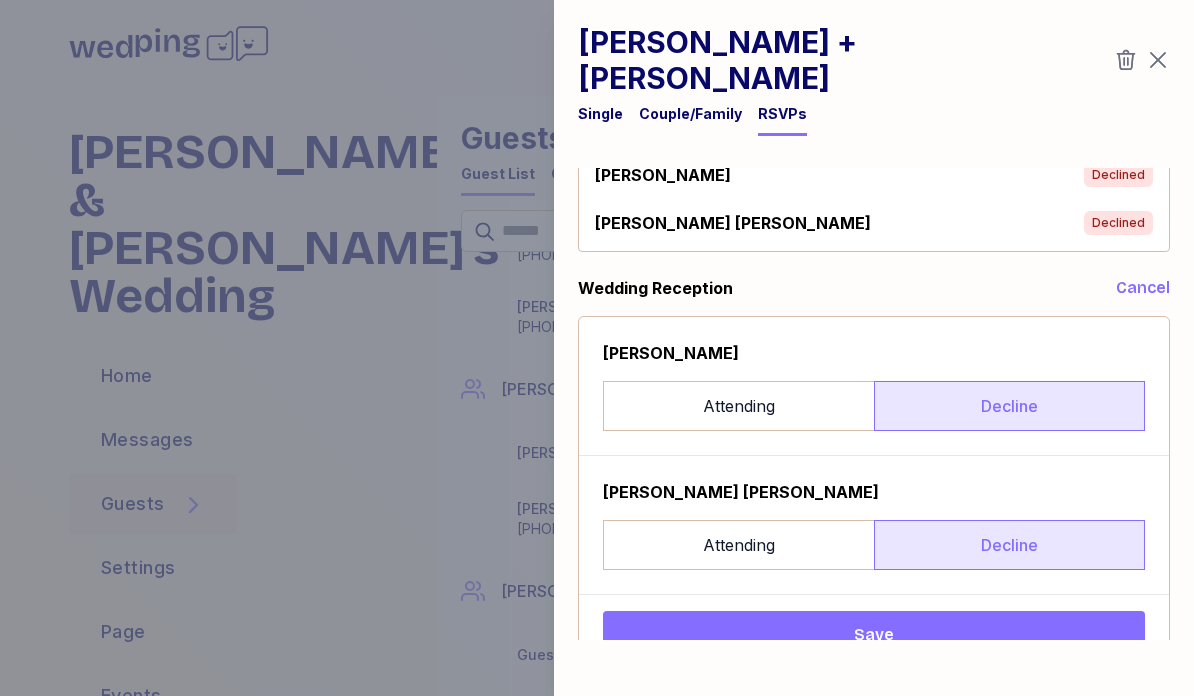 click on "Save" at bounding box center [874, 635] 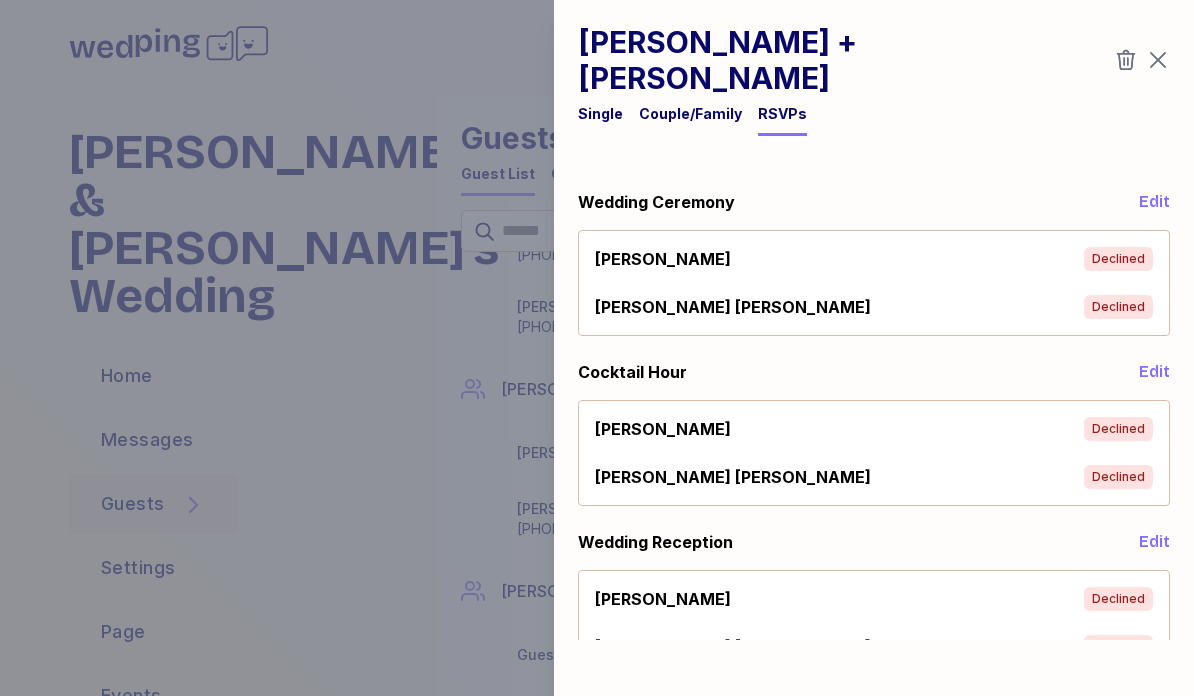 click 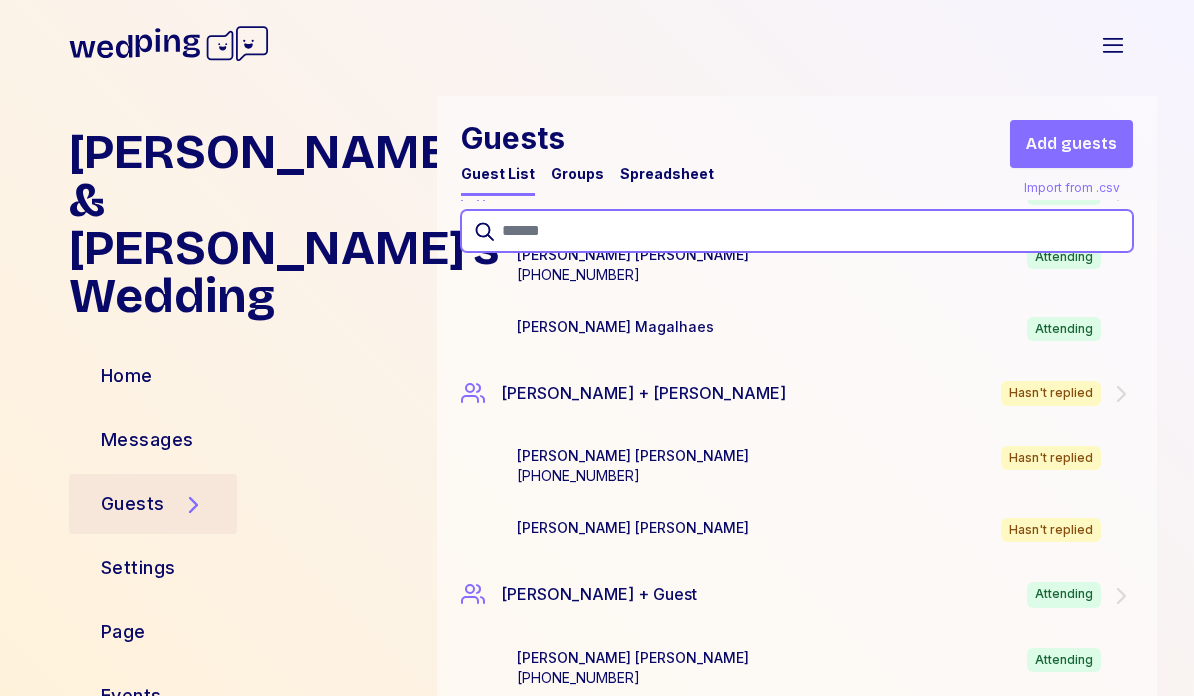 scroll, scrollTop: 4794, scrollLeft: 0, axis: vertical 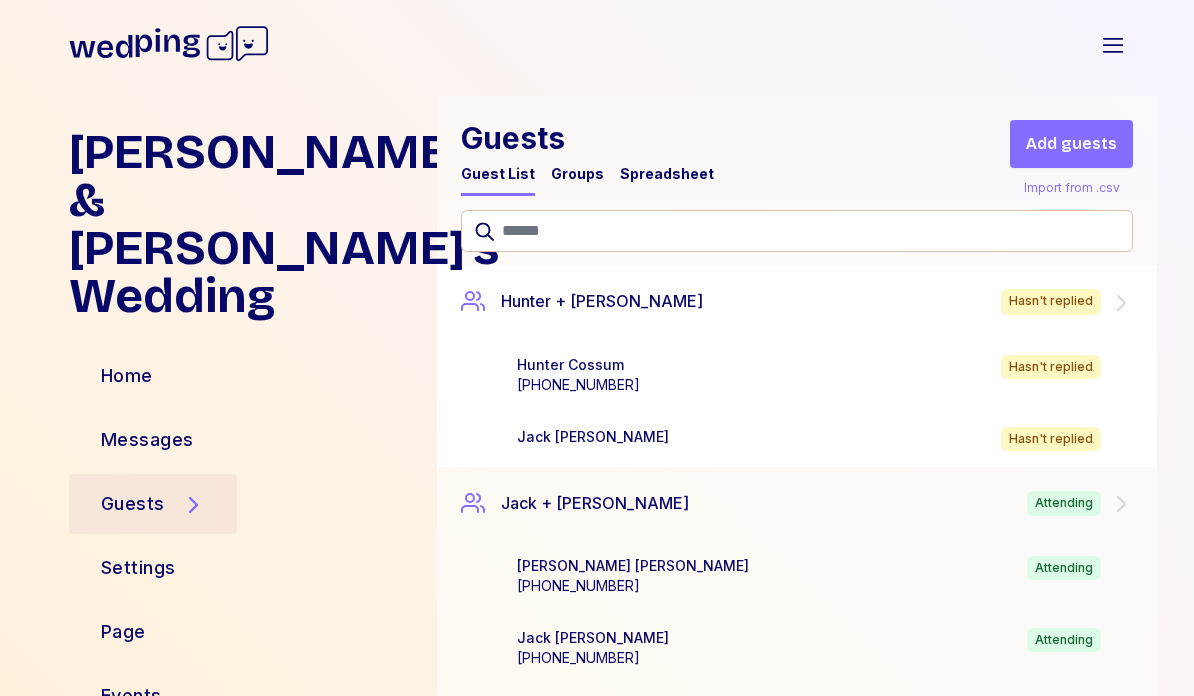 click on "Hasn't replied" at bounding box center (1067, 302) 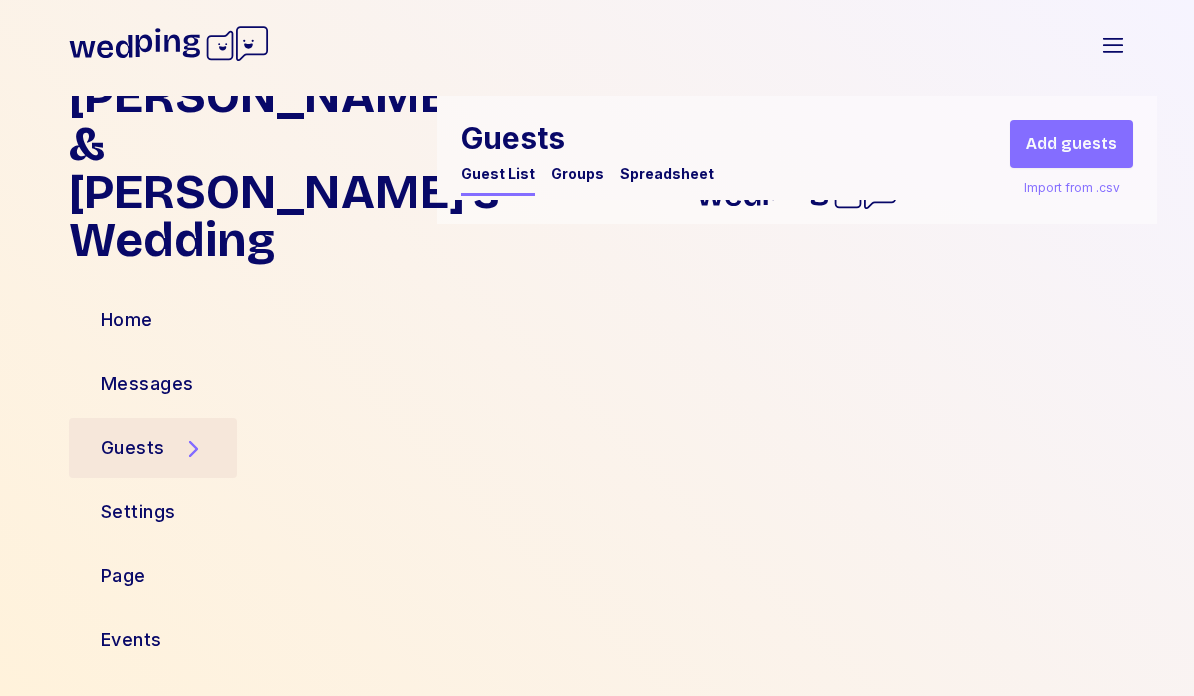 scroll, scrollTop: 8, scrollLeft: 0, axis: vertical 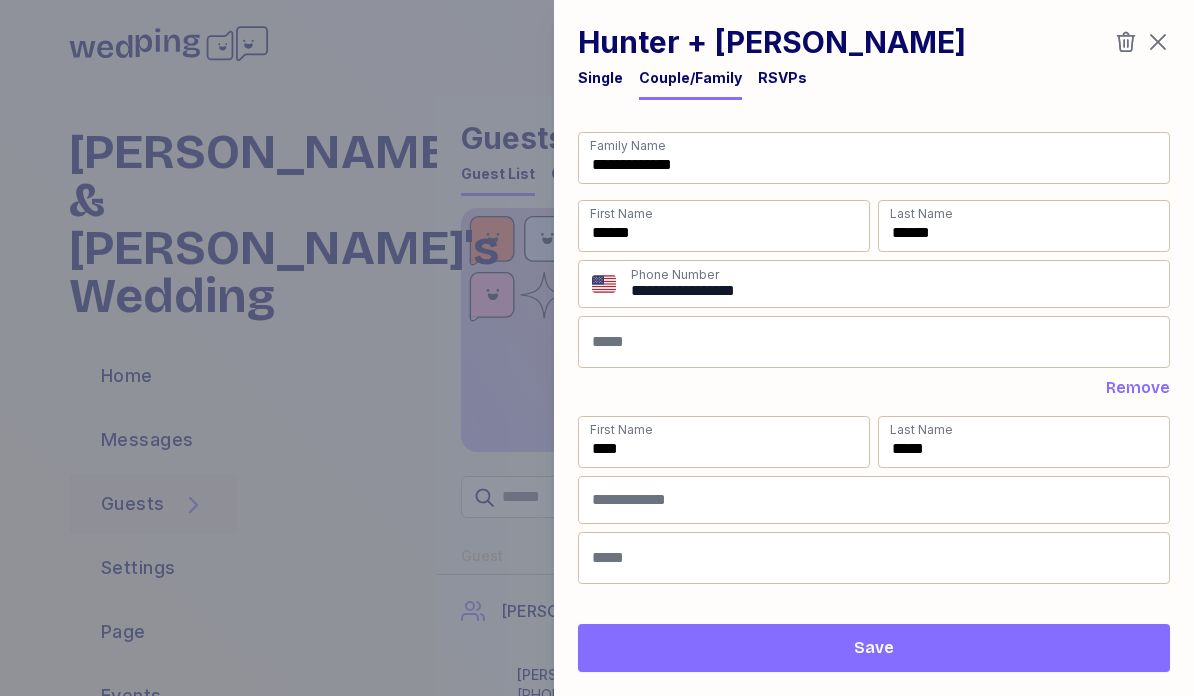 click on "RSVPs" at bounding box center [782, 84] 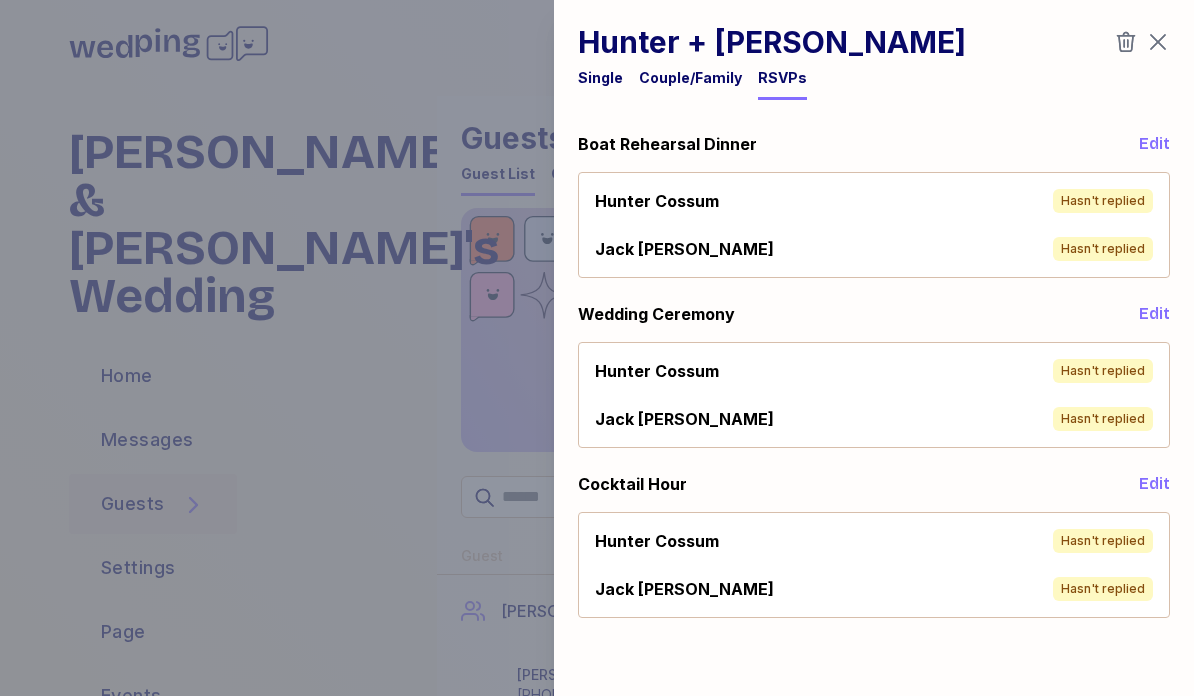 click on "Hasn't replied" at bounding box center [1103, 201] 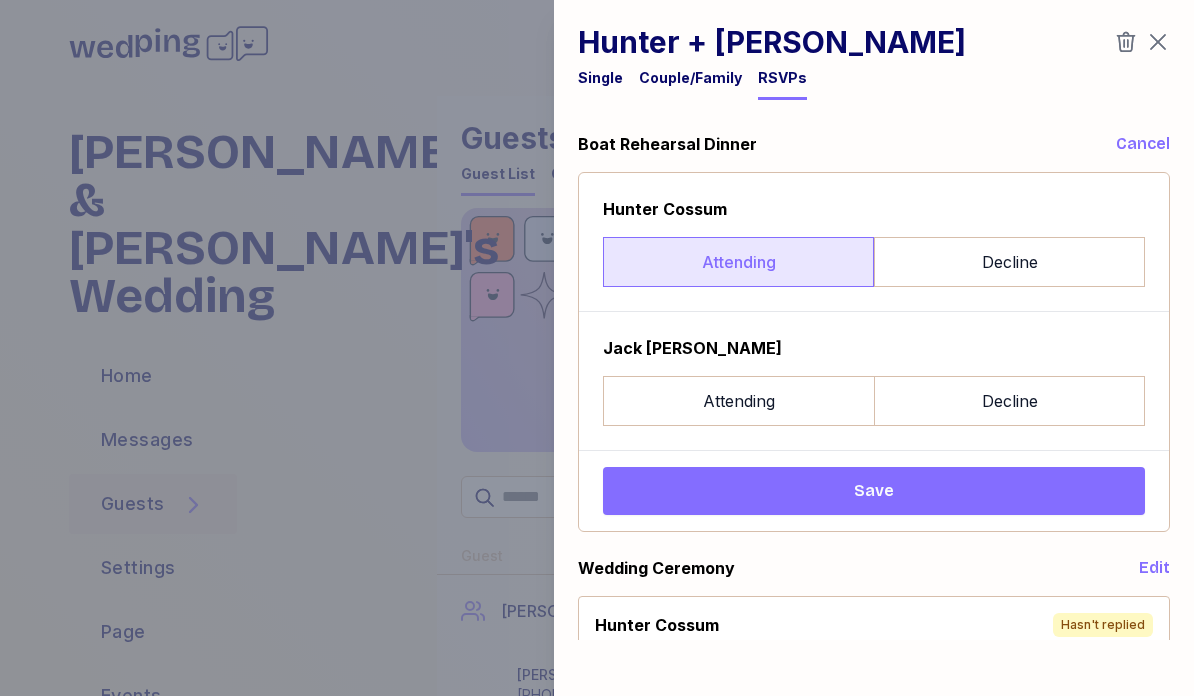 click on "Attending" at bounding box center [738, 262] 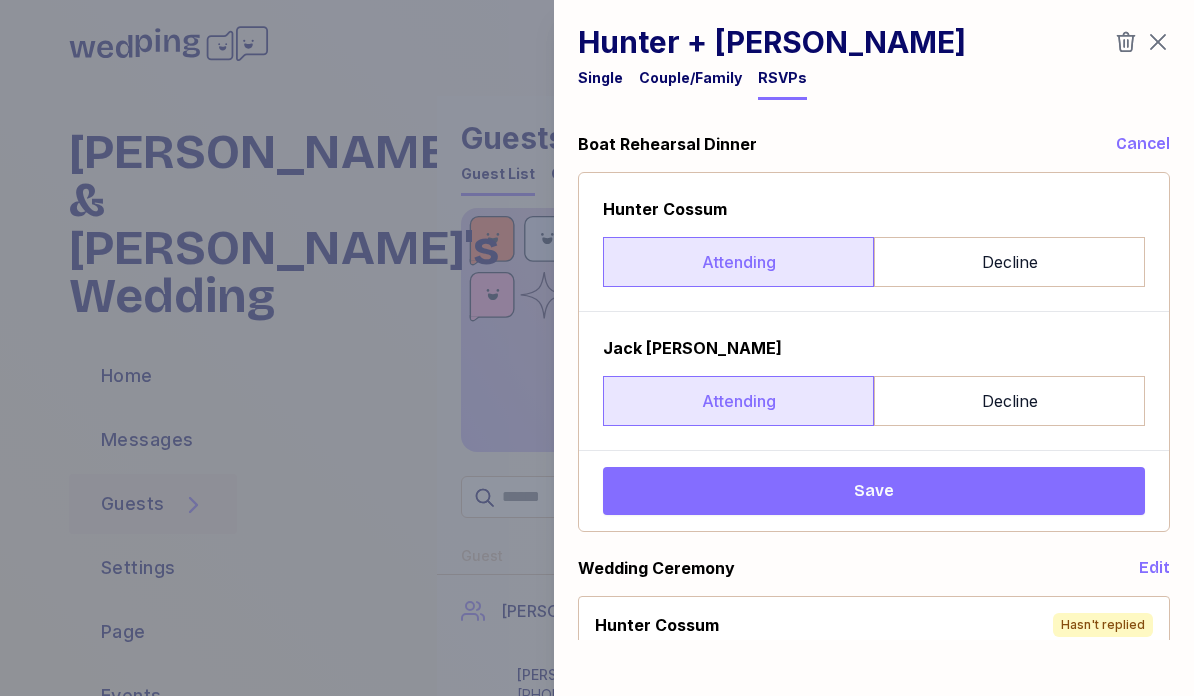 click on "Attending" at bounding box center [738, 401] 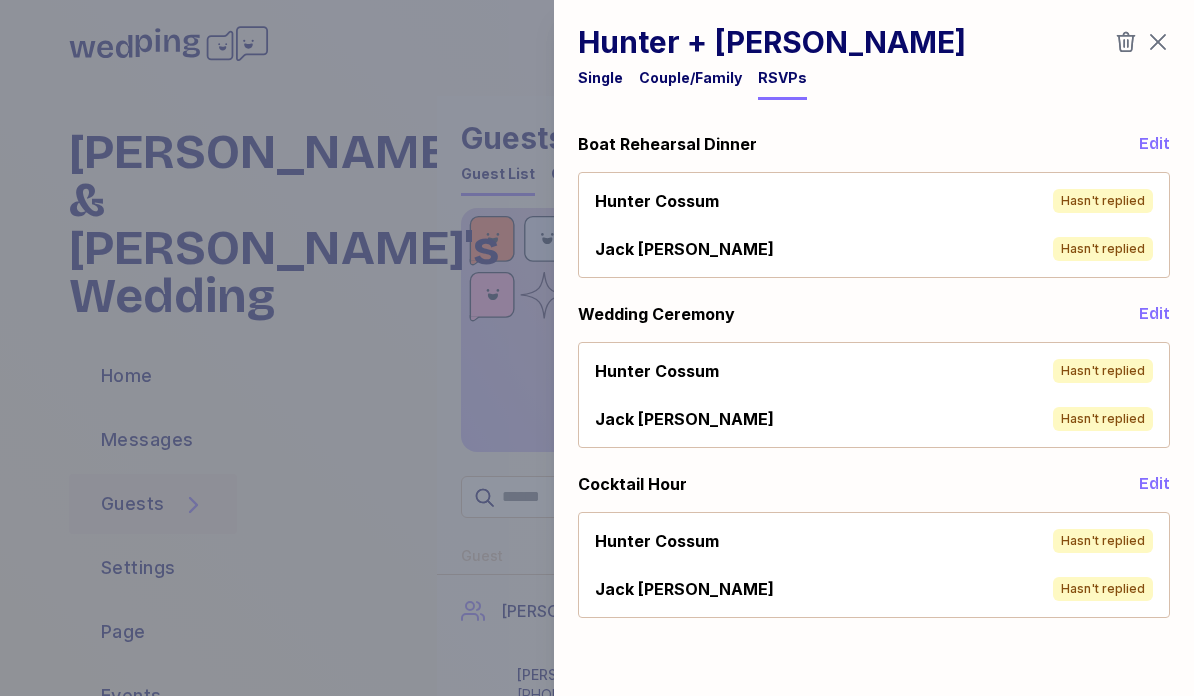 click on "Hunter   Cossum Hasn't replied" at bounding box center [874, 371] 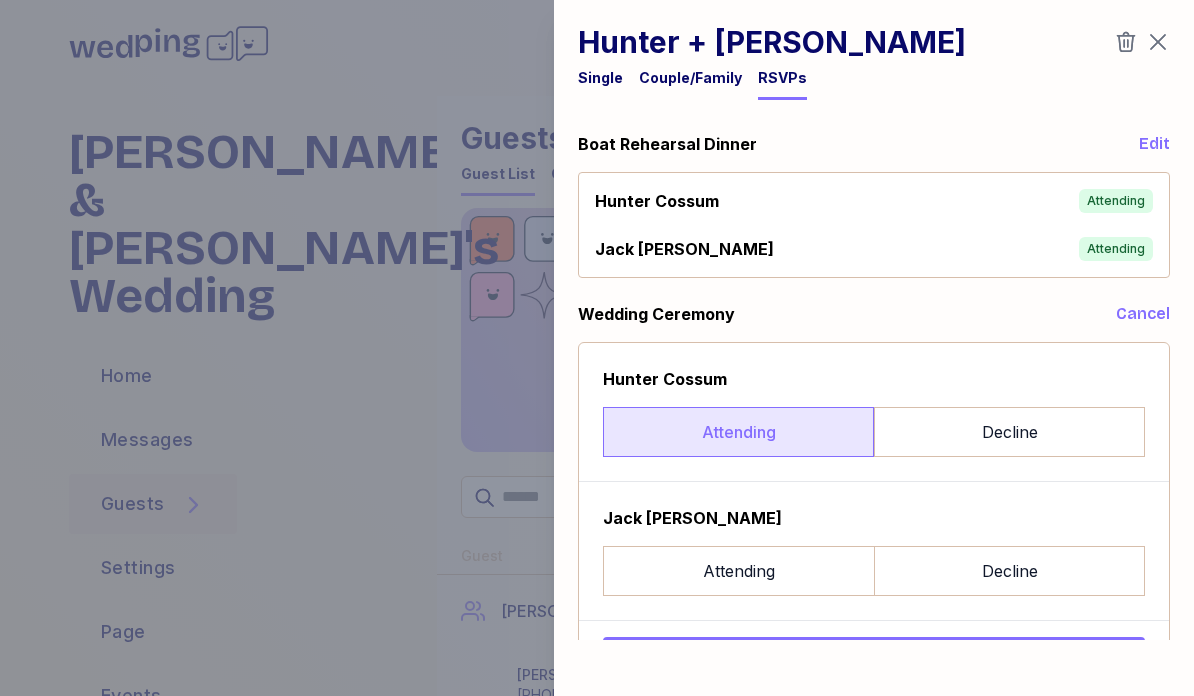 click on "Attending" at bounding box center [738, 432] 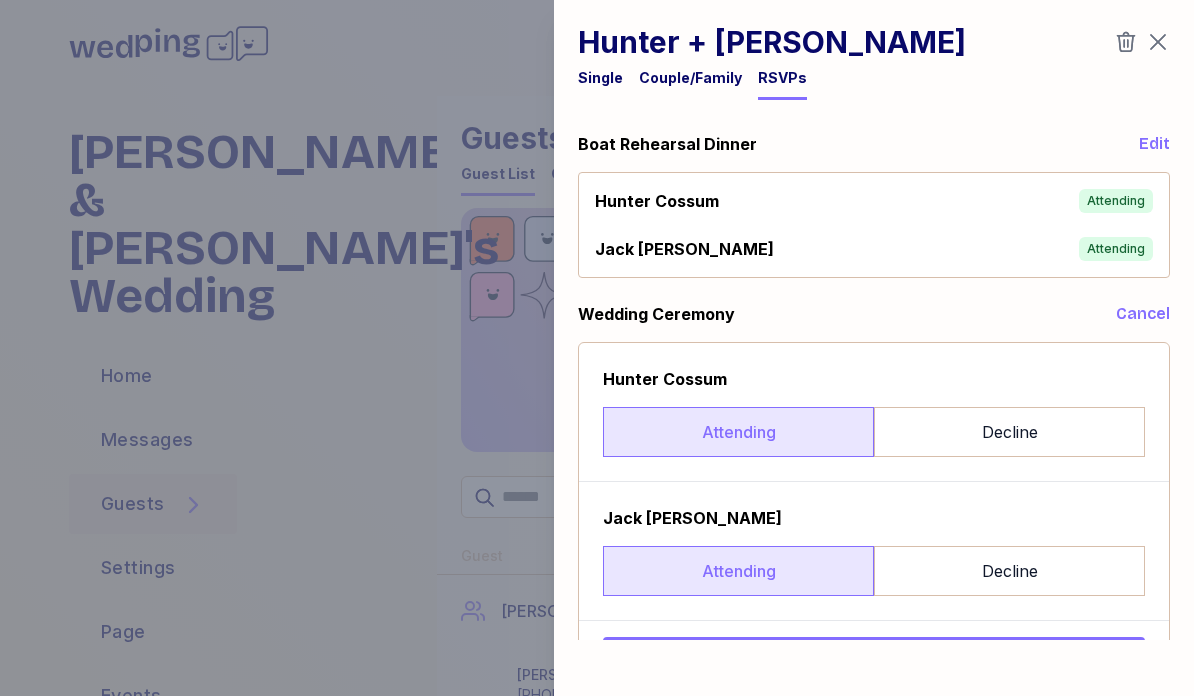 click on "Attending" at bounding box center (738, 571) 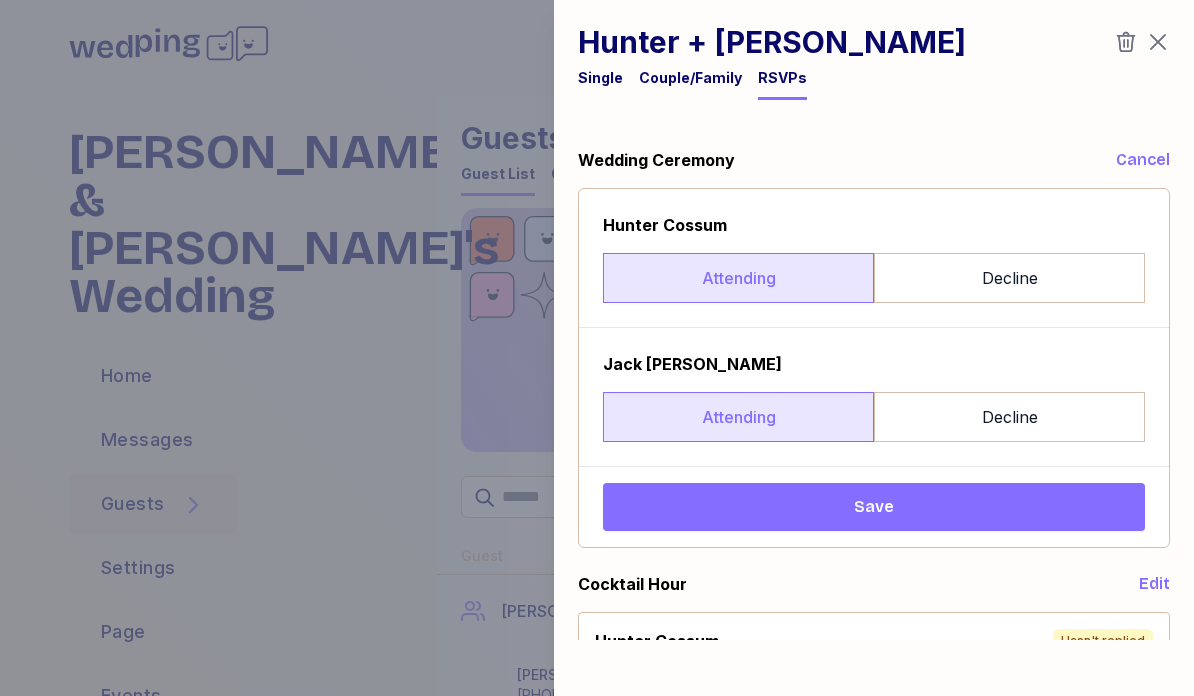 click on "Save" at bounding box center (874, 507) 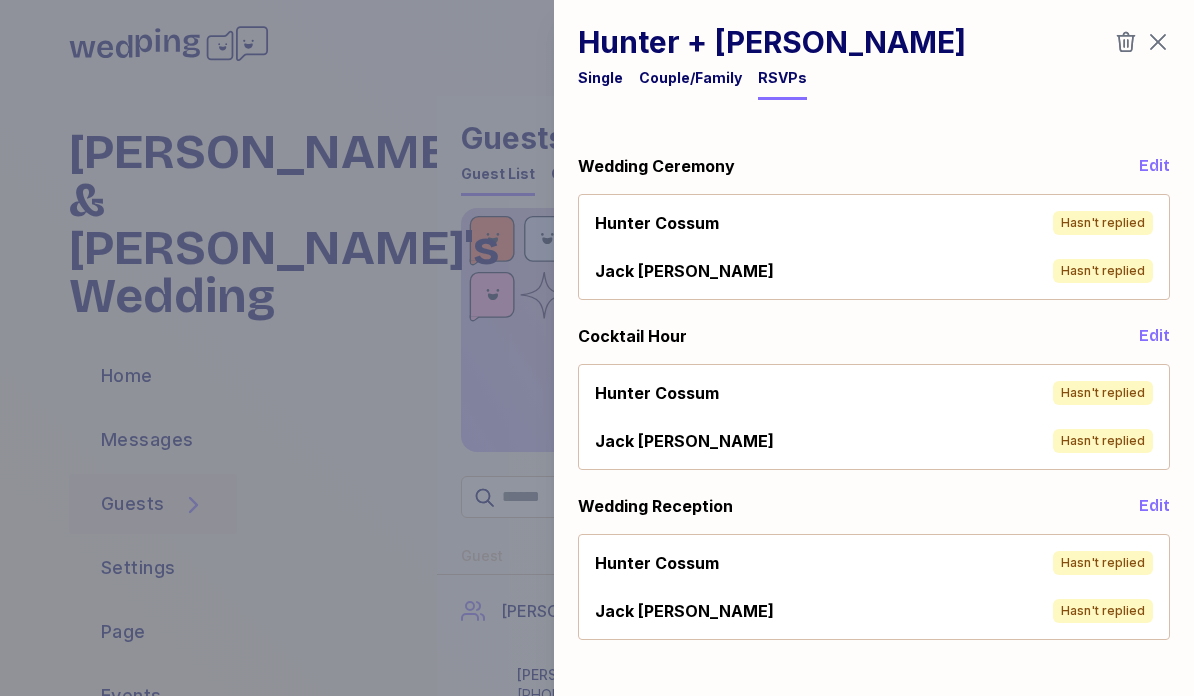scroll, scrollTop: 148, scrollLeft: 0, axis: vertical 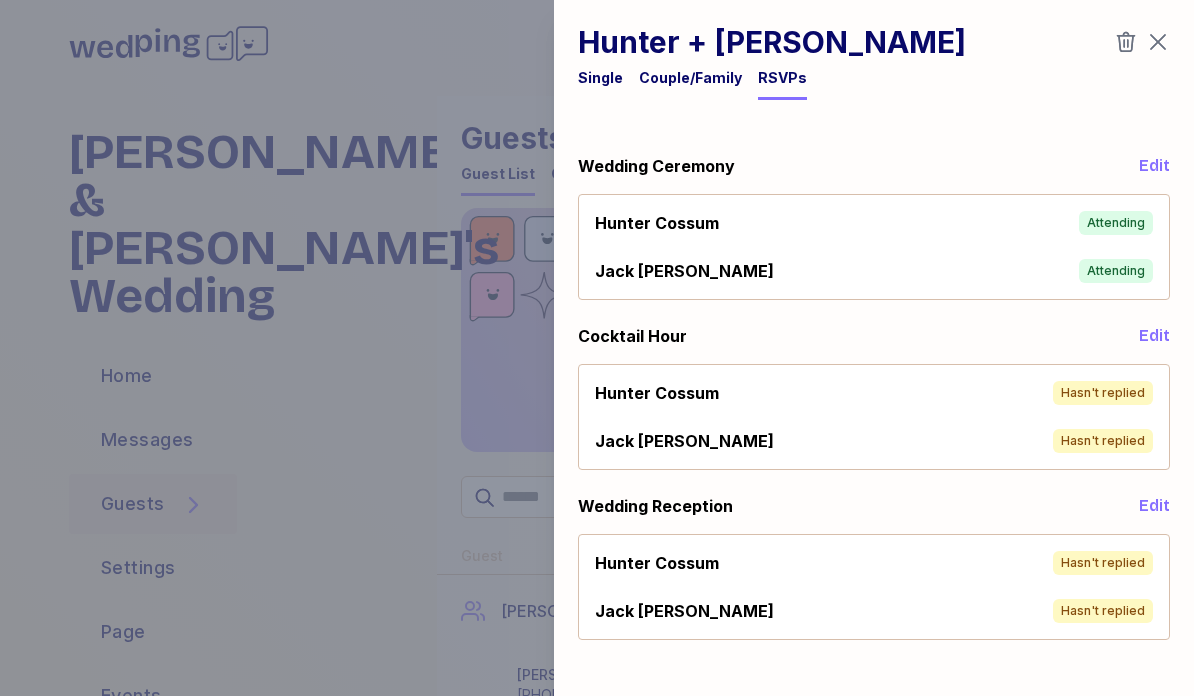 click on "Hunter   Cossum Hasn't replied" at bounding box center [874, 563] 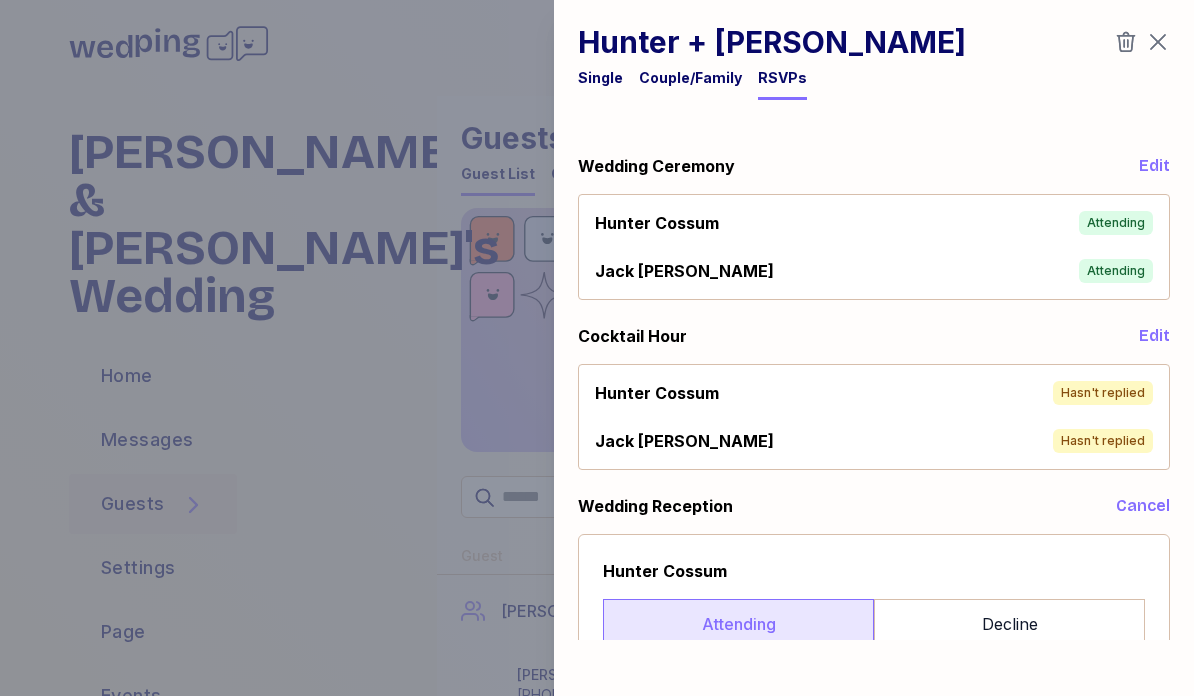 click on "Attending" at bounding box center (738, 624) 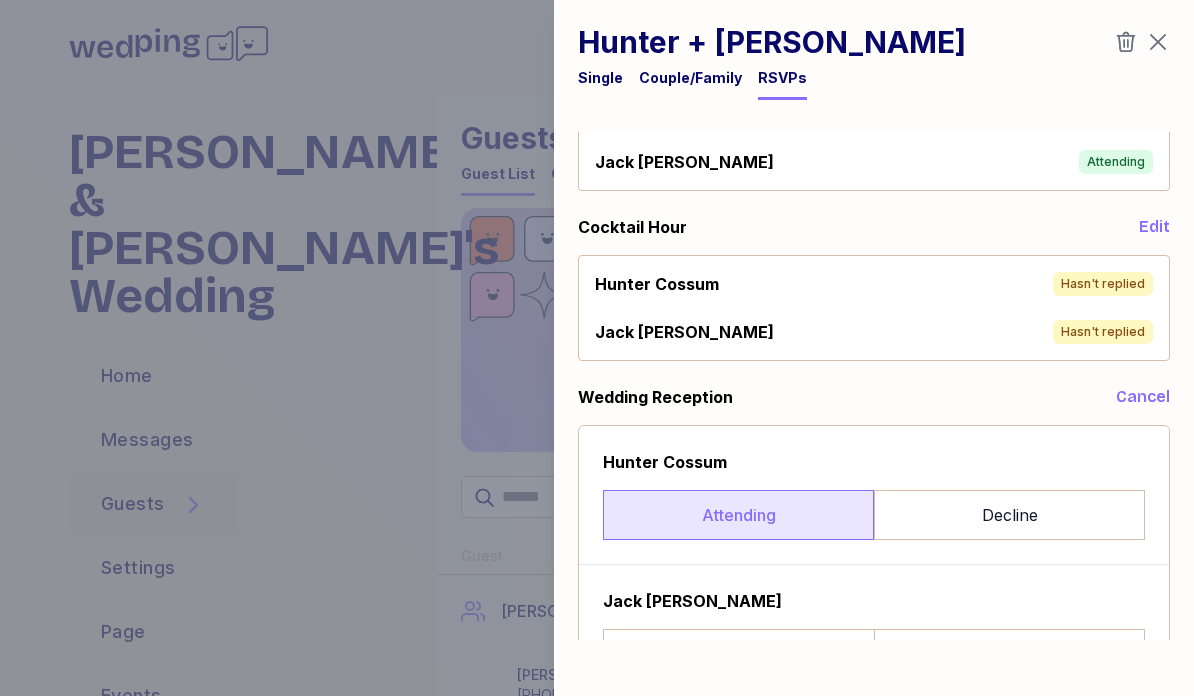 scroll, scrollTop: 308, scrollLeft: 0, axis: vertical 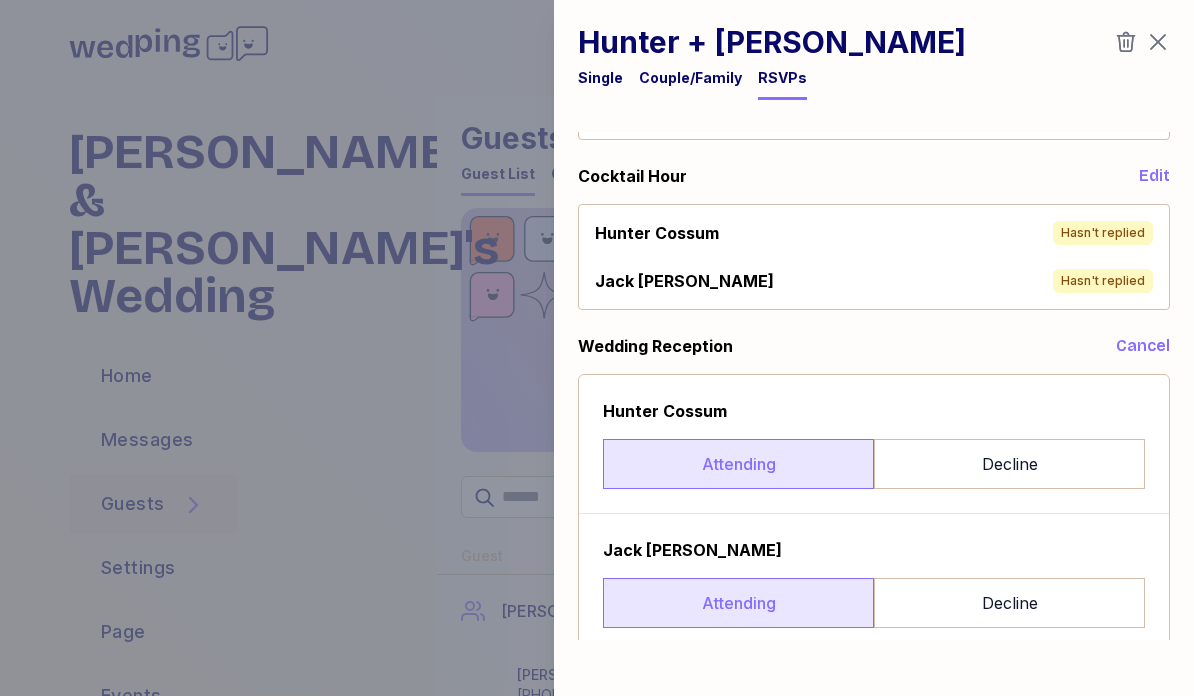 click on "Attending" at bounding box center [738, 603] 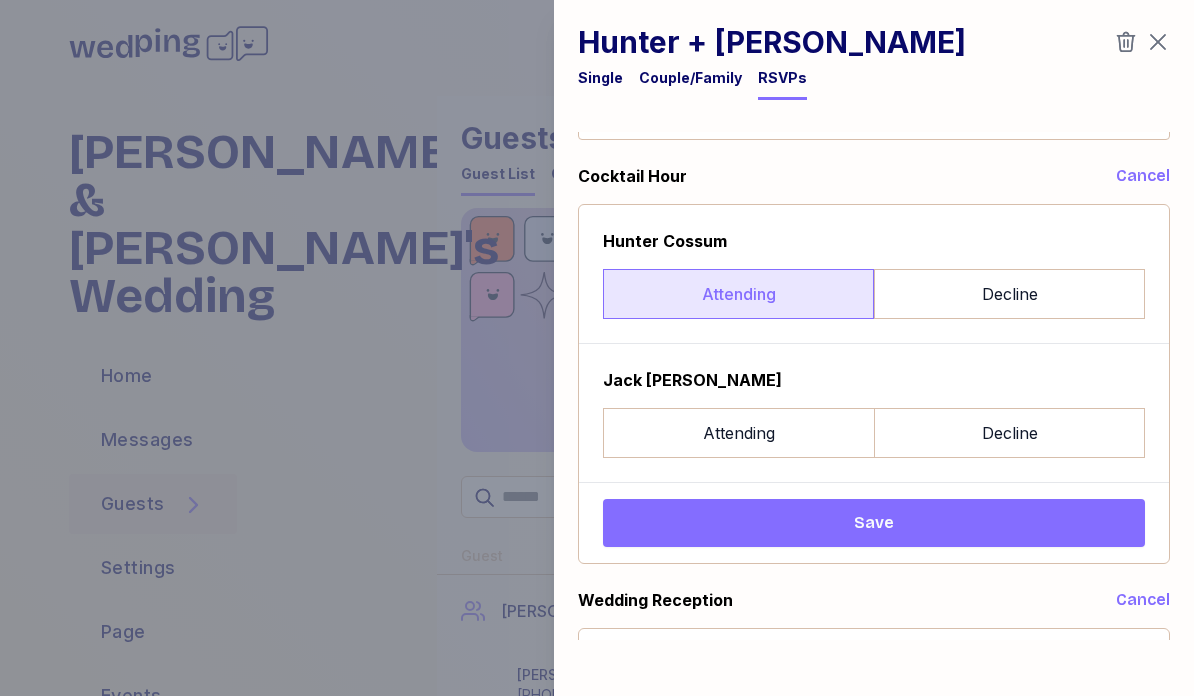 click on "Attending" at bounding box center [738, 294] 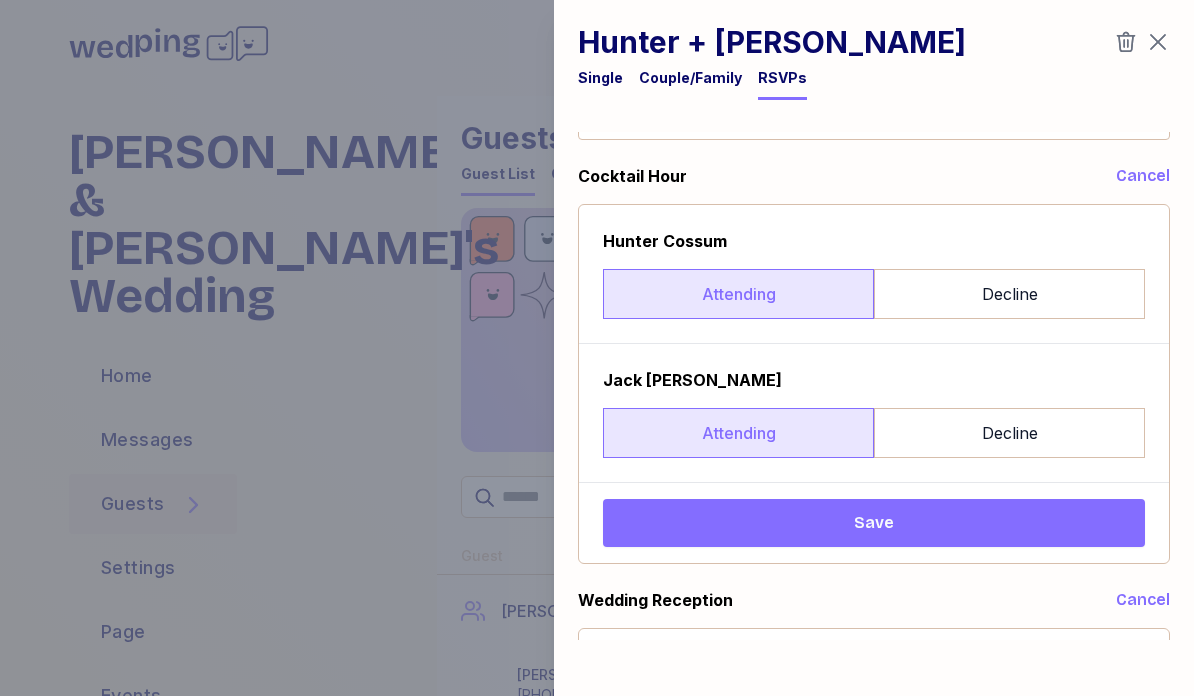 click on "Attending" at bounding box center [738, 433] 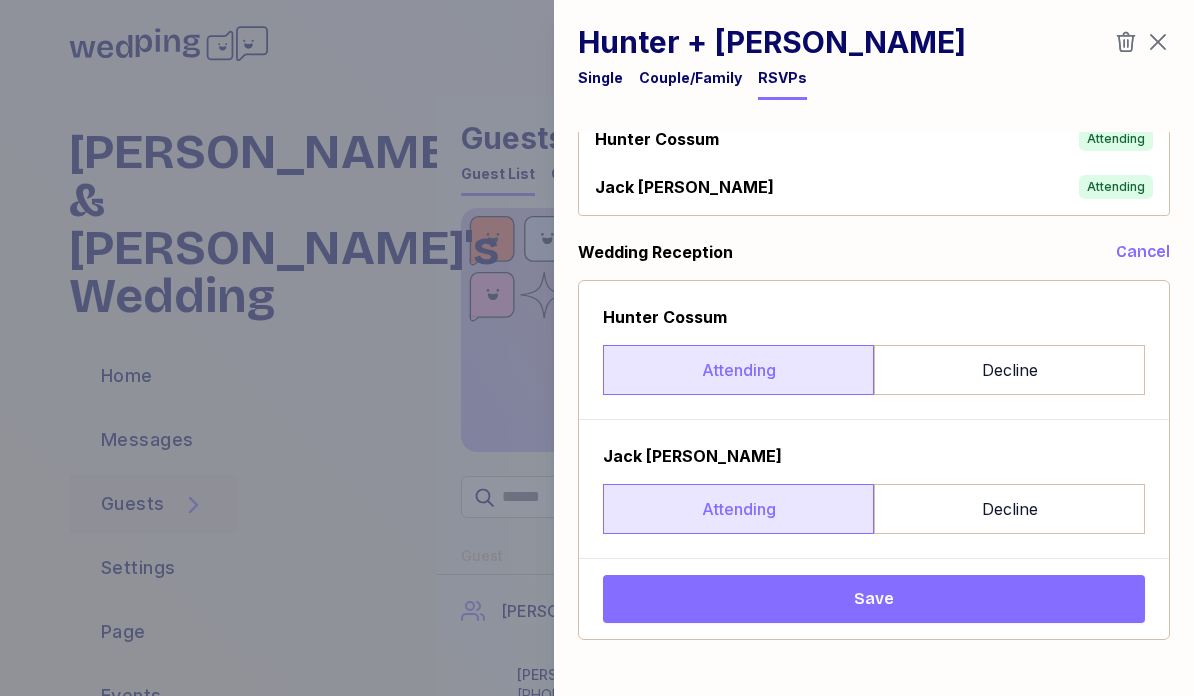 click on "Save" at bounding box center [874, 599] 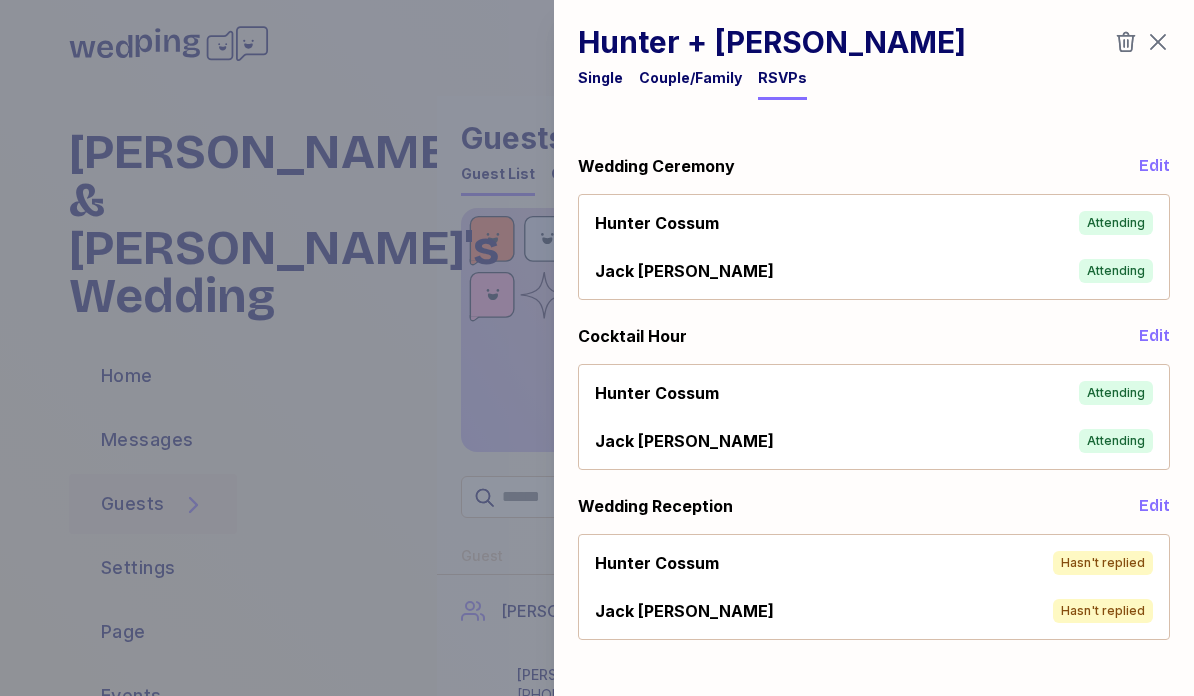 scroll, scrollTop: 148, scrollLeft: 0, axis: vertical 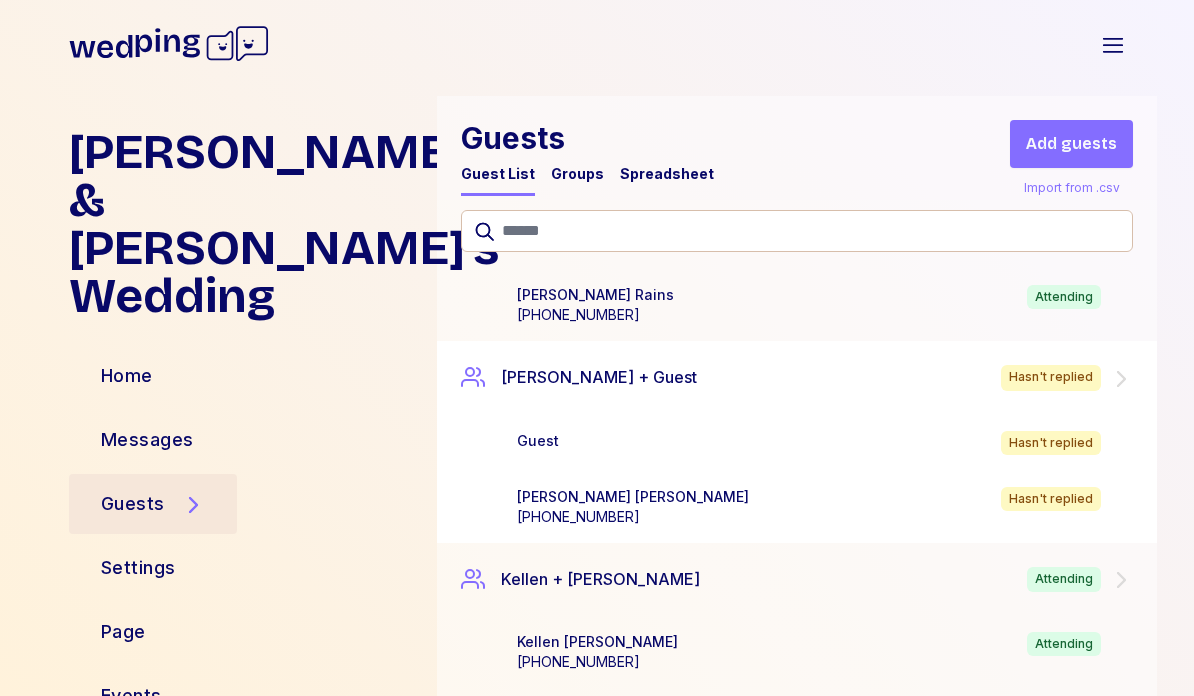 click 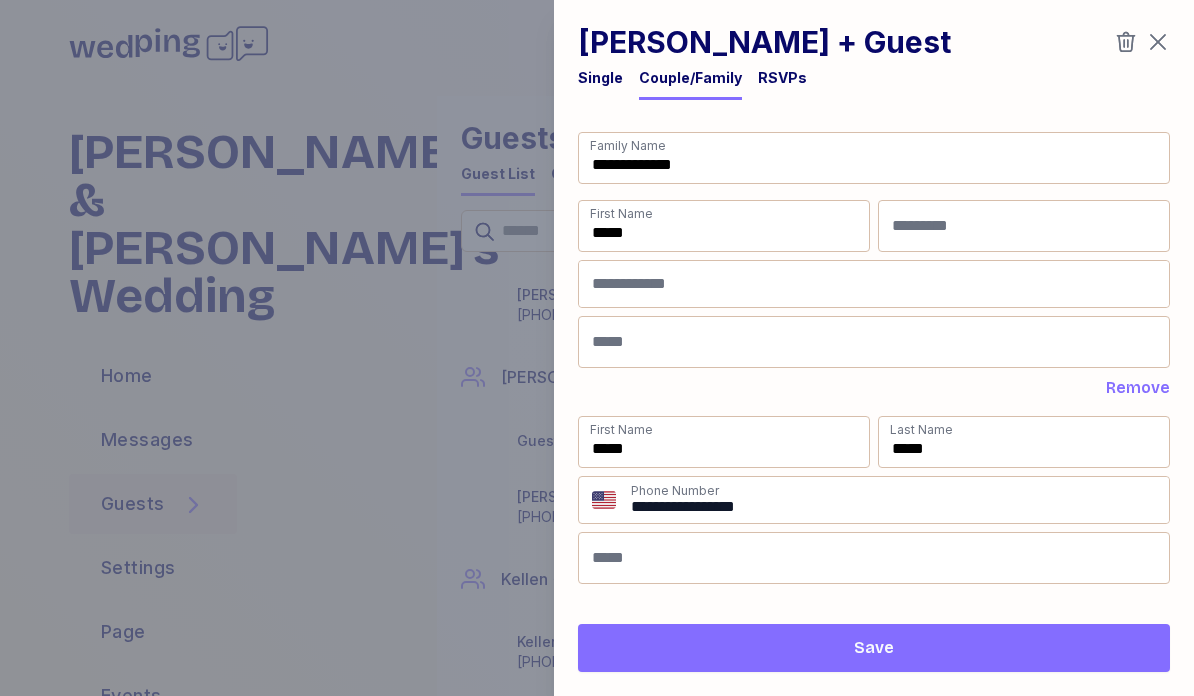 click on "RSVPs" at bounding box center (782, 78) 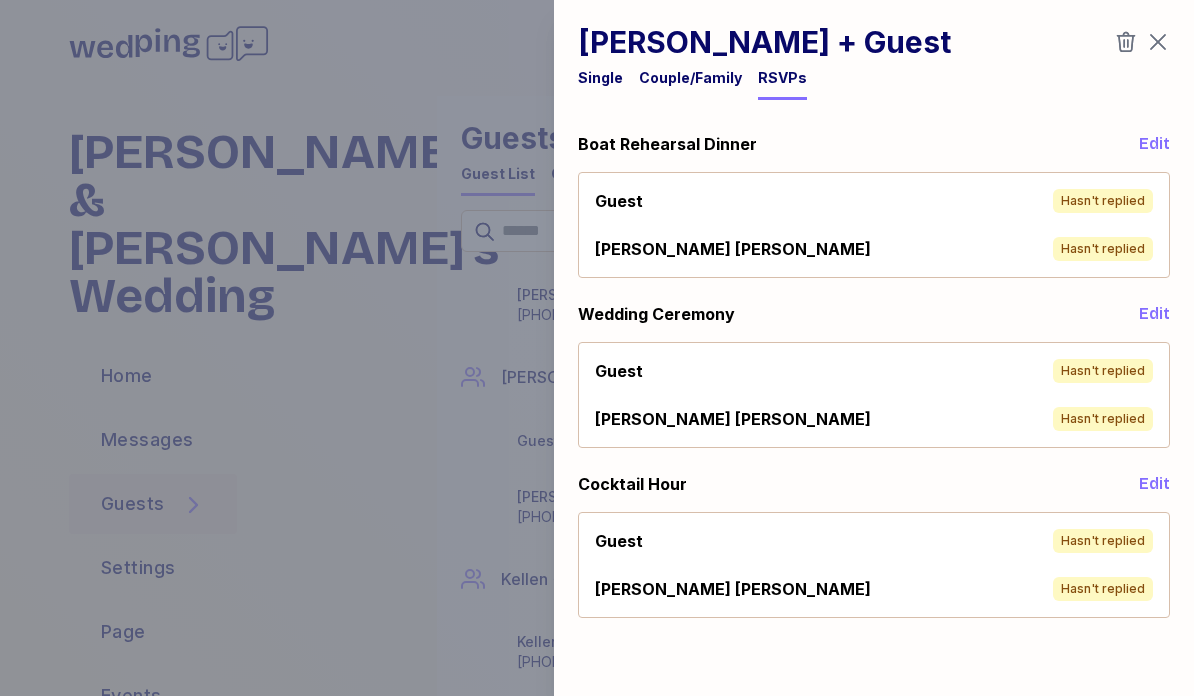 click on "Katie   Kling Hasn't replied" at bounding box center [874, 249] 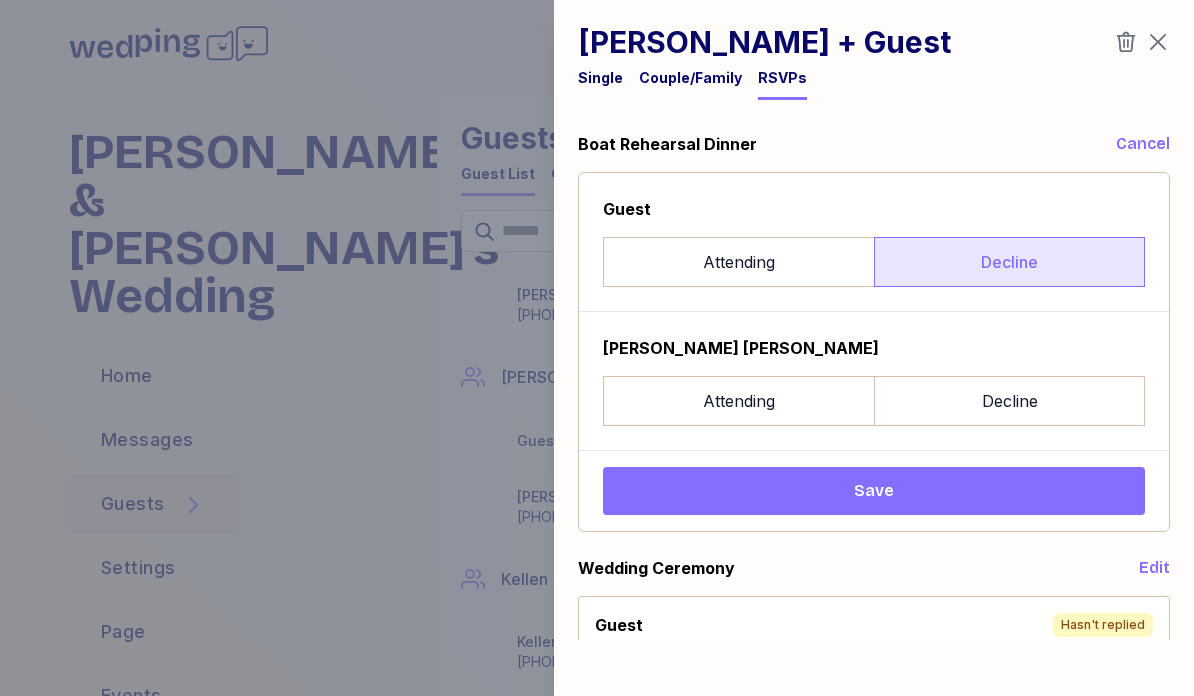 click on "Decline" at bounding box center [1009, 262] 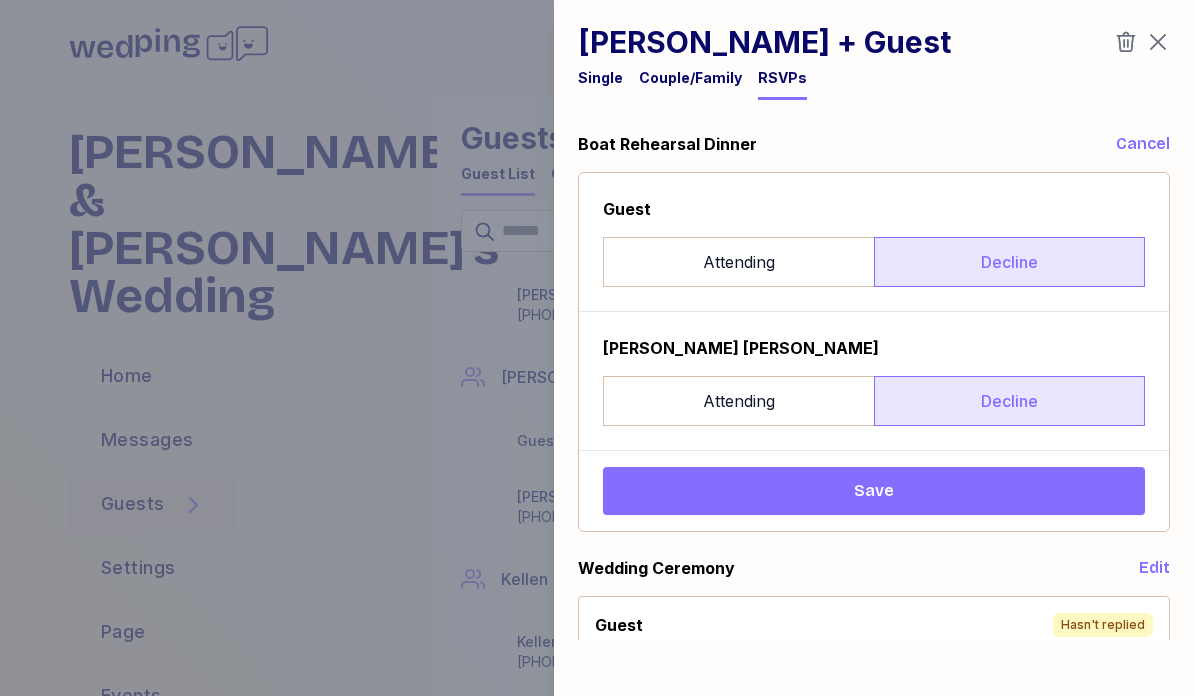 click on "Decline" at bounding box center (1009, 401) 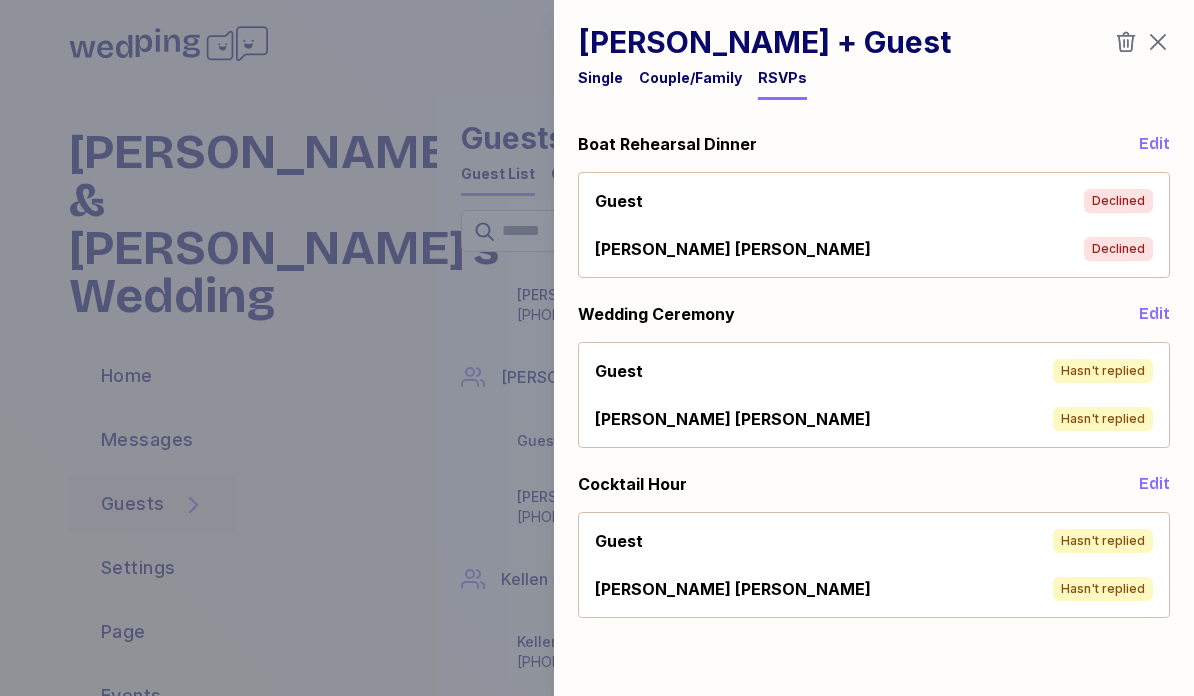 click on "Guest   Hasn't replied" at bounding box center (874, 371) 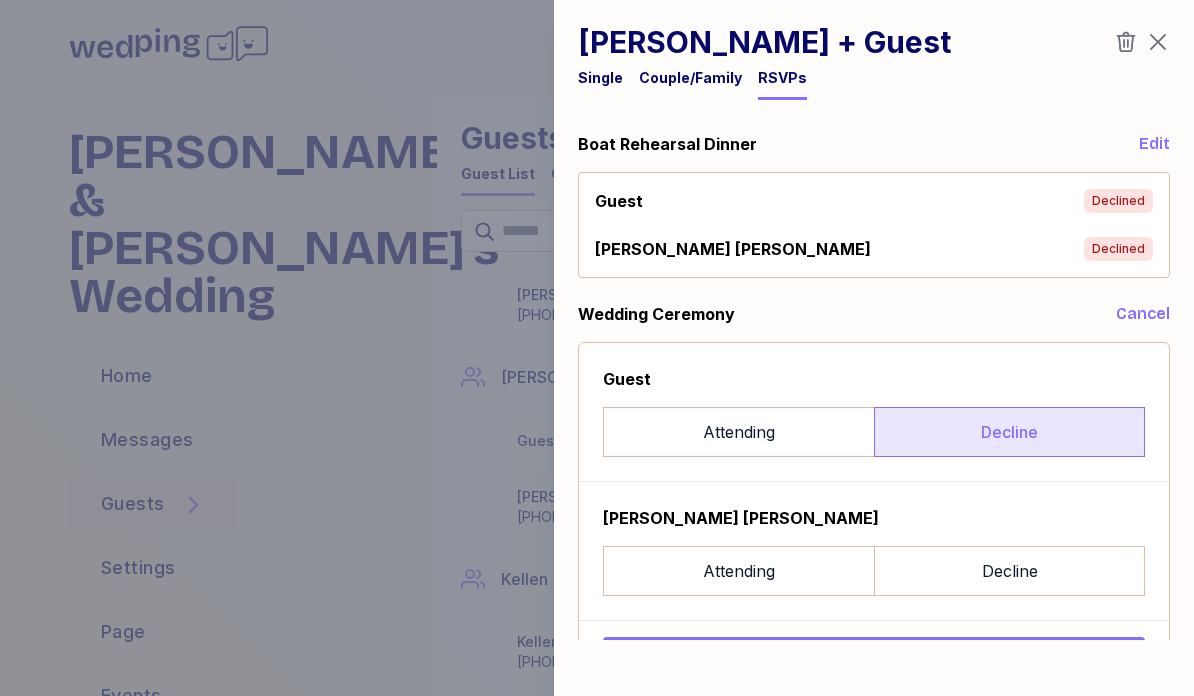click on "Decline" at bounding box center [1009, 432] 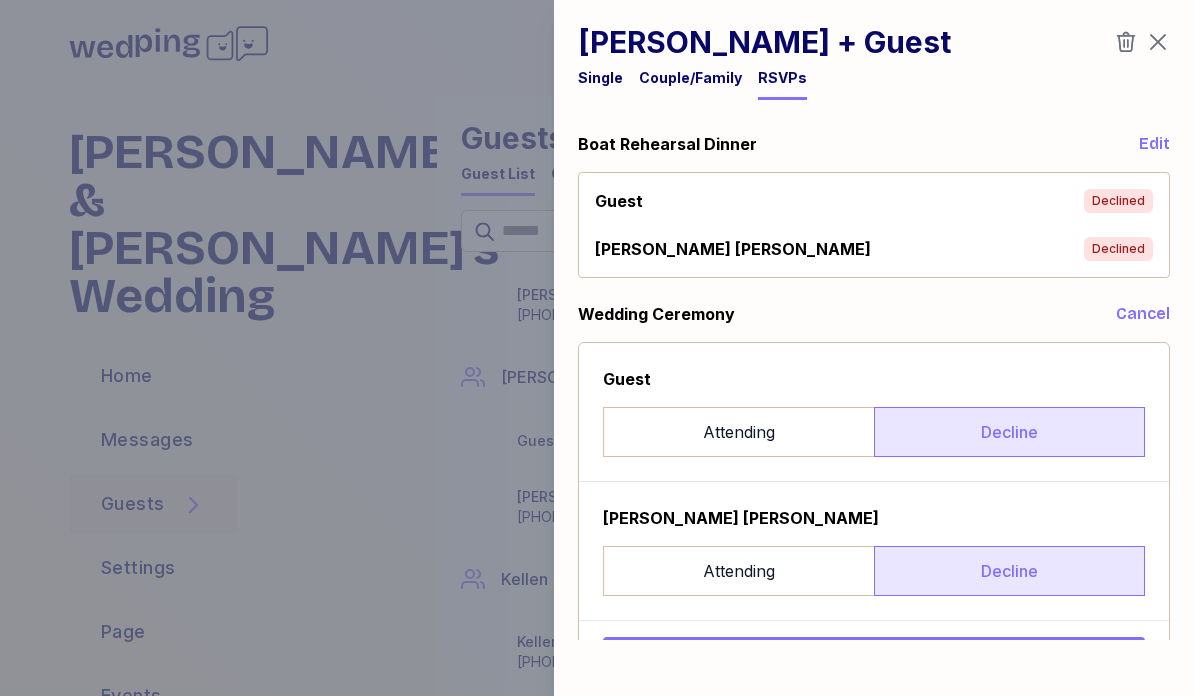 click on "Decline" at bounding box center (1009, 571) 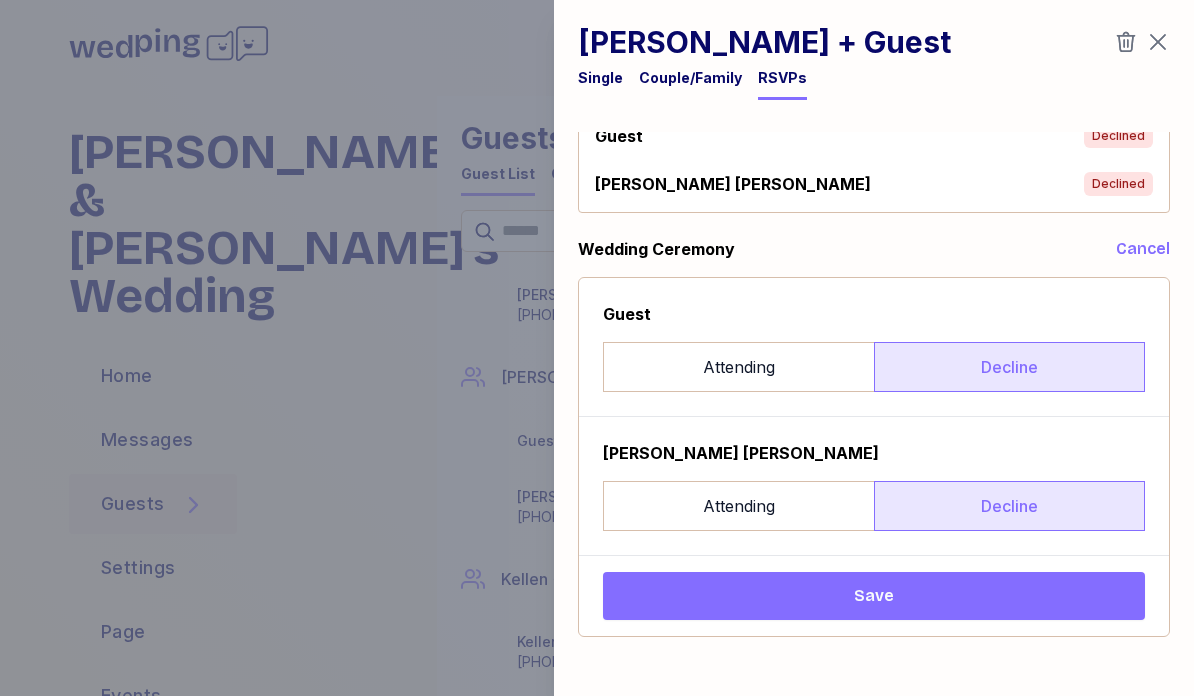 scroll, scrollTop: 79, scrollLeft: 0, axis: vertical 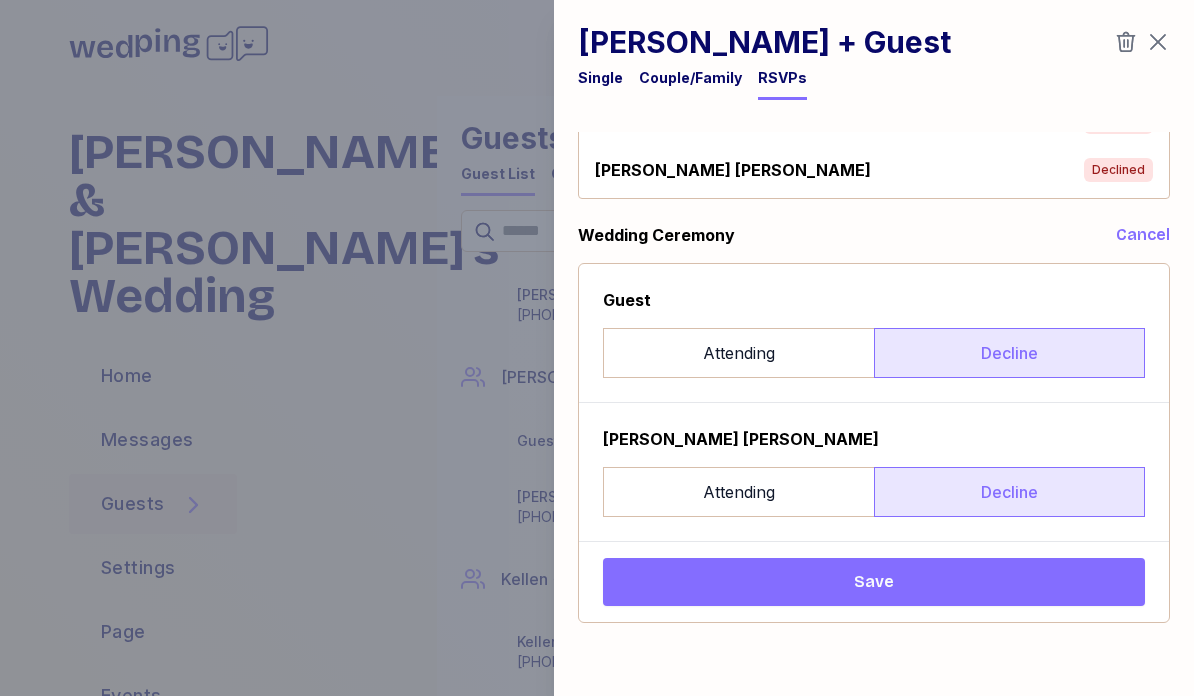click on "Save" at bounding box center [874, 582] 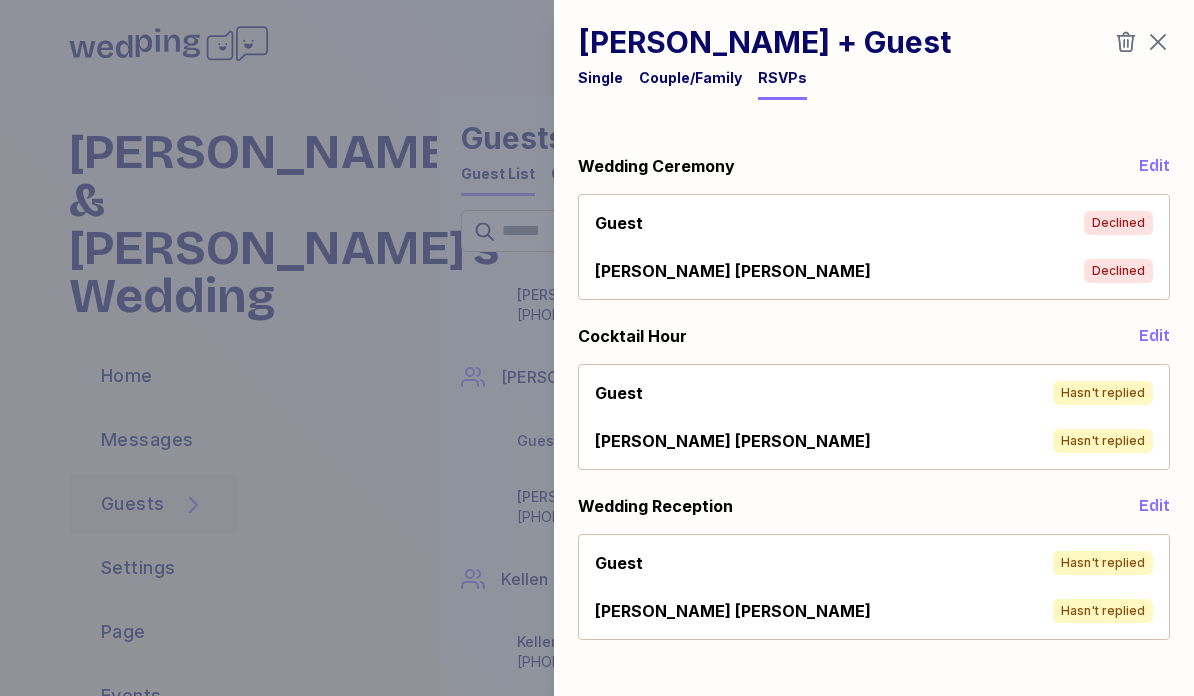 scroll, scrollTop: 148, scrollLeft: 0, axis: vertical 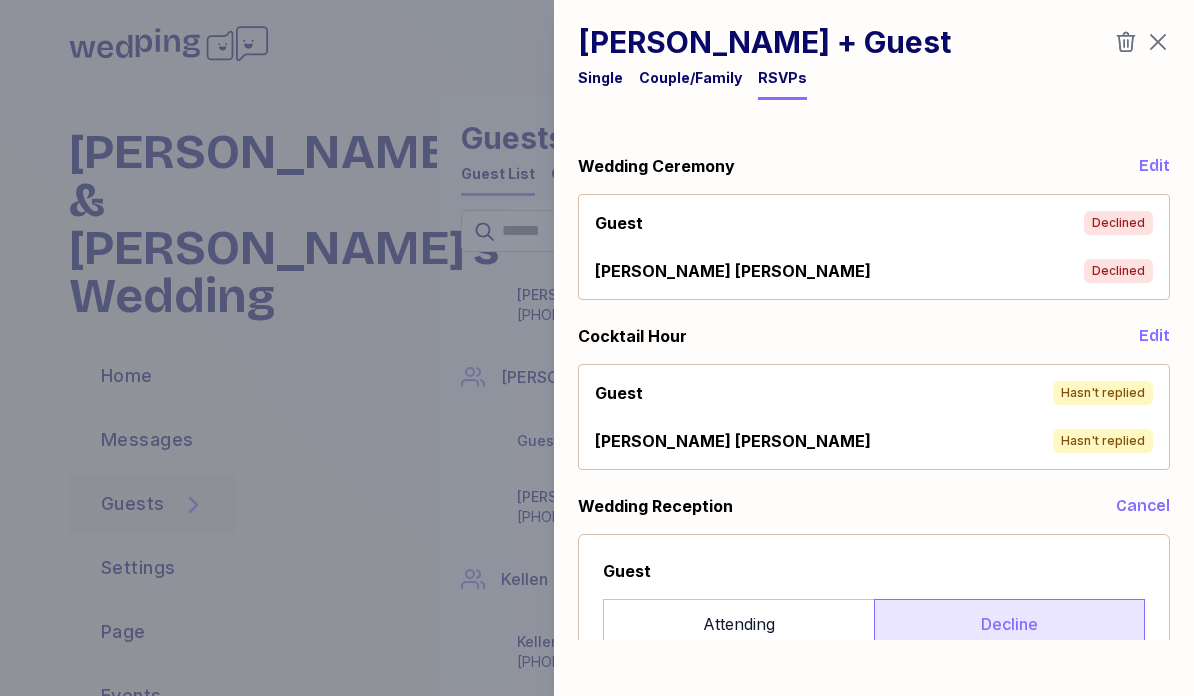 click on "Decline" at bounding box center (1009, 624) 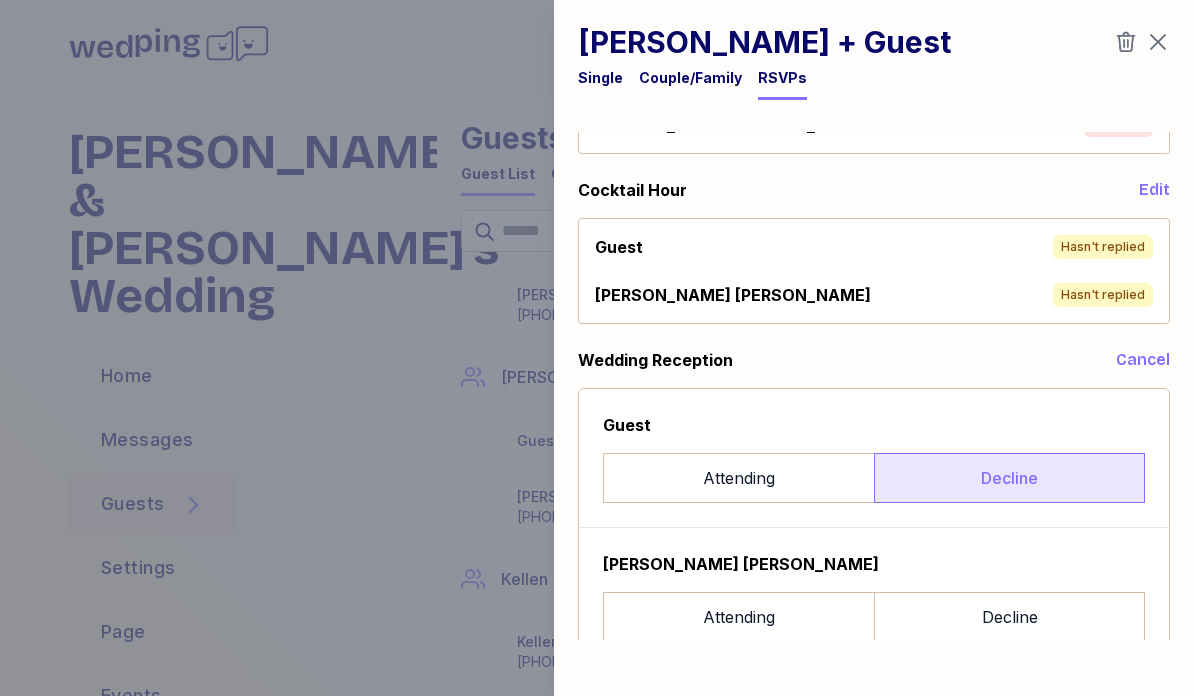 scroll, scrollTop: 293, scrollLeft: 0, axis: vertical 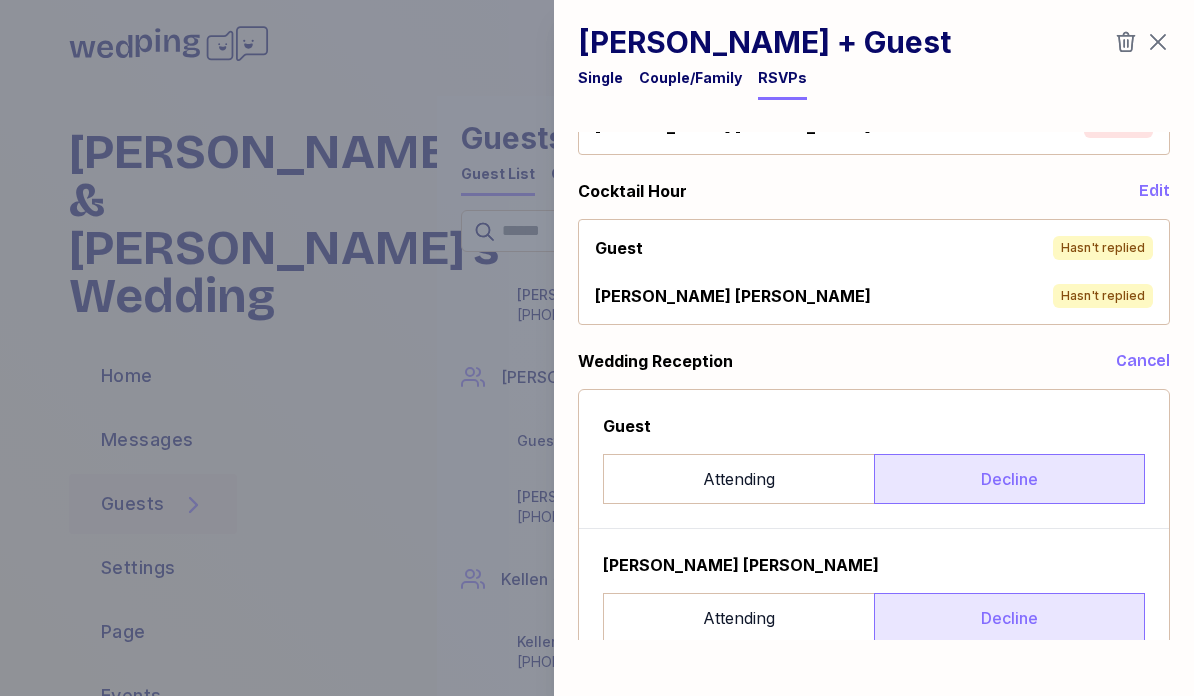 click on "Decline" at bounding box center (1009, 618) 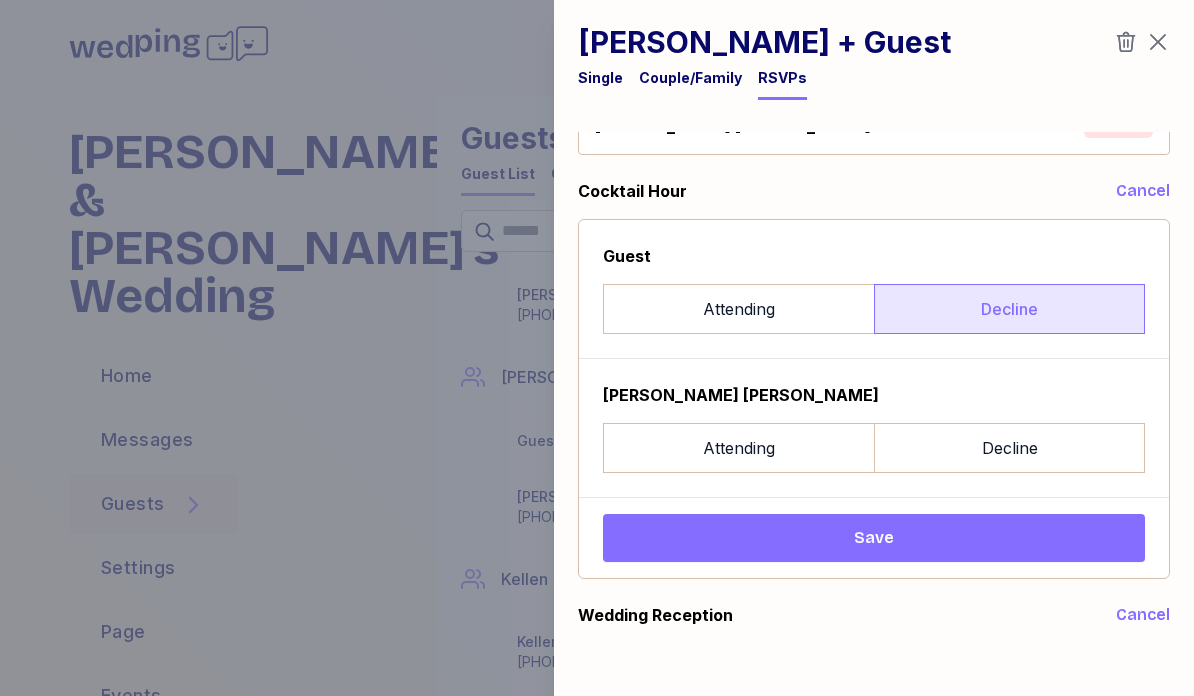click on "Decline" at bounding box center (1009, 309) 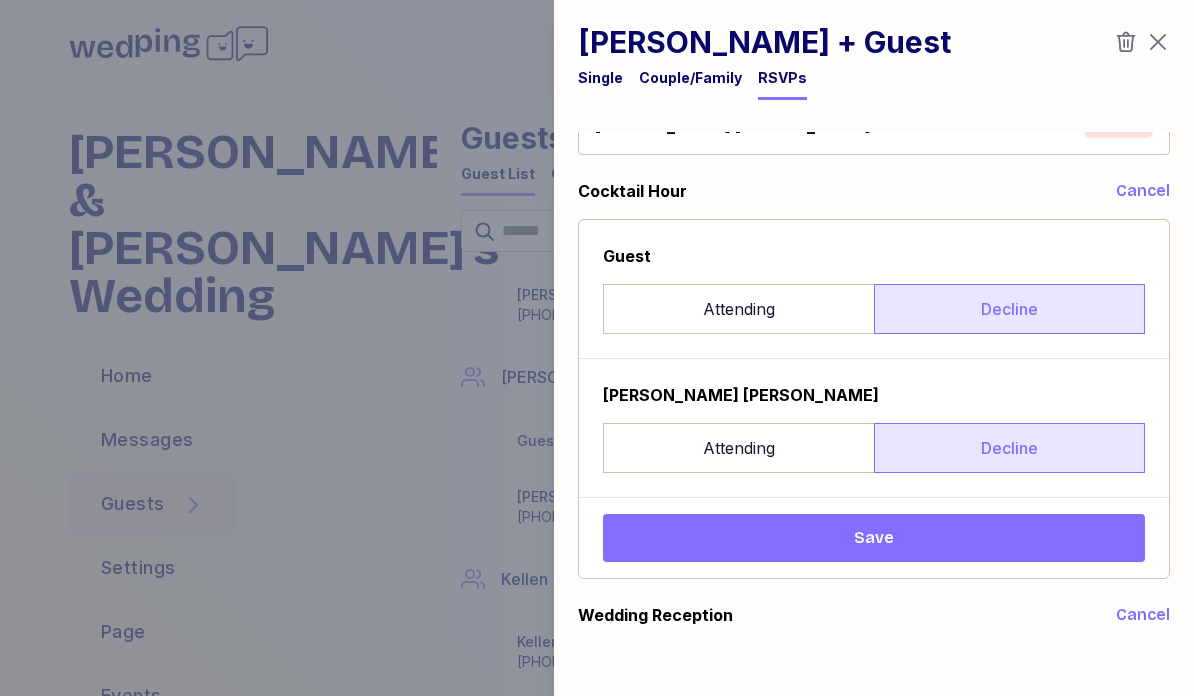 click on "Decline" at bounding box center [1009, 448] 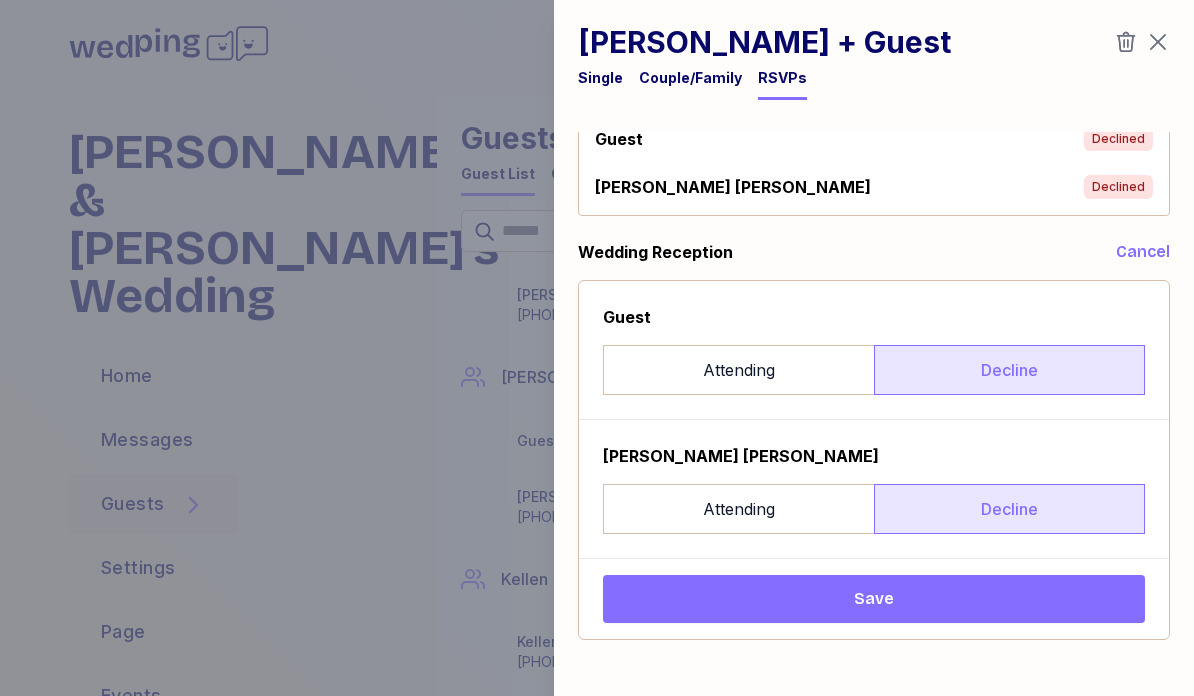 click on "Save" at bounding box center (874, 599) 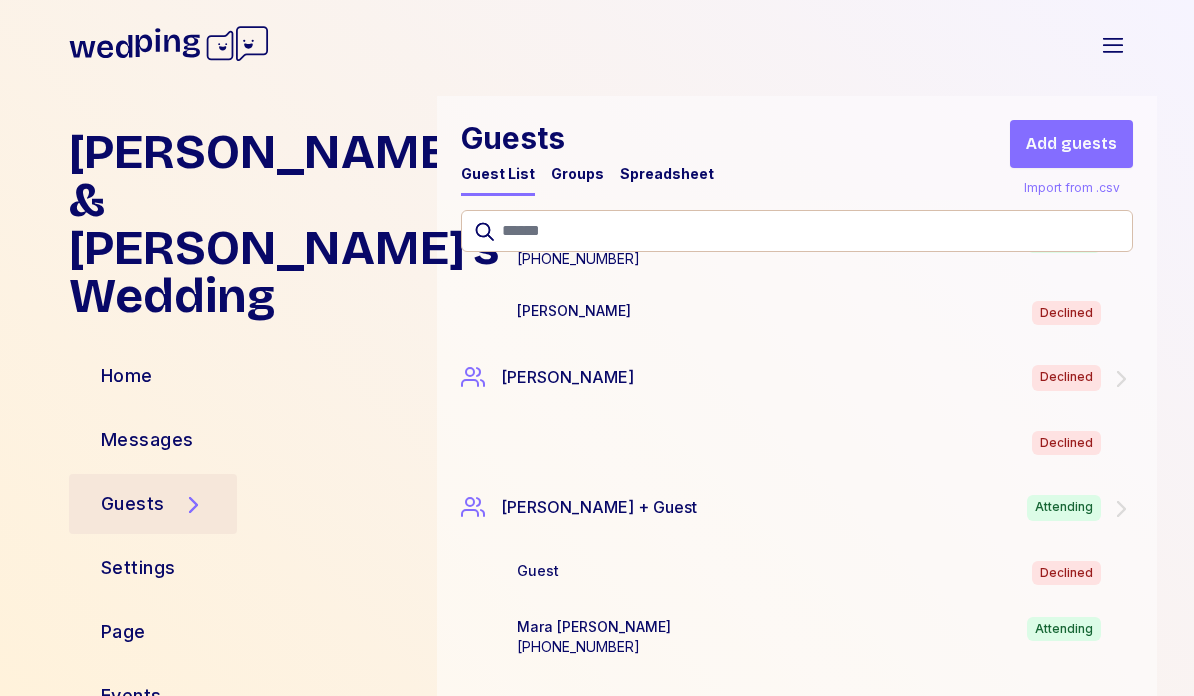scroll, scrollTop: 9933, scrollLeft: 0, axis: vertical 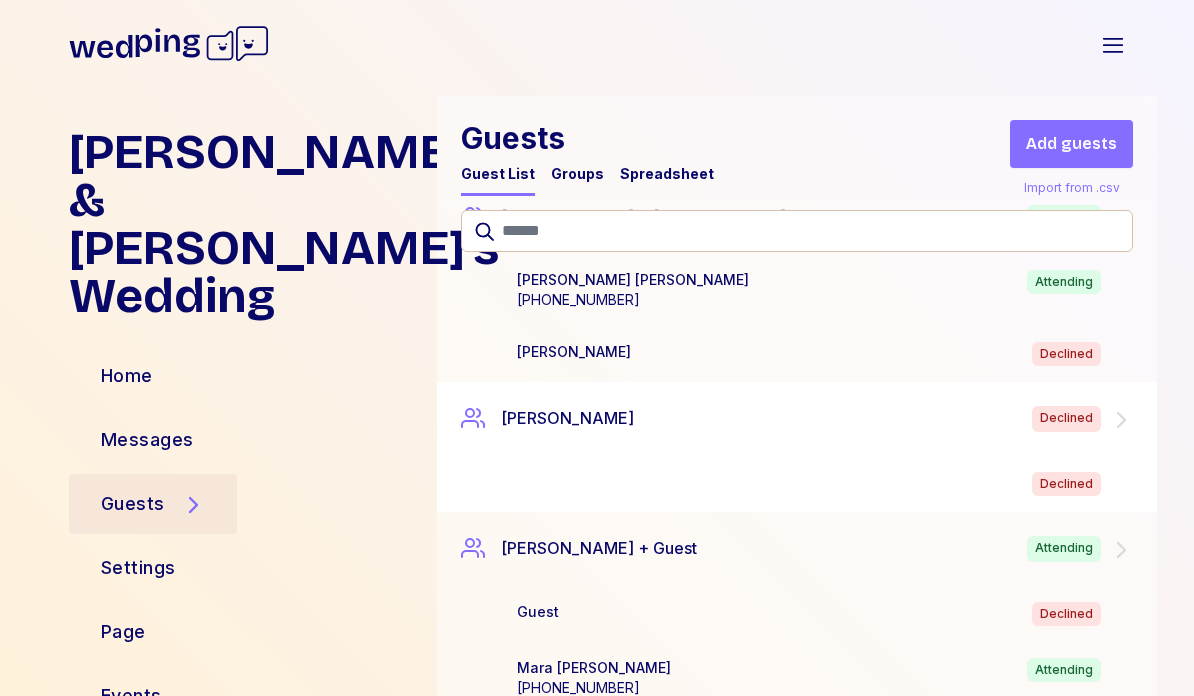 click 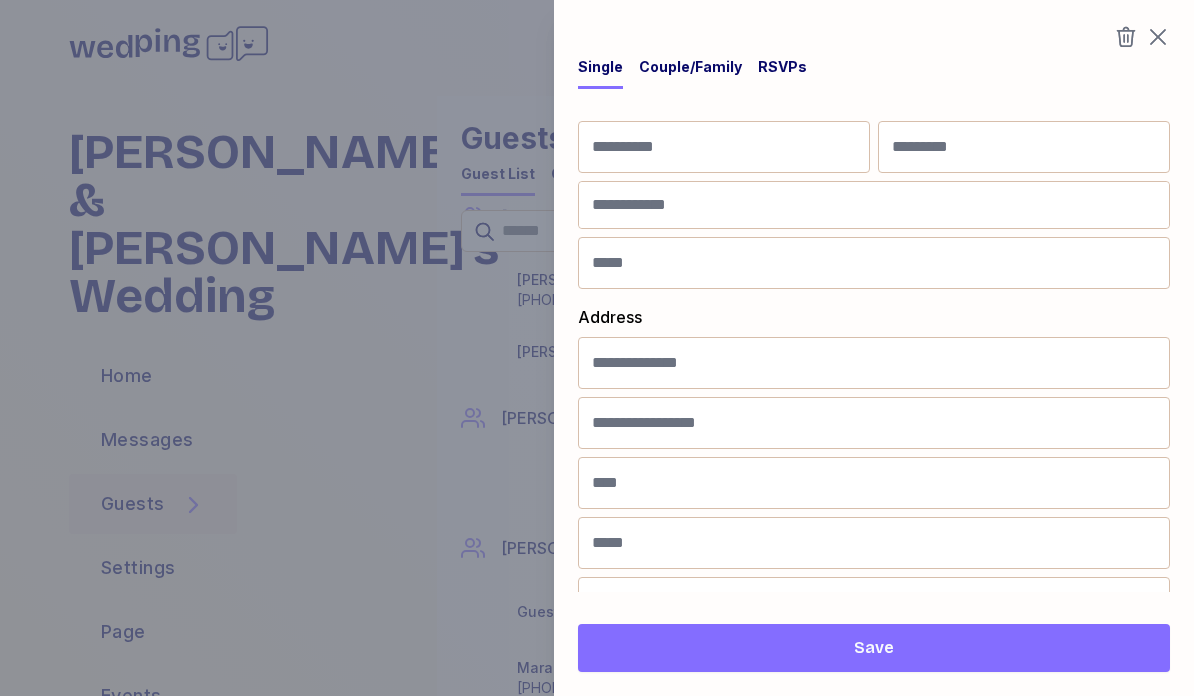 click 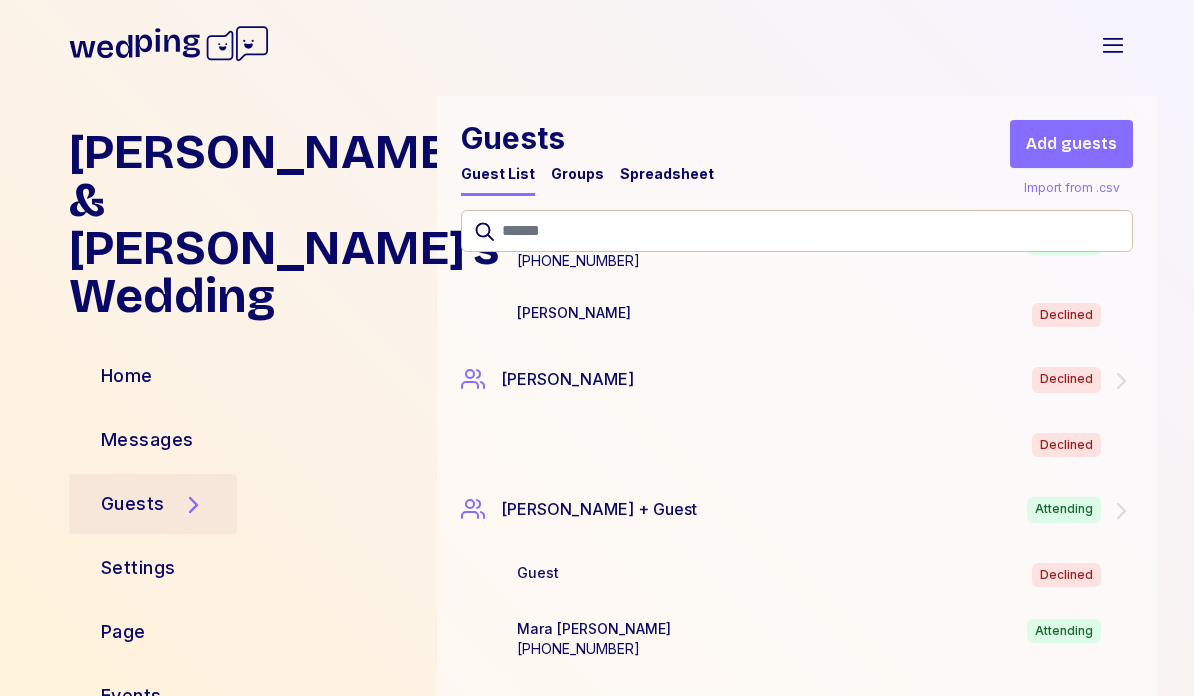 scroll, scrollTop: 9969, scrollLeft: 0, axis: vertical 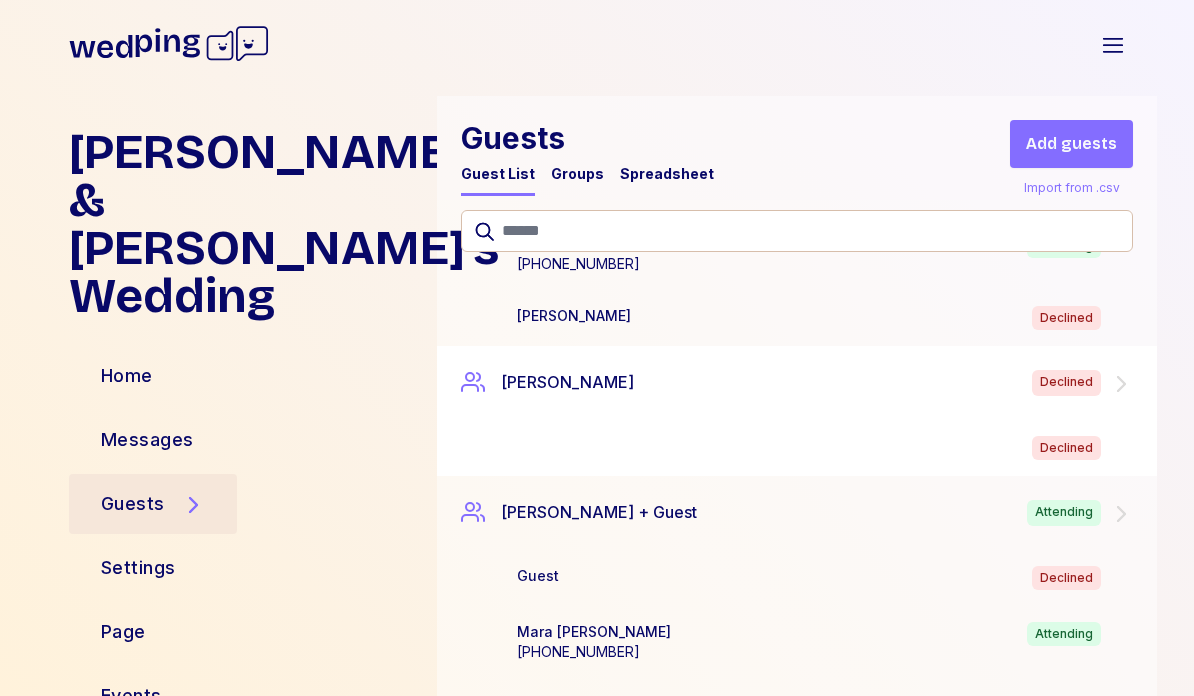 click 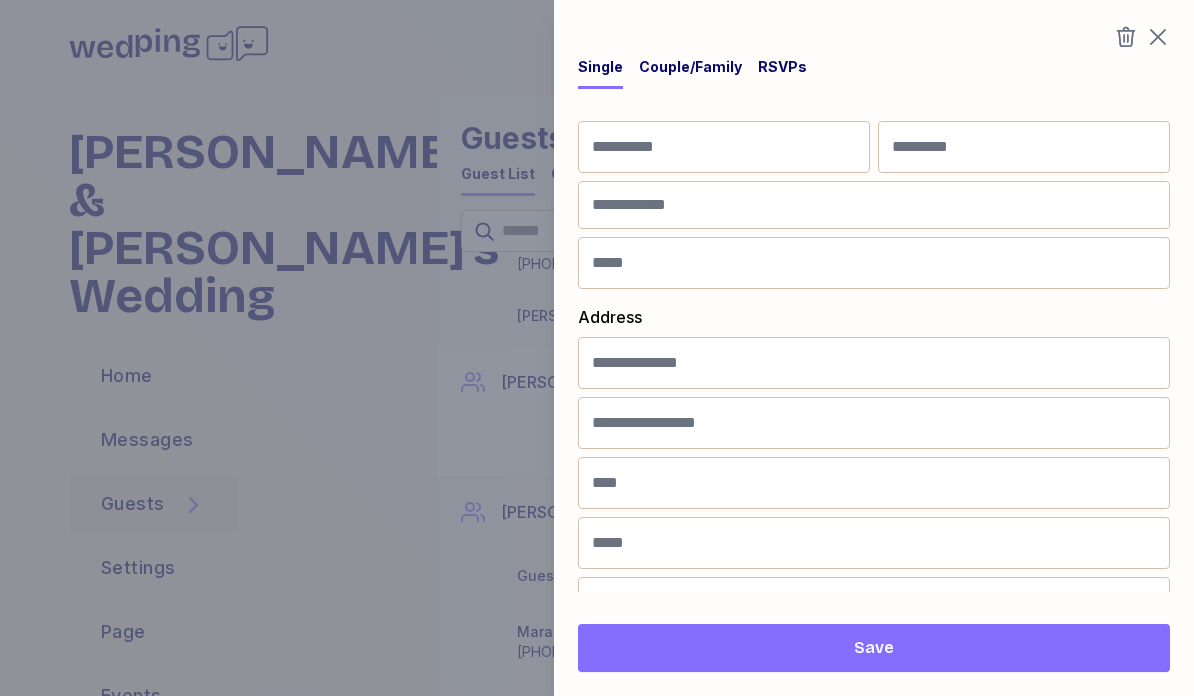 scroll, scrollTop: -1, scrollLeft: 0, axis: vertical 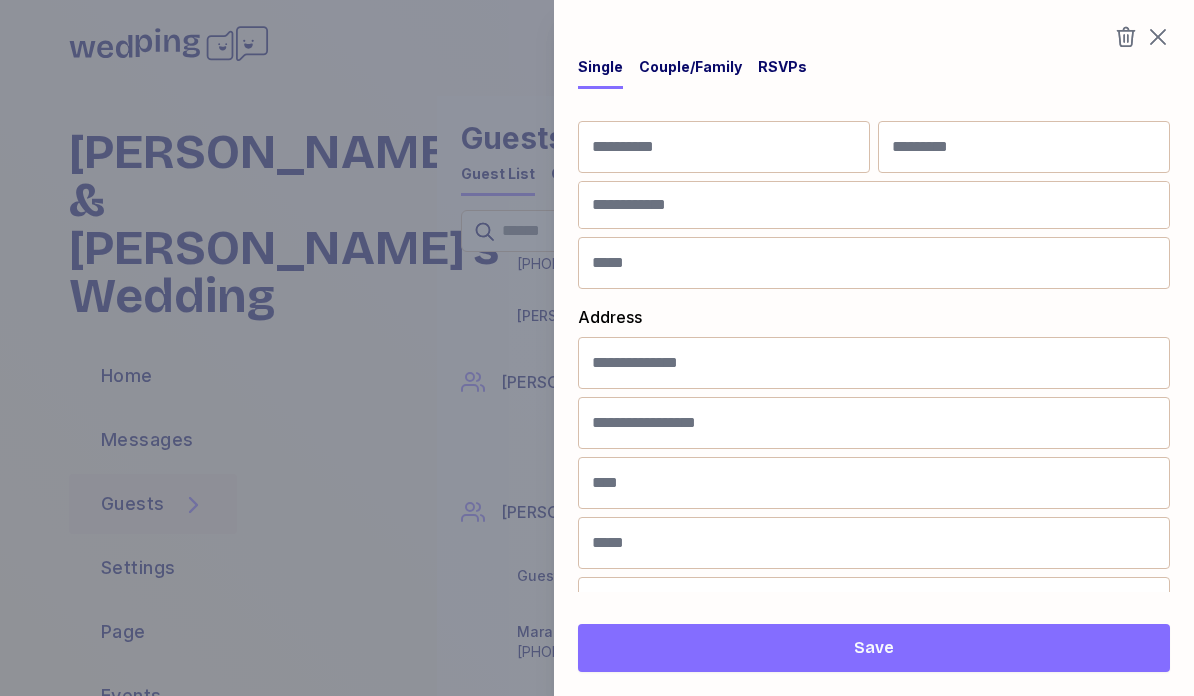 click 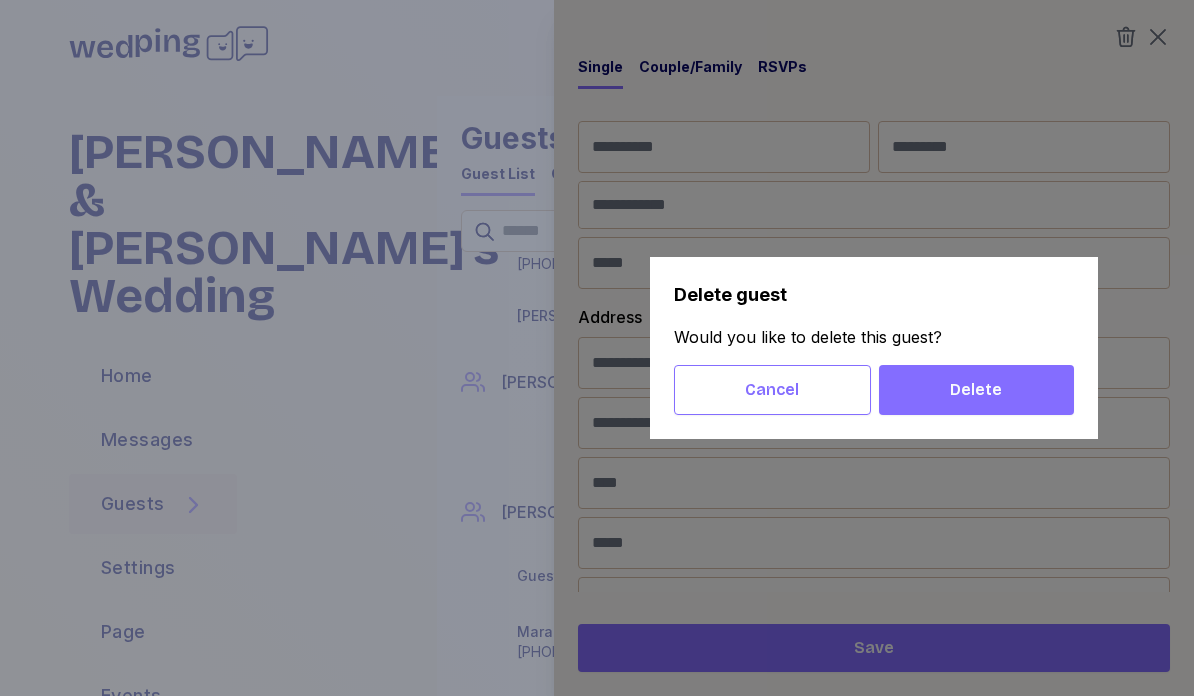 scroll, scrollTop: 0, scrollLeft: 0, axis: both 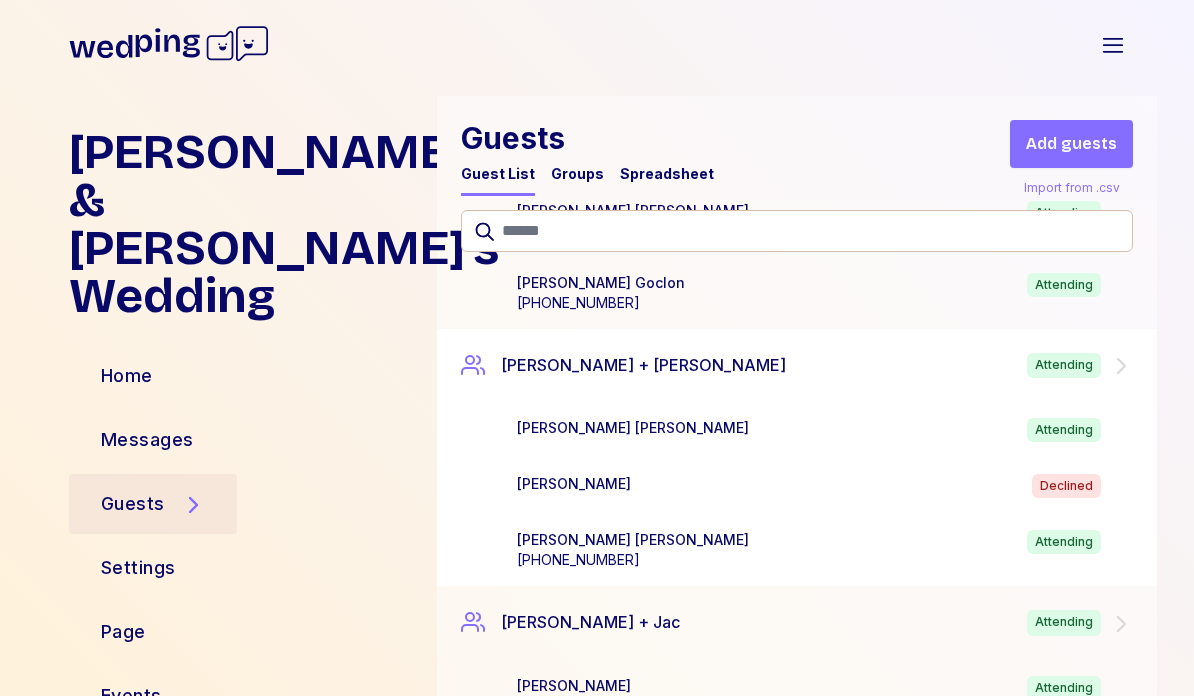 click on "Attending" at bounding box center [1064, 542] 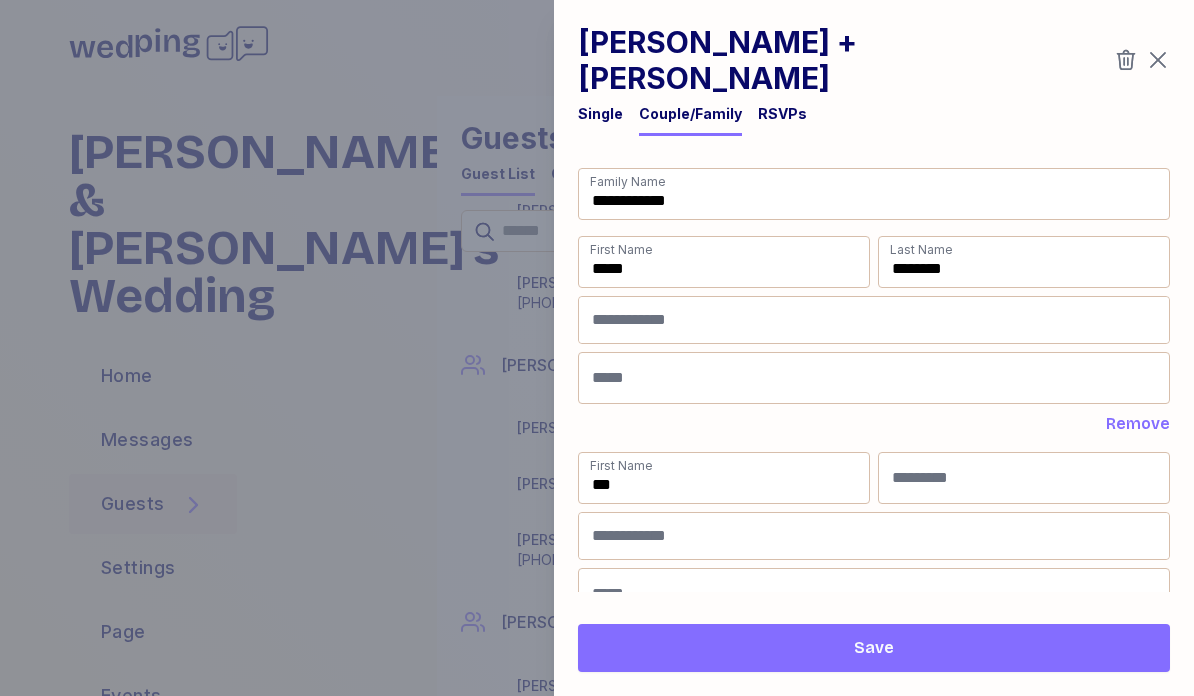 click on "RSVPs" at bounding box center [782, 114] 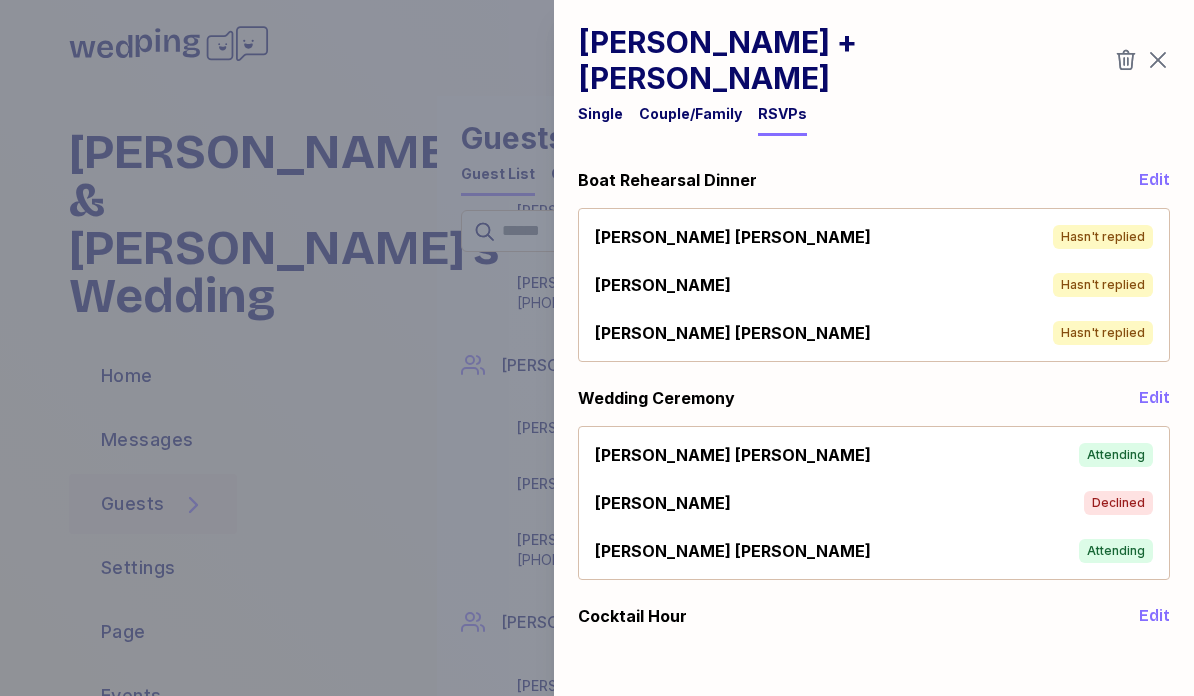 click on "Hasn't replied" at bounding box center (1103, 285) 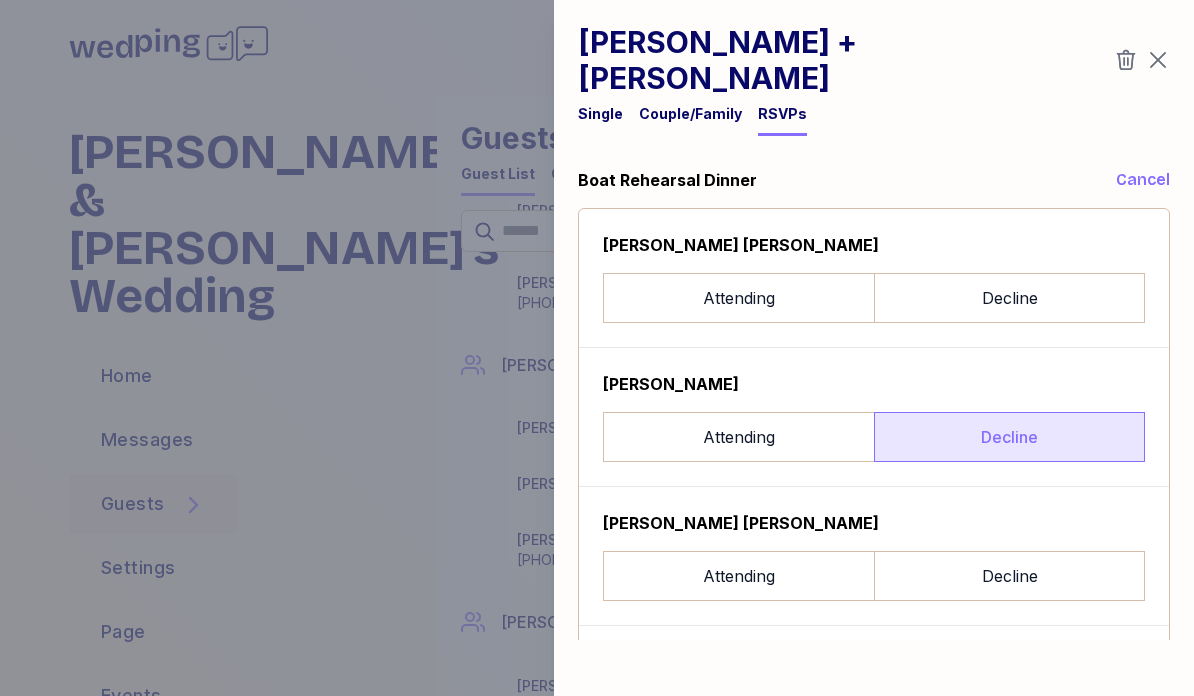 click on "Decline" at bounding box center [1009, 437] 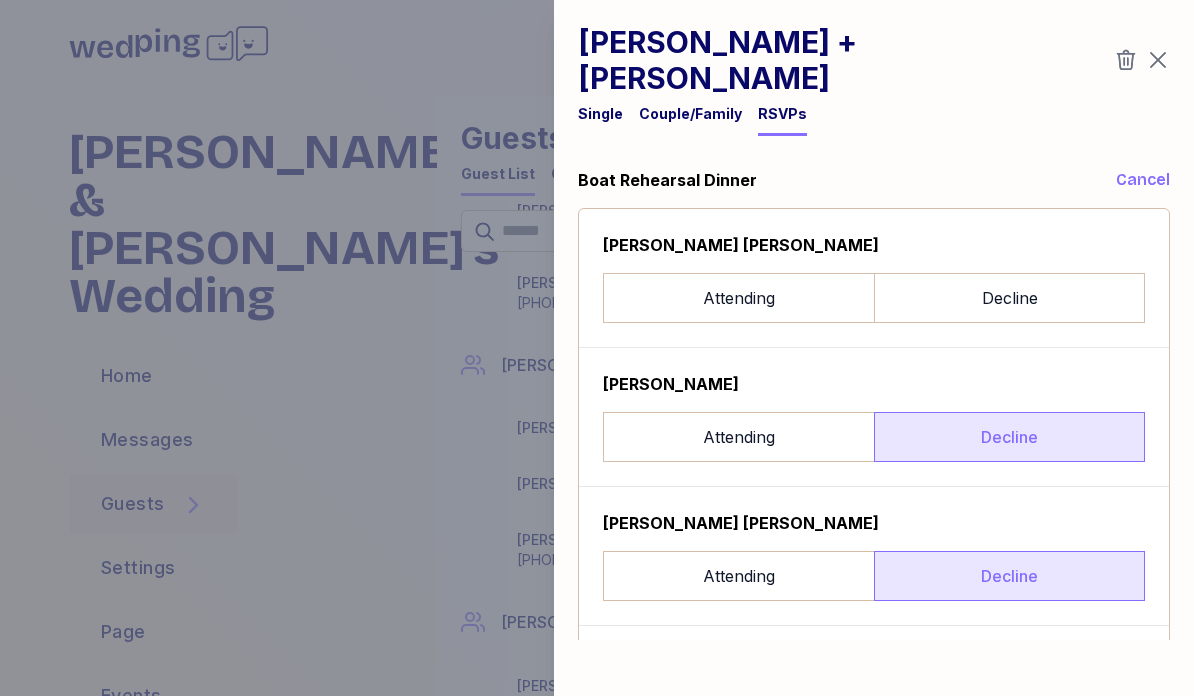 click on "Decline" at bounding box center (1009, 576) 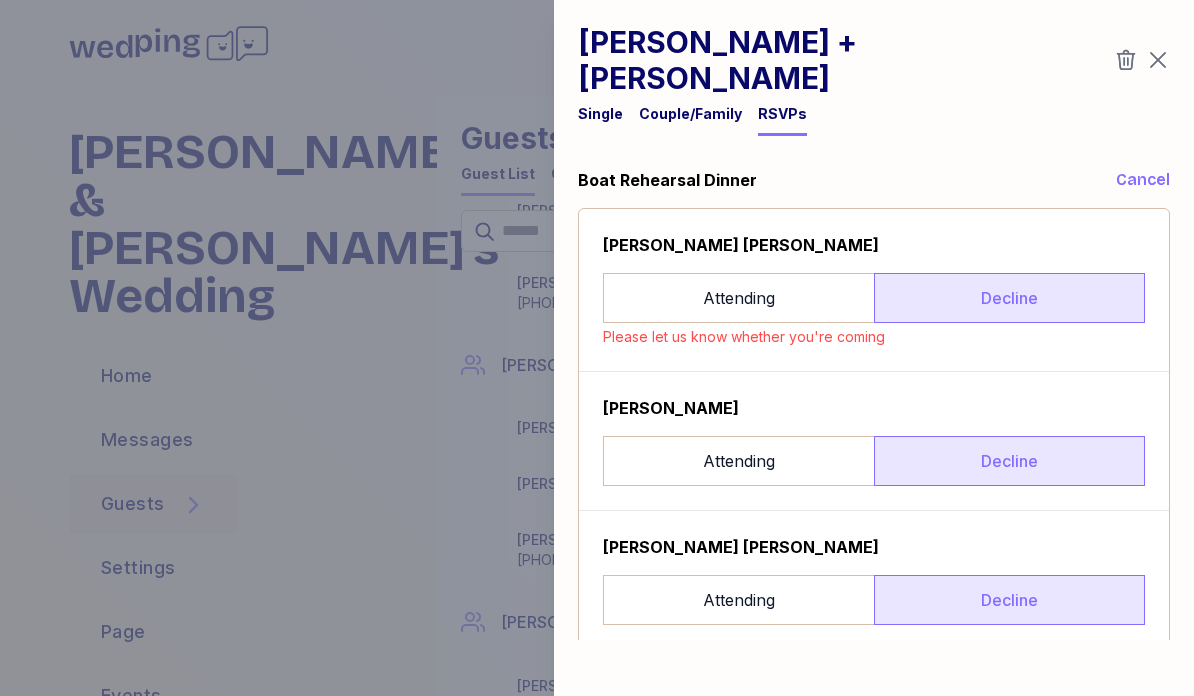 click on "Decline" at bounding box center (1009, 298) 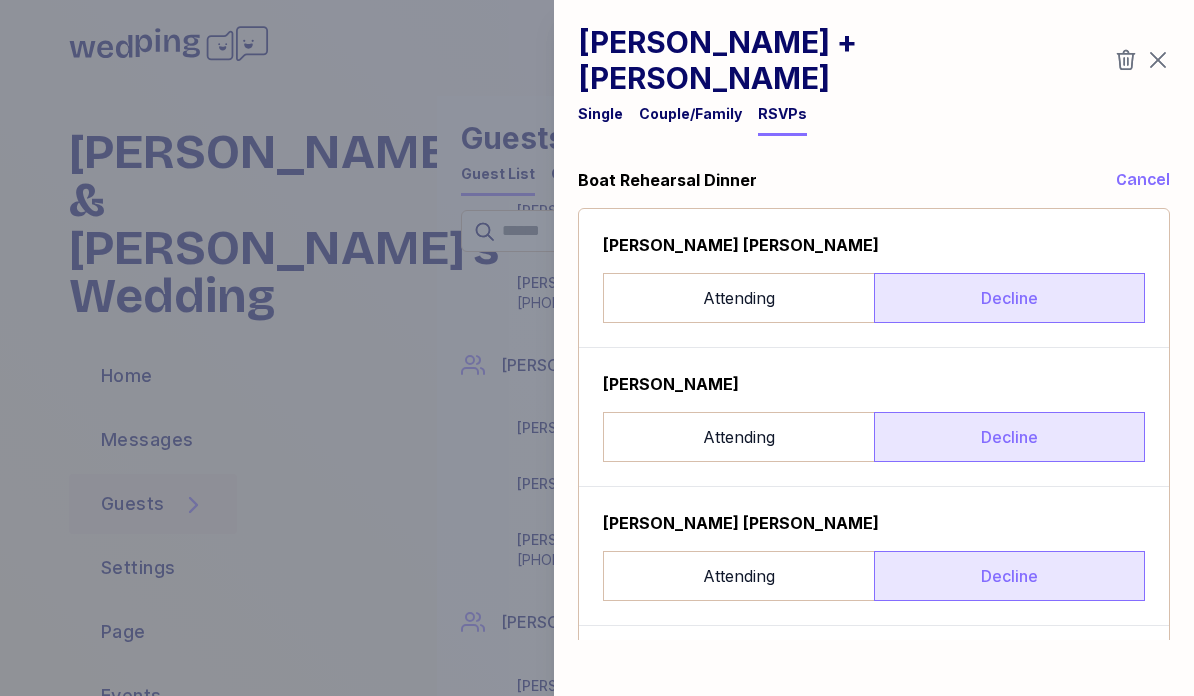 click on "Save" at bounding box center [874, 666] 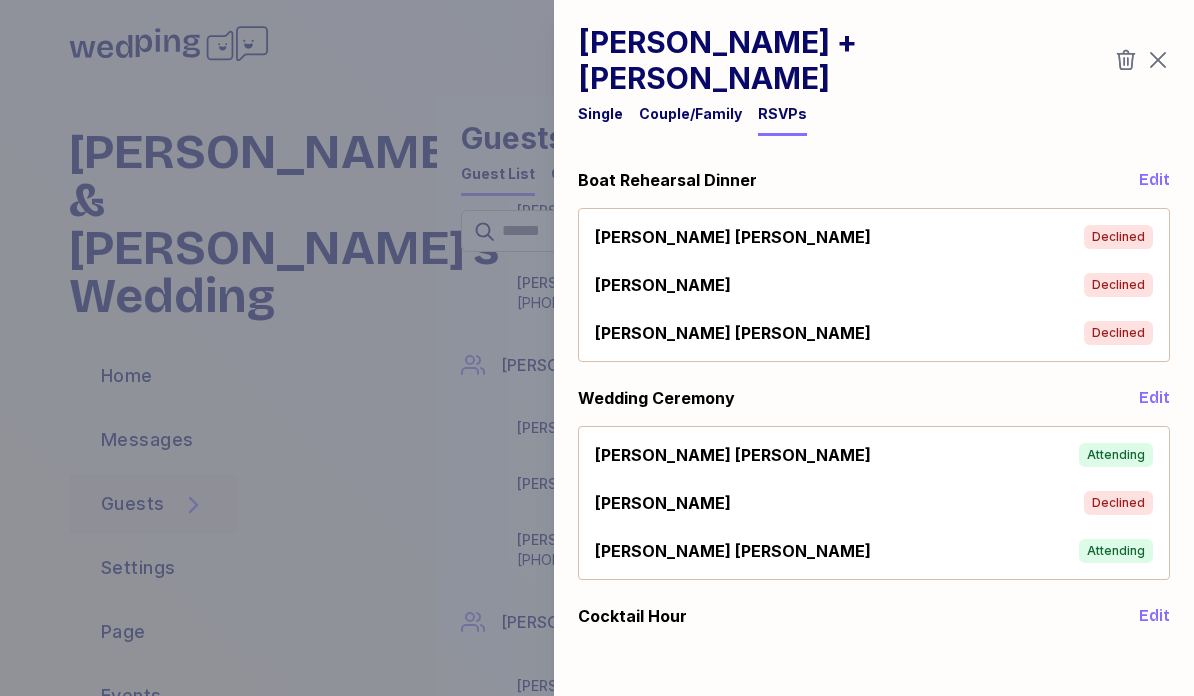 click on "Jay   Declined" at bounding box center [874, 503] 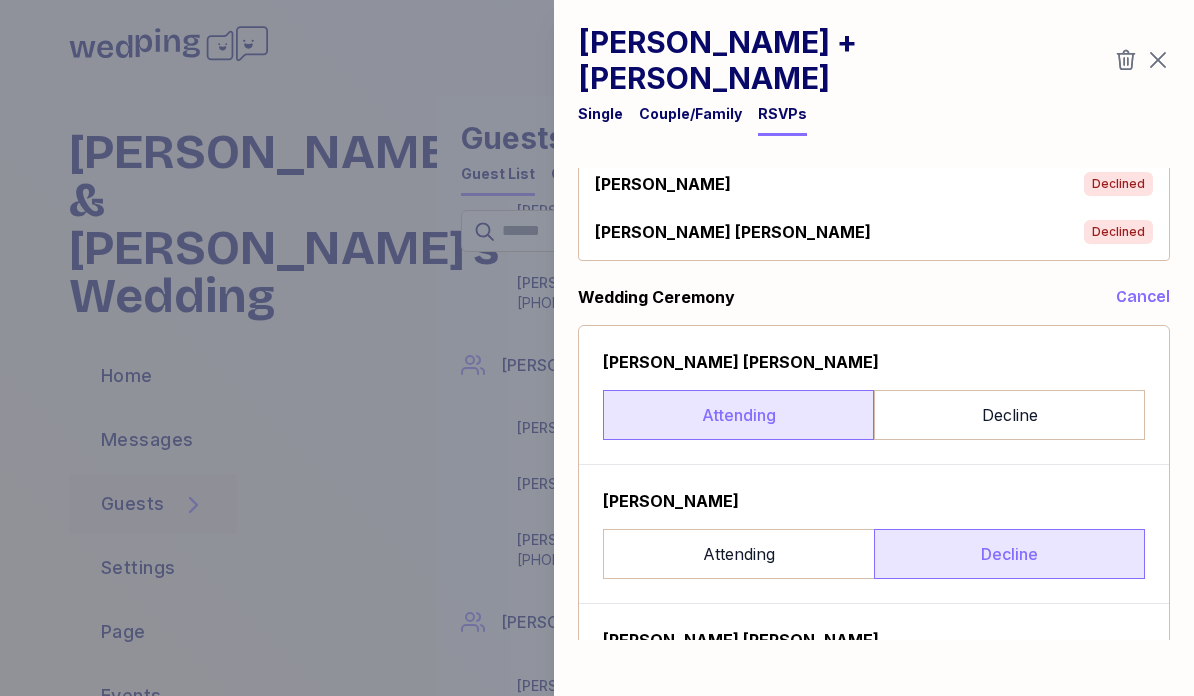 scroll, scrollTop: 197, scrollLeft: 0, axis: vertical 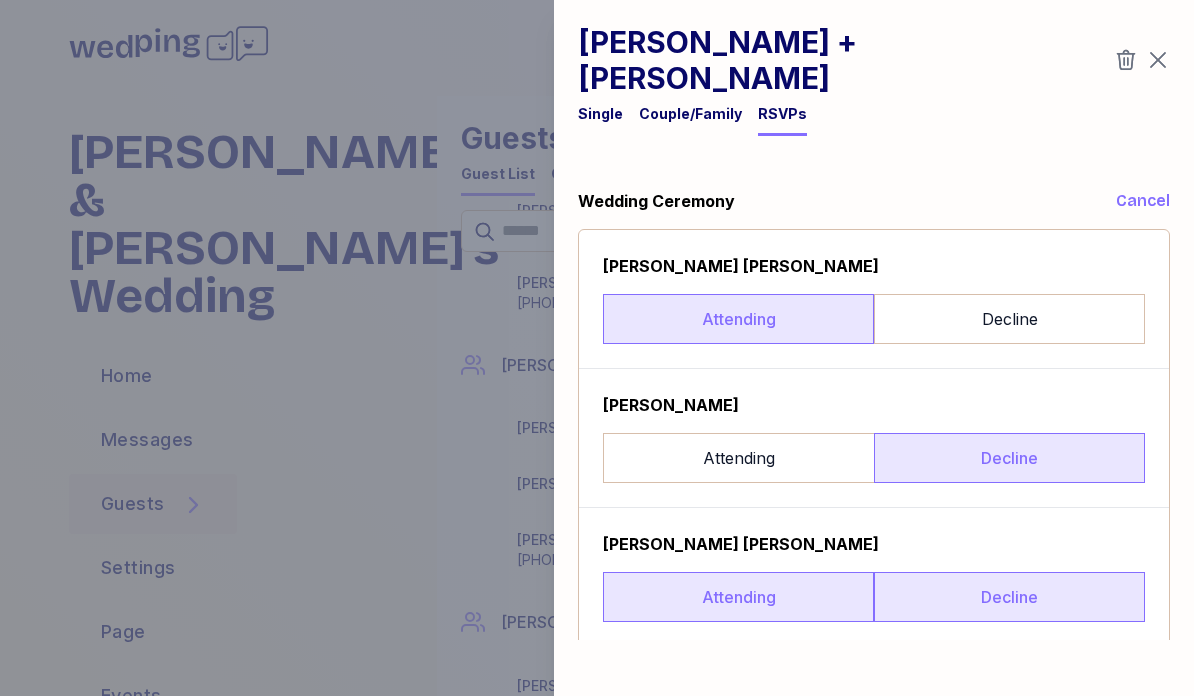 click on "Decline" at bounding box center [1009, 597] 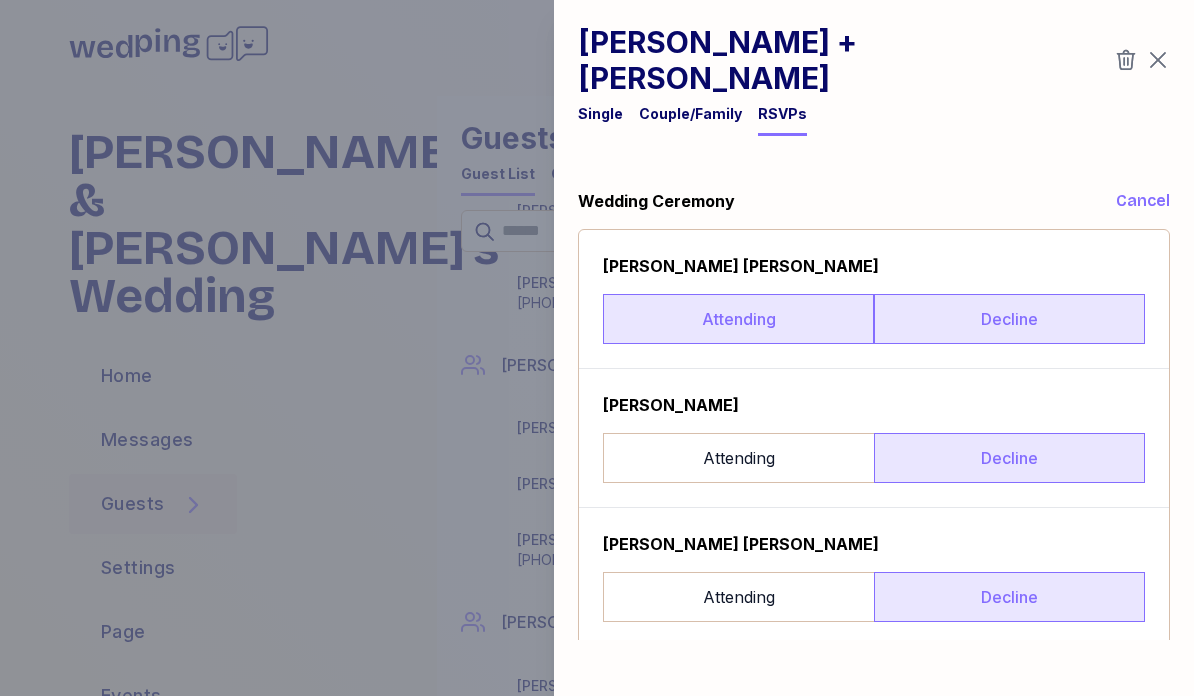 click on "Decline" at bounding box center [1009, 319] 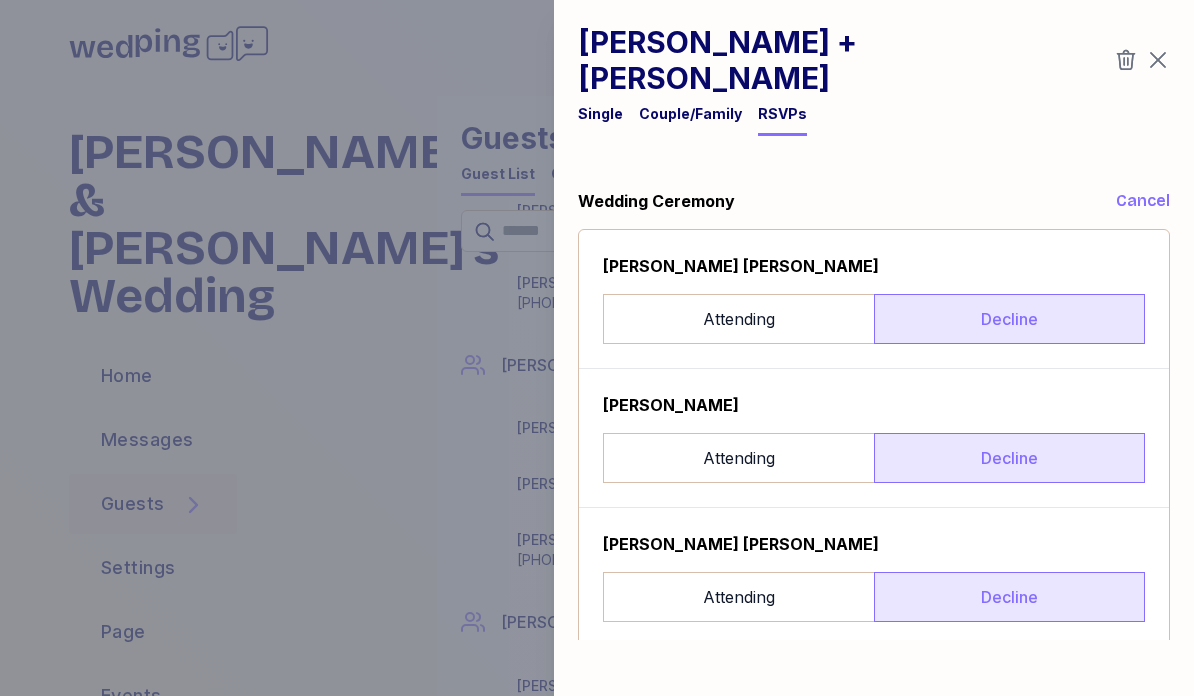 click on "Save" at bounding box center [874, 687] 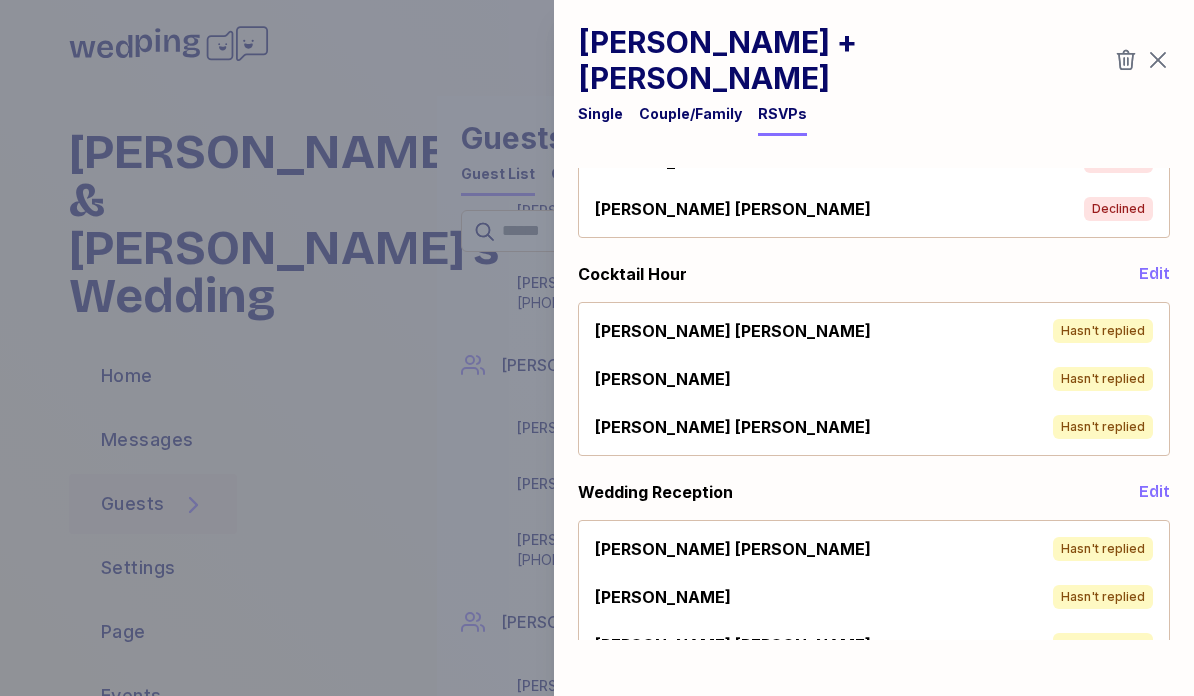 scroll, scrollTop: 340, scrollLeft: 0, axis: vertical 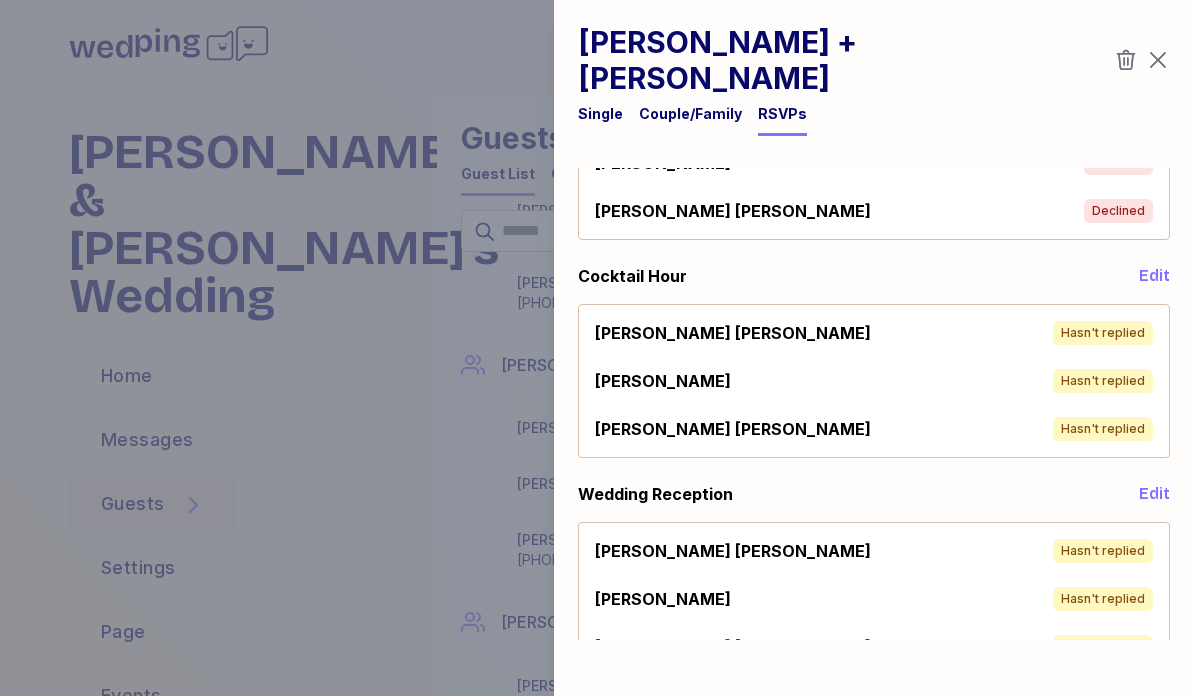 click on "Jay   Hasn't replied" at bounding box center [874, 381] 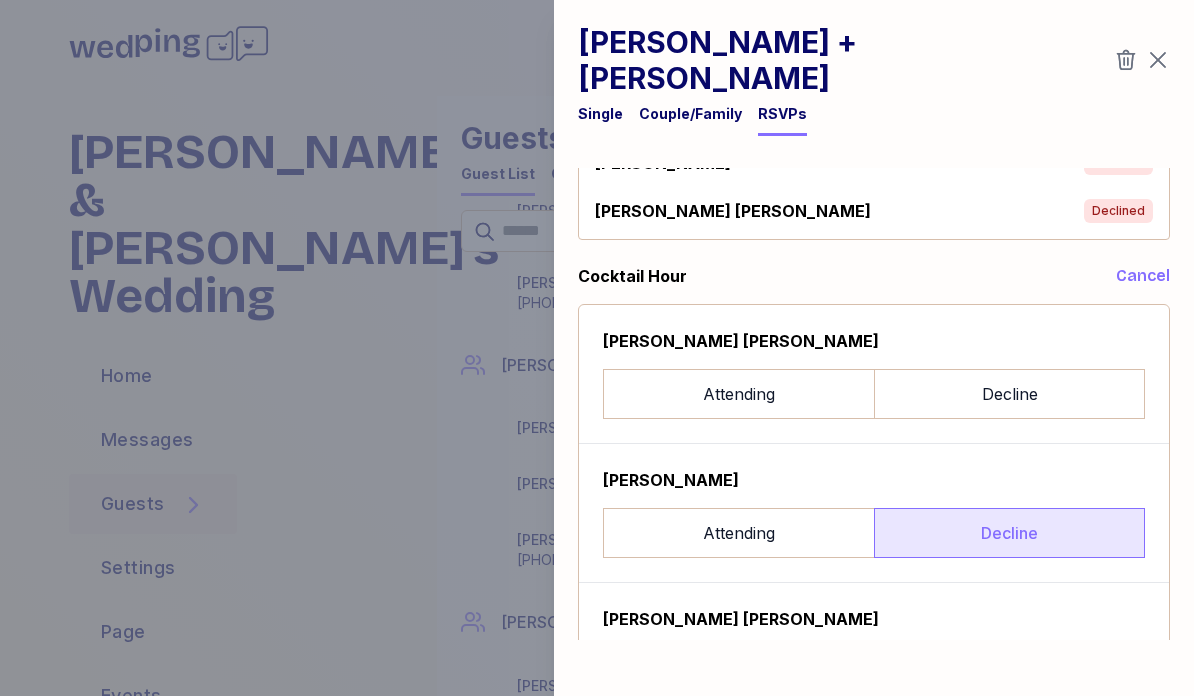 click on "Decline" at bounding box center (1009, 533) 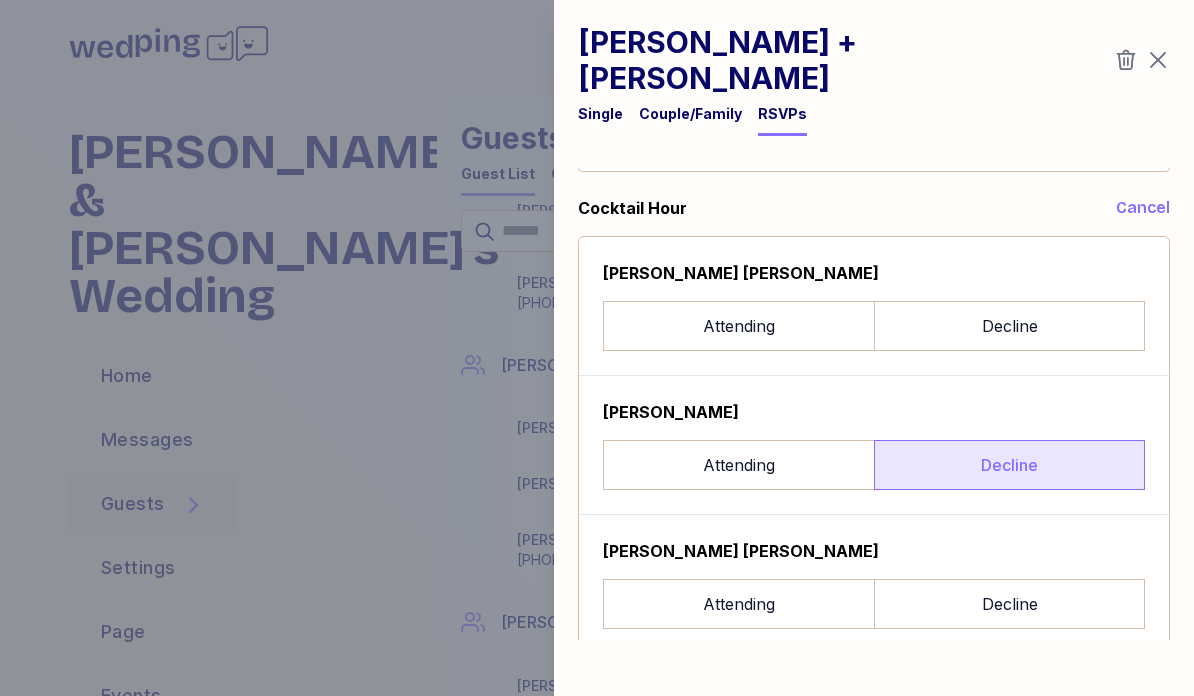 scroll, scrollTop: 433, scrollLeft: 0, axis: vertical 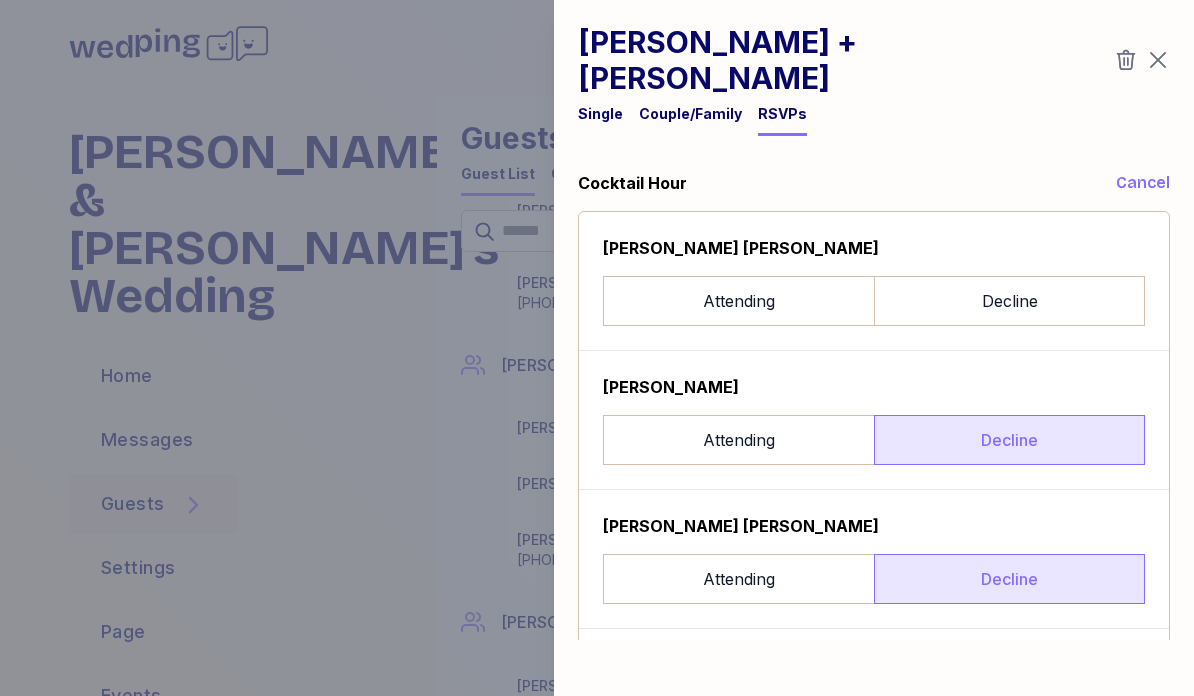 click on "Decline" at bounding box center [1009, 579] 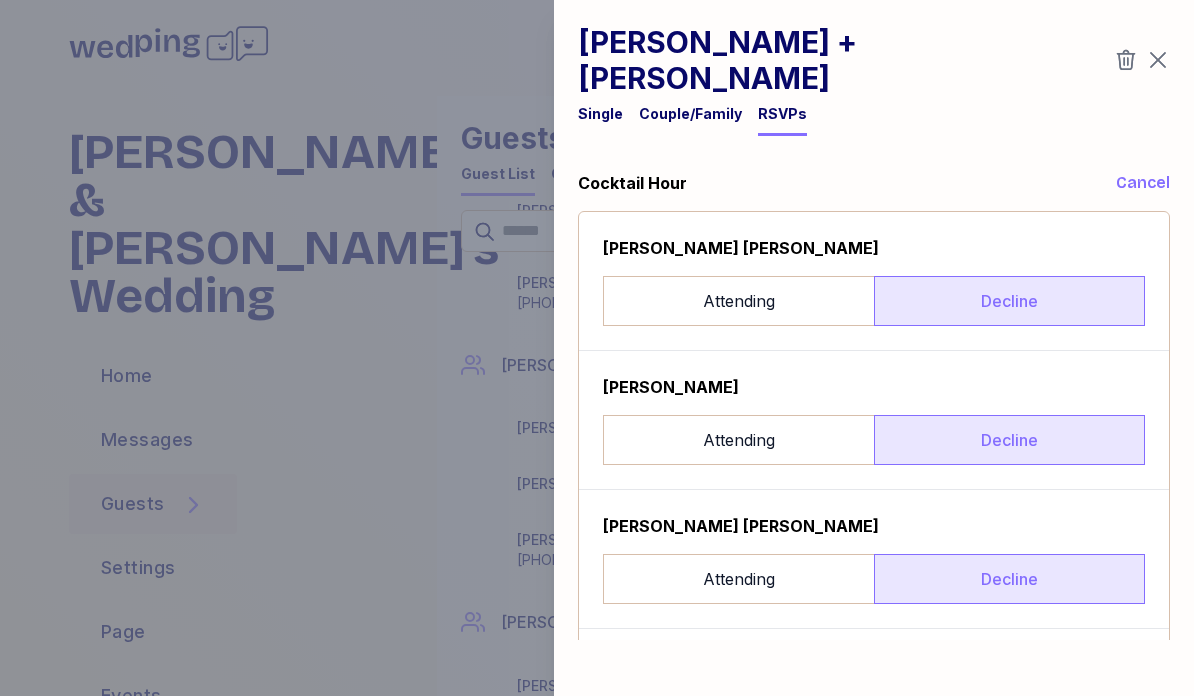 click on "Decline" at bounding box center (1009, 301) 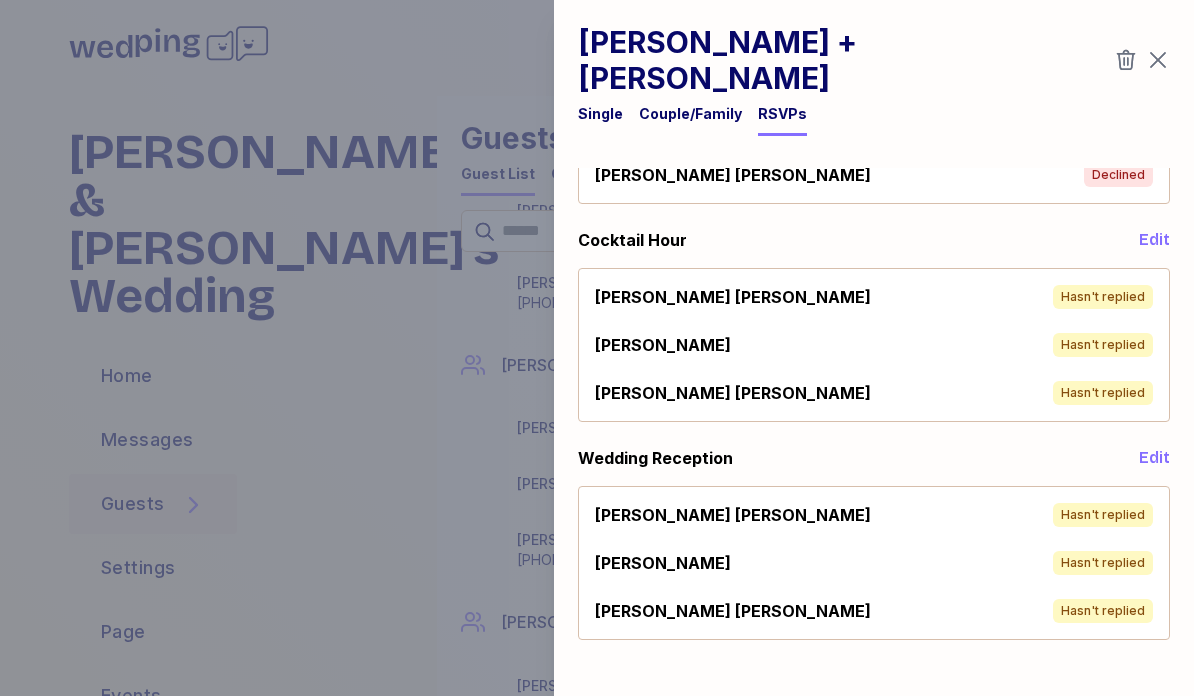 scroll, scrollTop: 340, scrollLeft: 0, axis: vertical 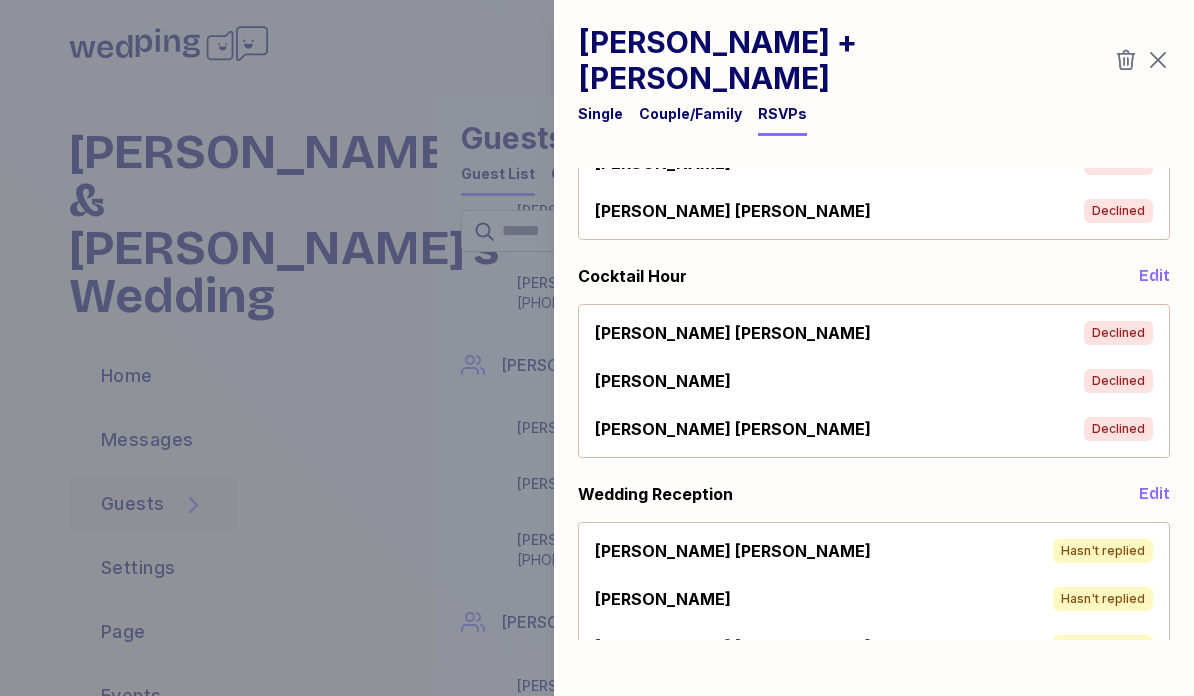 click on "Jay   Hasn't replied" at bounding box center (874, 599) 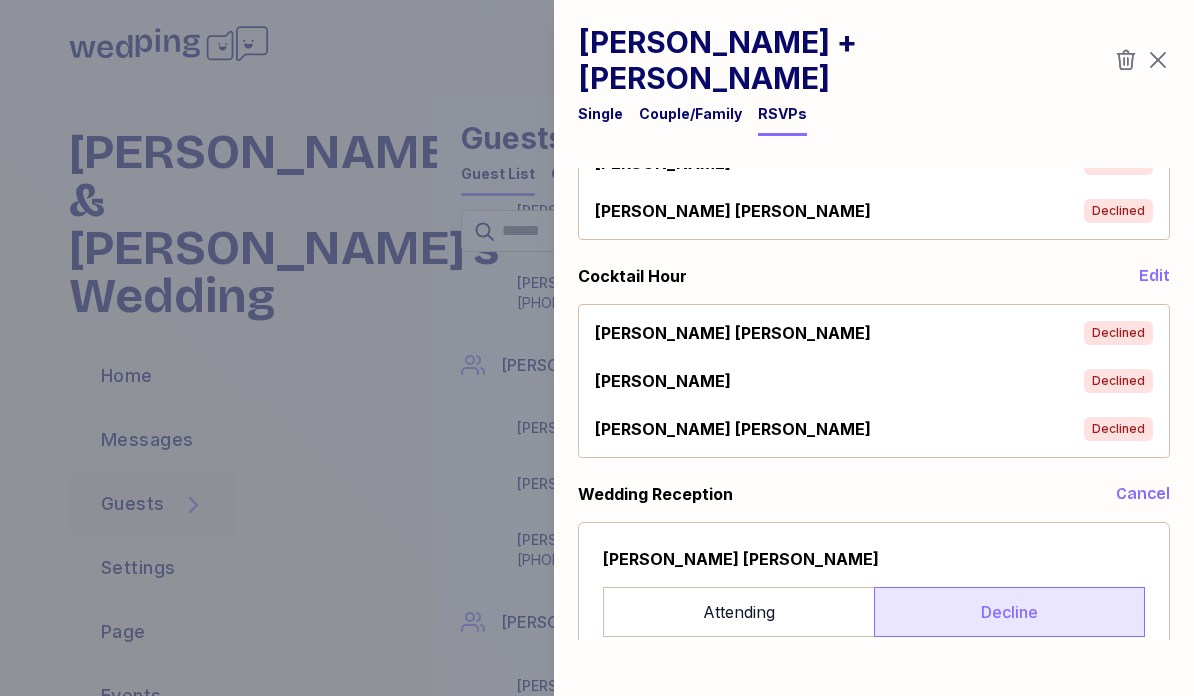 click on "Decline" at bounding box center [1009, 612] 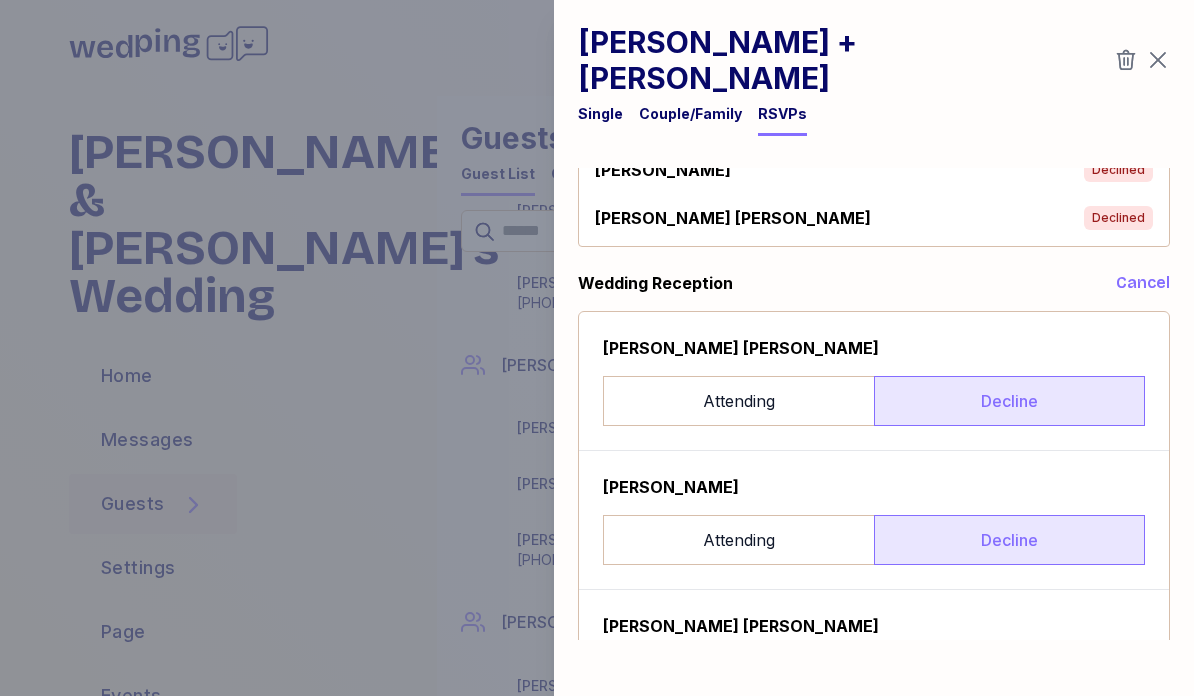 click on "Decline" at bounding box center [1009, 540] 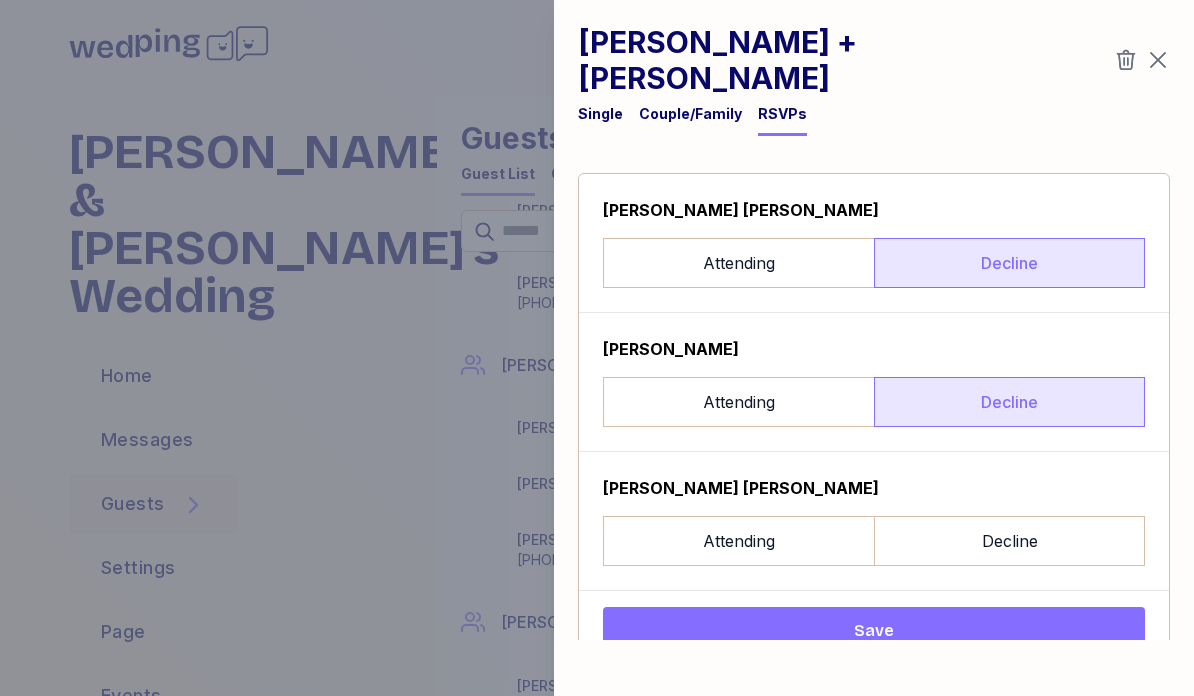 scroll, scrollTop: 685, scrollLeft: 0, axis: vertical 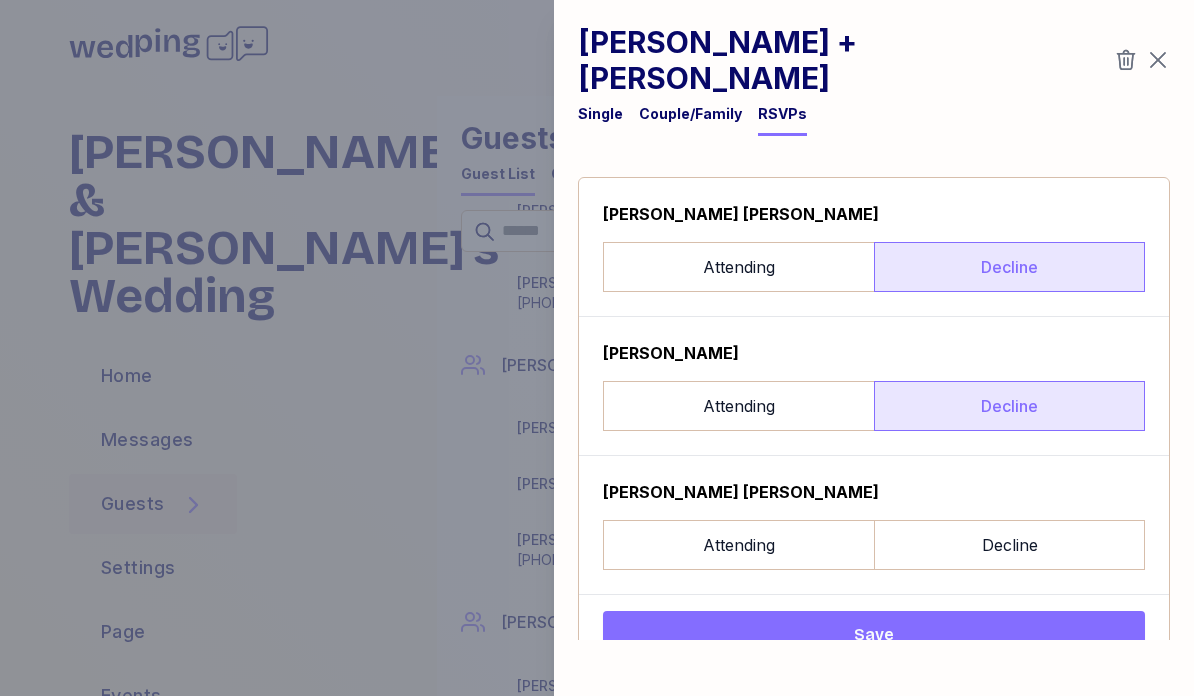 click on "Save" at bounding box center (874, 635) 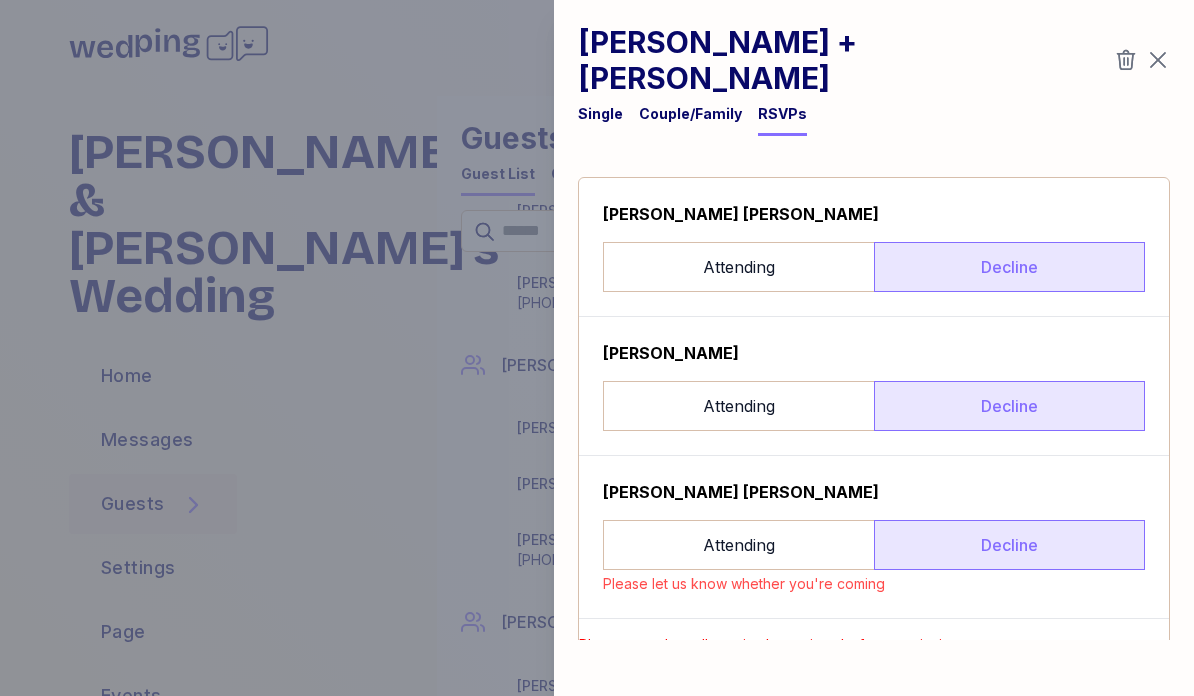click on "Decline" at bounding box center [1009, 545] 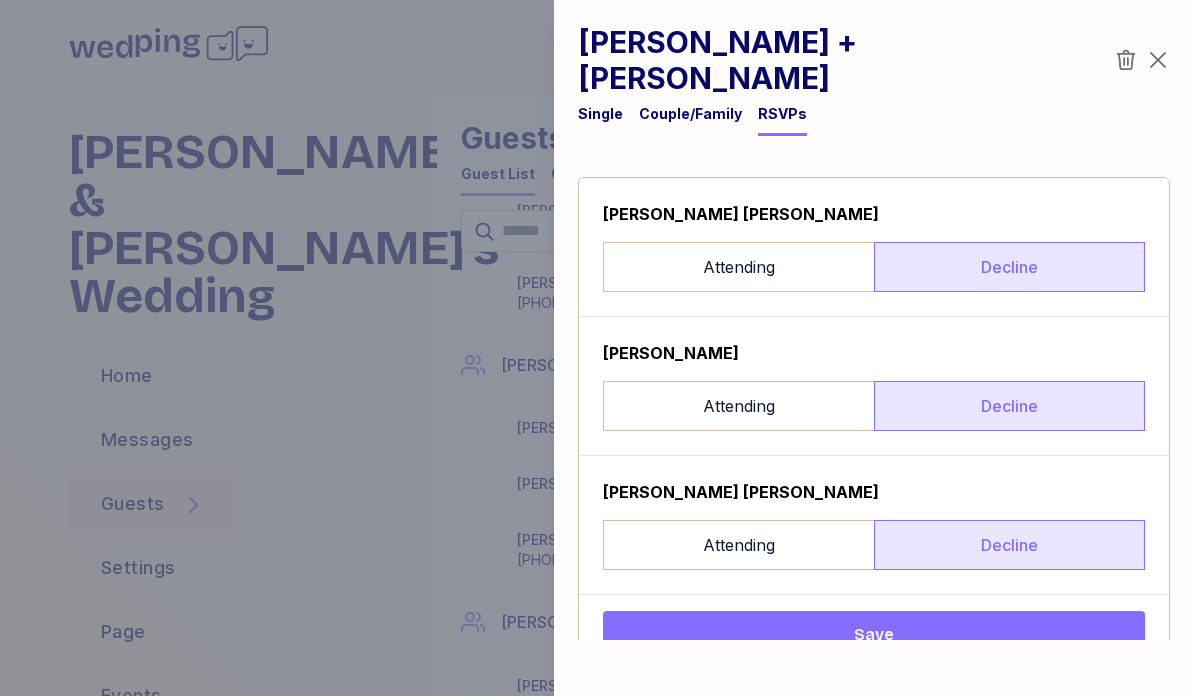 click on "Save" at bounding box center [874, 635] 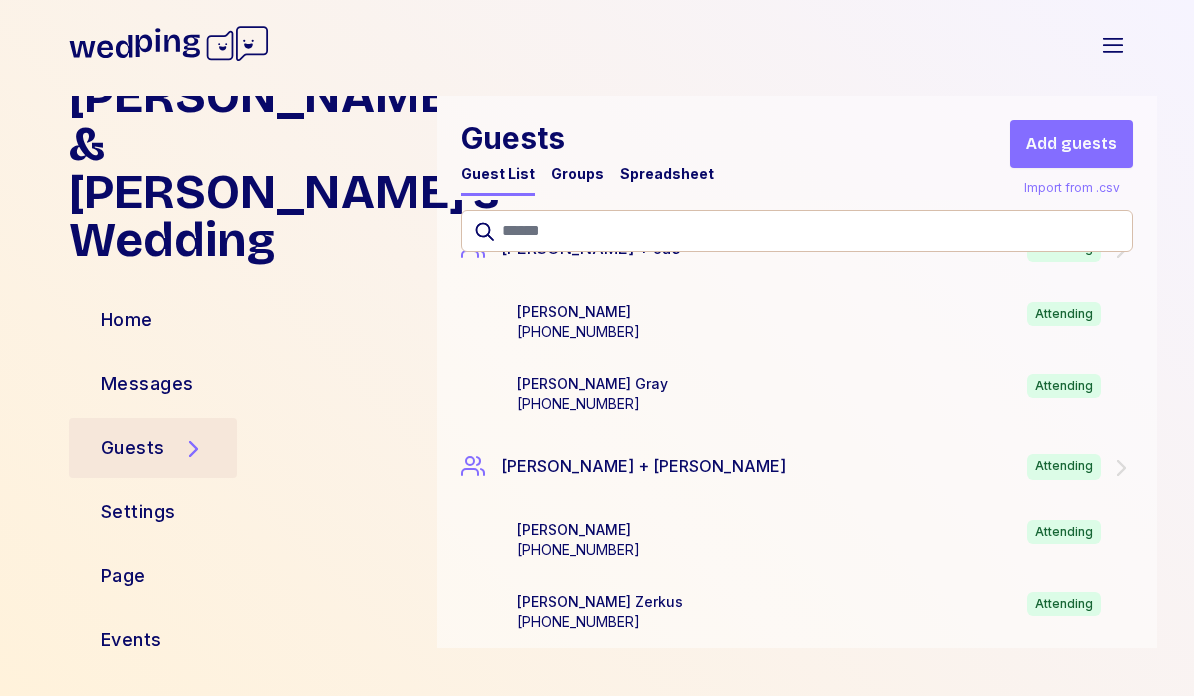 scroll, scrollTop: 14574, scrollLeft: 0, axis: vertical 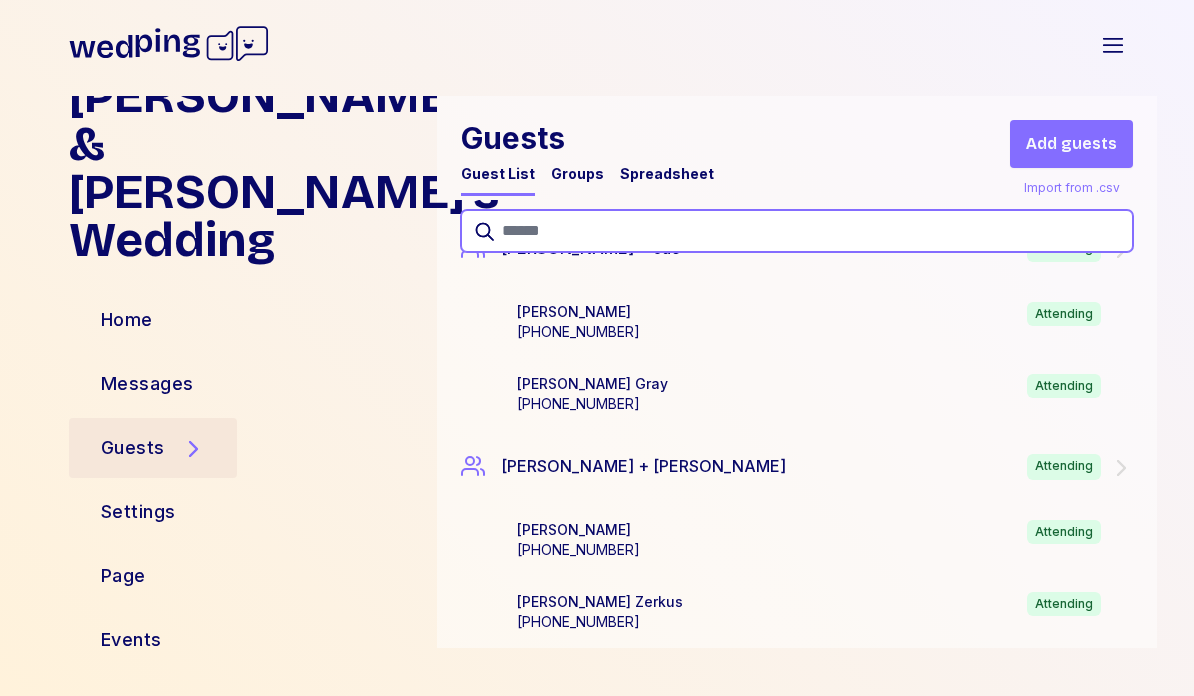click at bounding box center (797, 231) 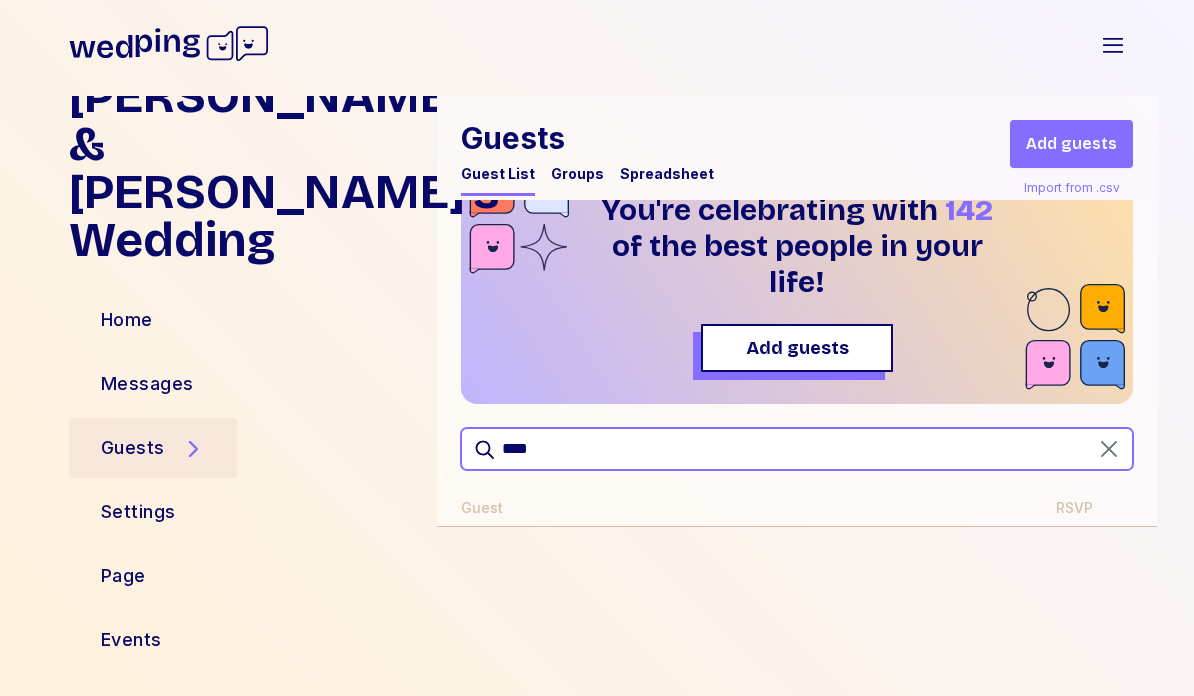 scroll, scrollTop: 8, scrollLeft: 0, axis: vertical 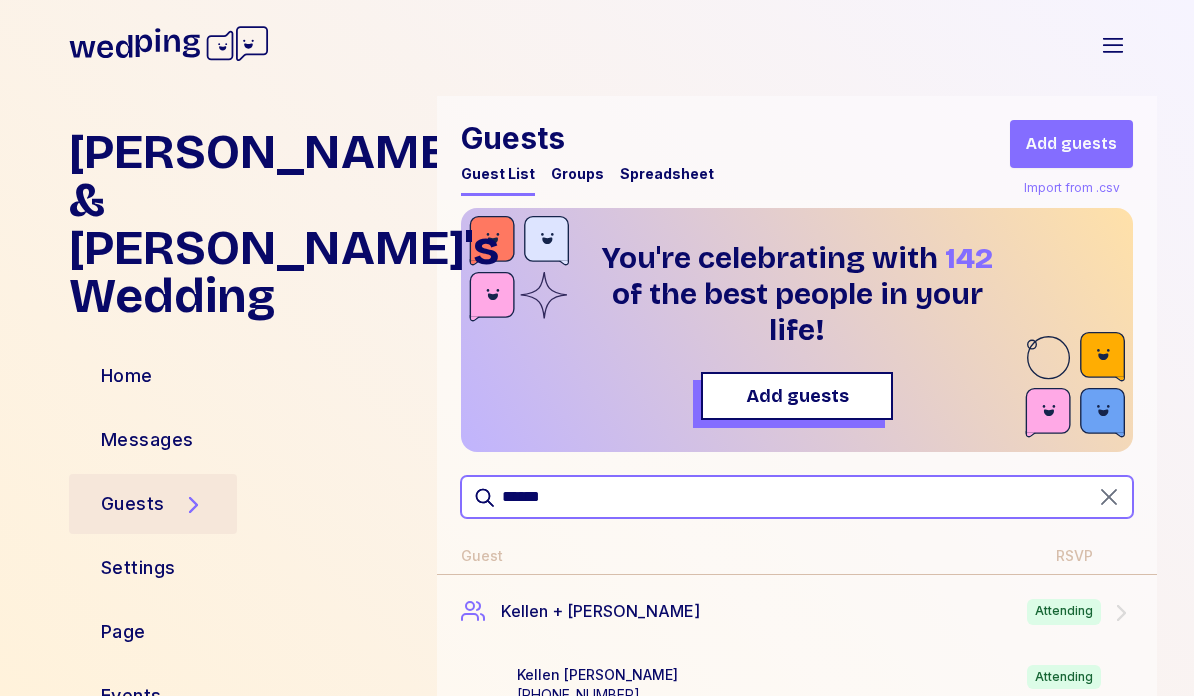 type on "******" 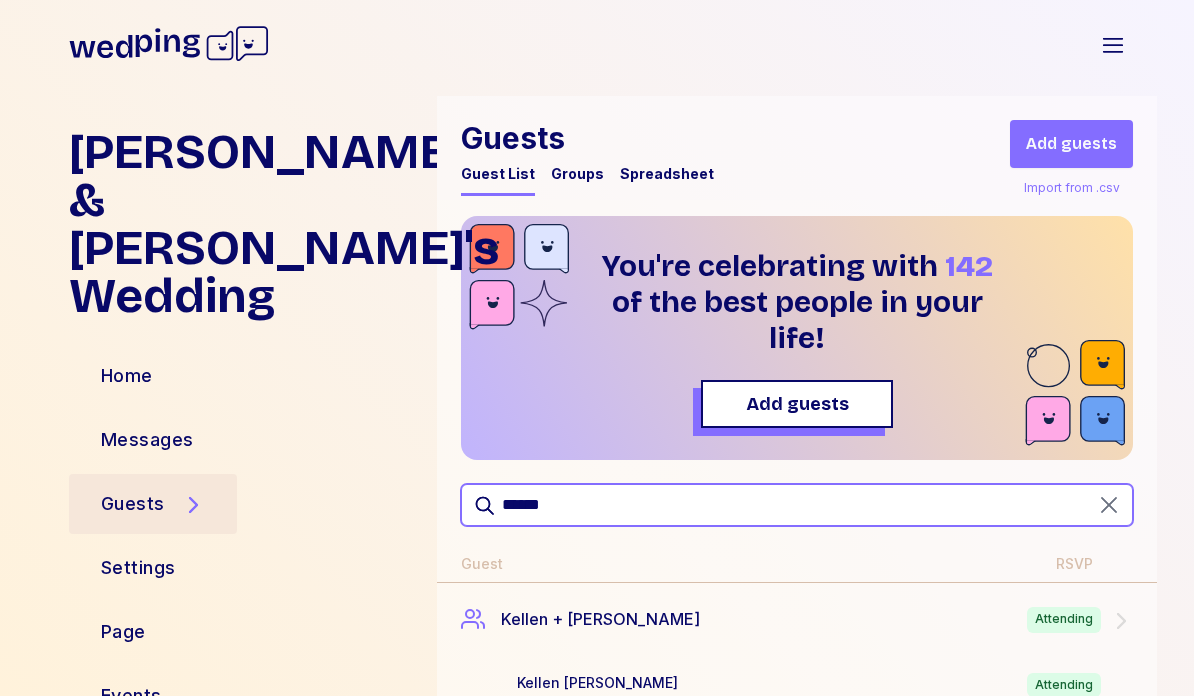scroll, scrollTop: 0, scrollLeft: 0, axis: both 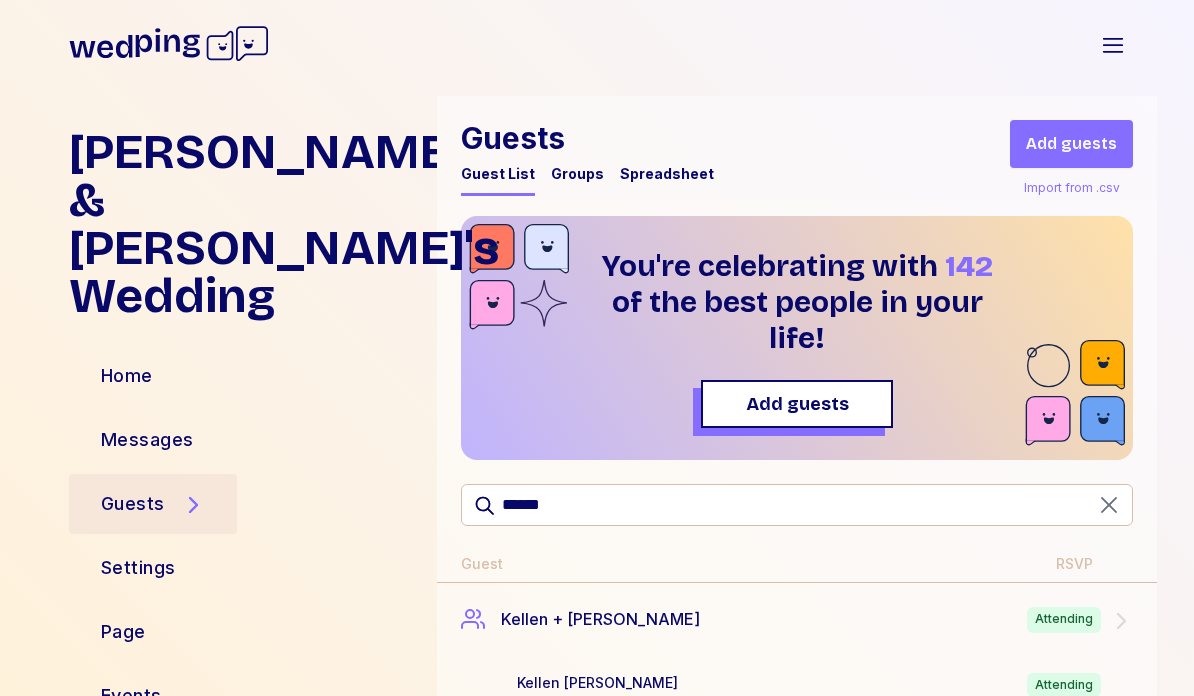 click on "Add guests" at bounding box center (1071, 144) 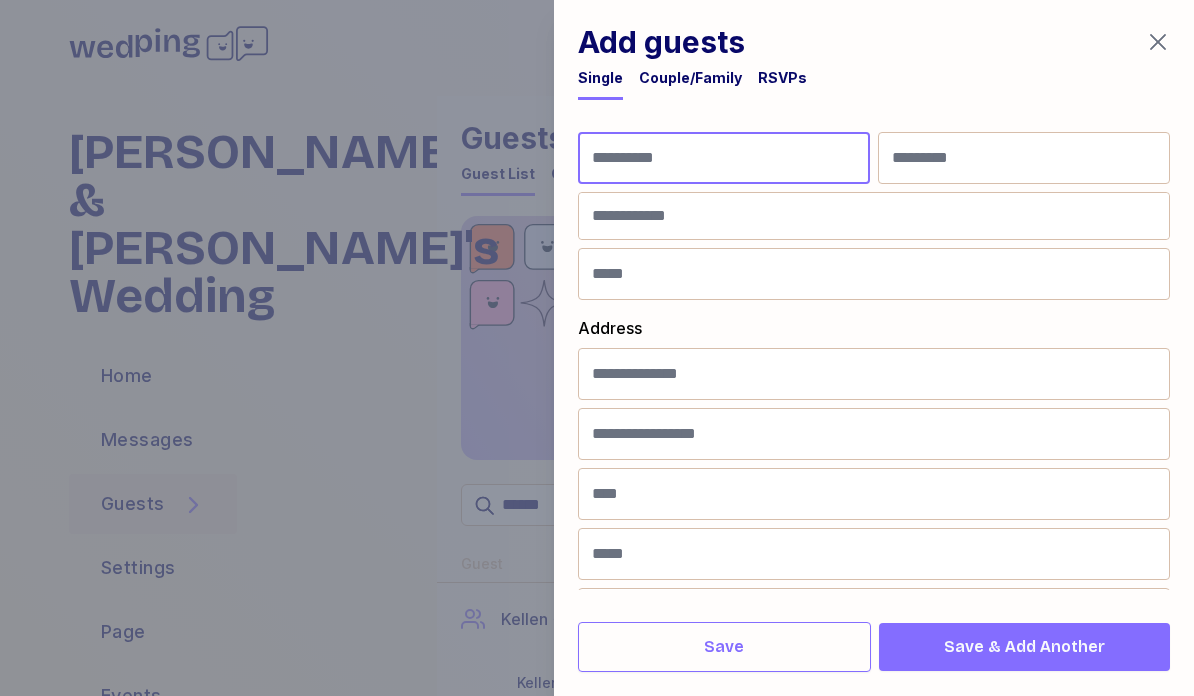 click at bounding box center [724, 158] 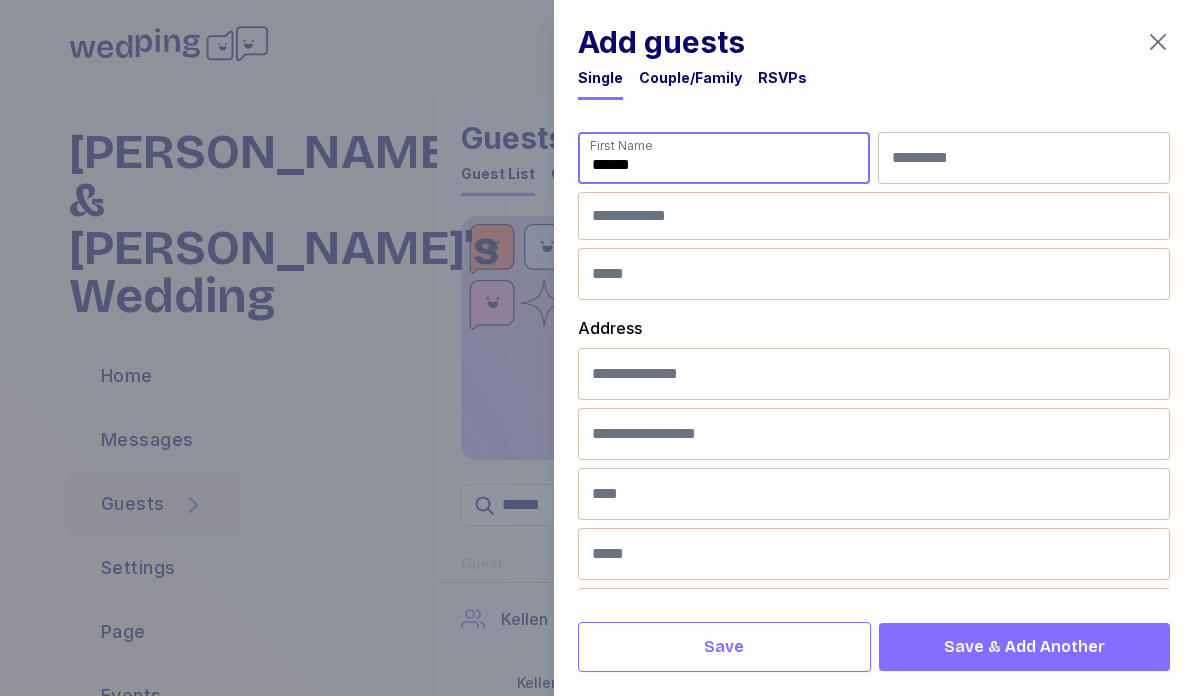 type on "******" 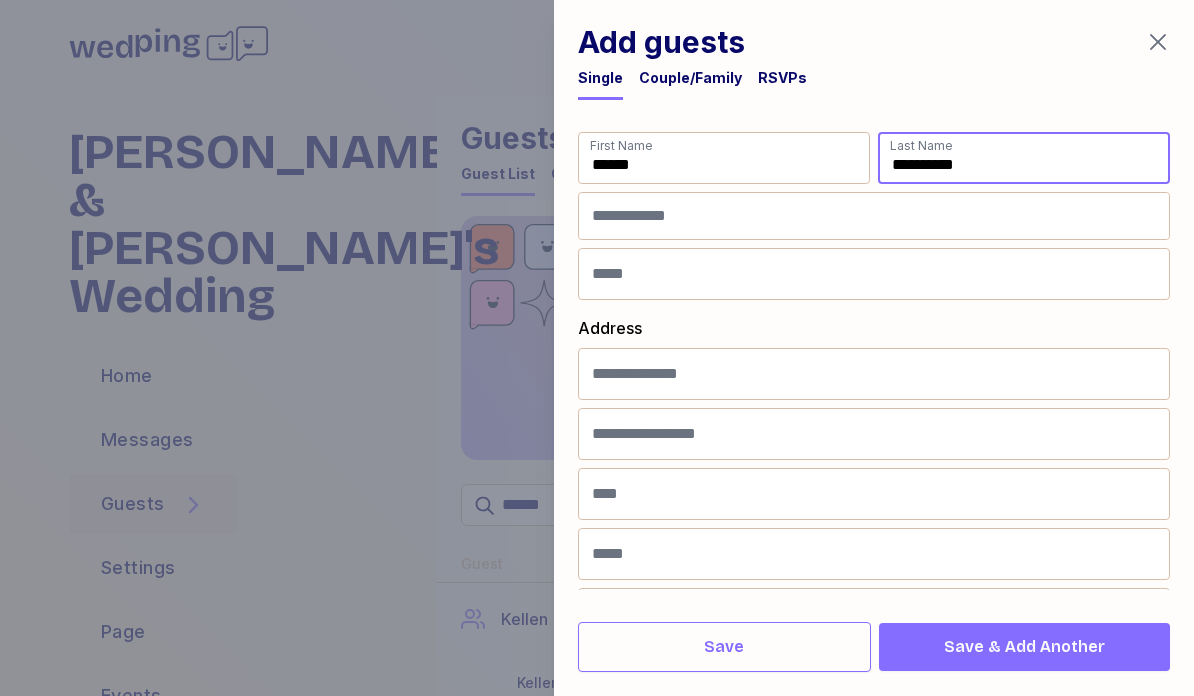 type on "**********" 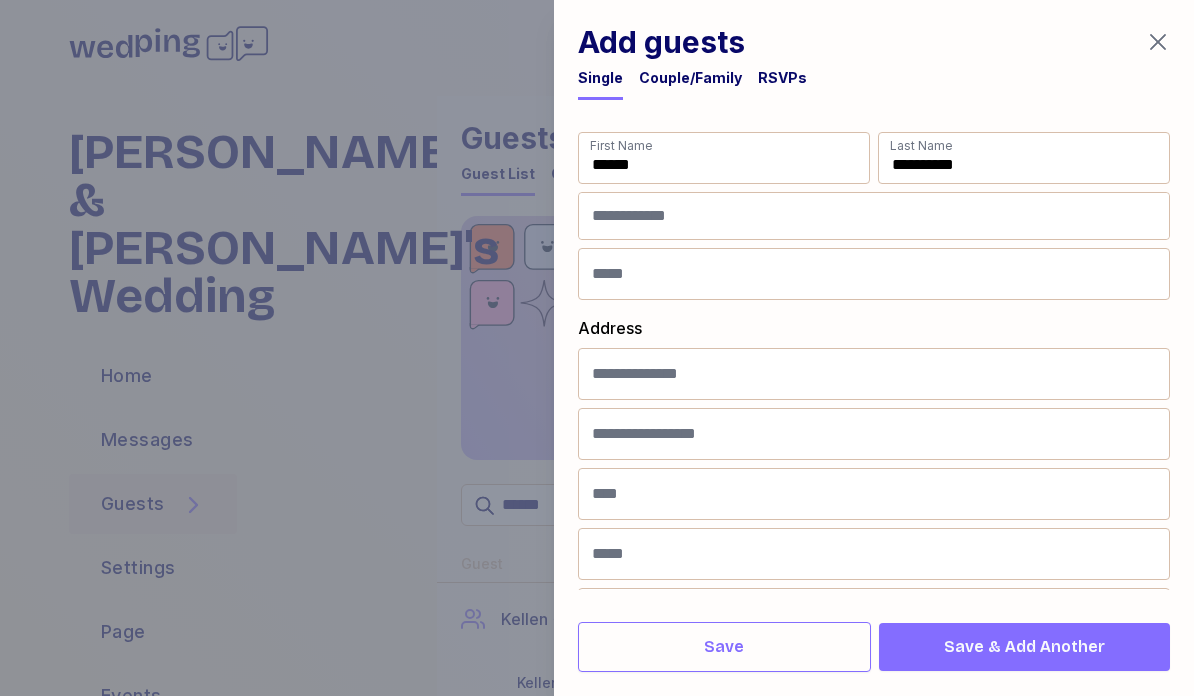 click at bounding box center (874, 216) 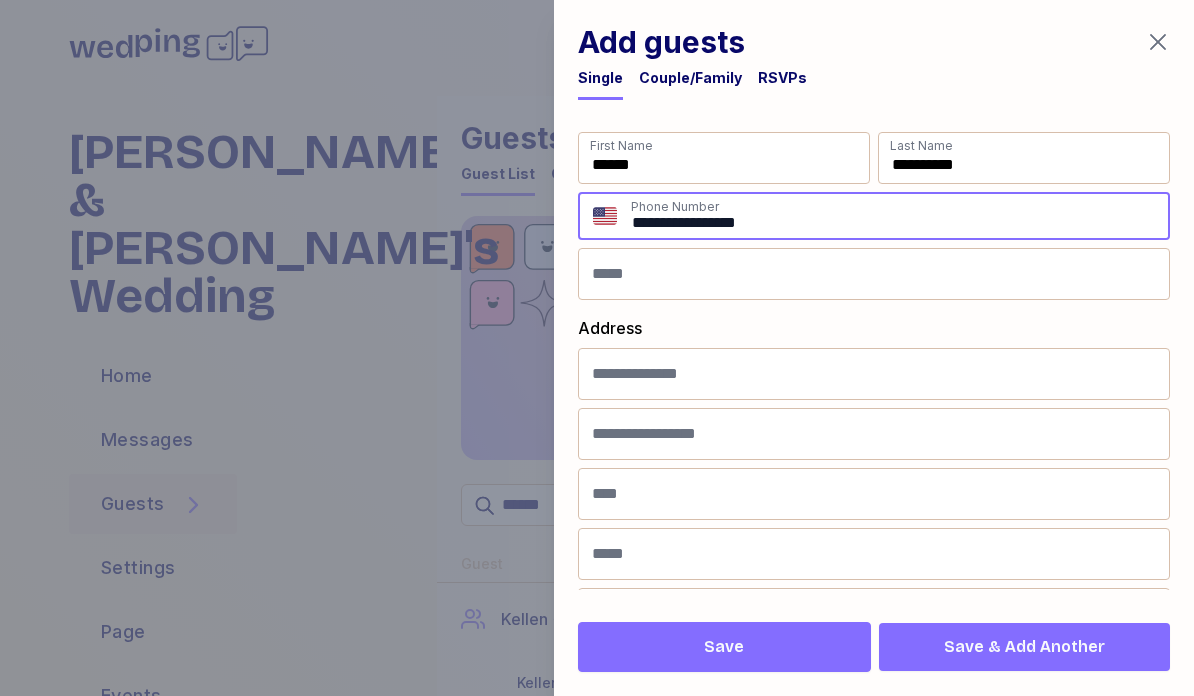 type on "**********" 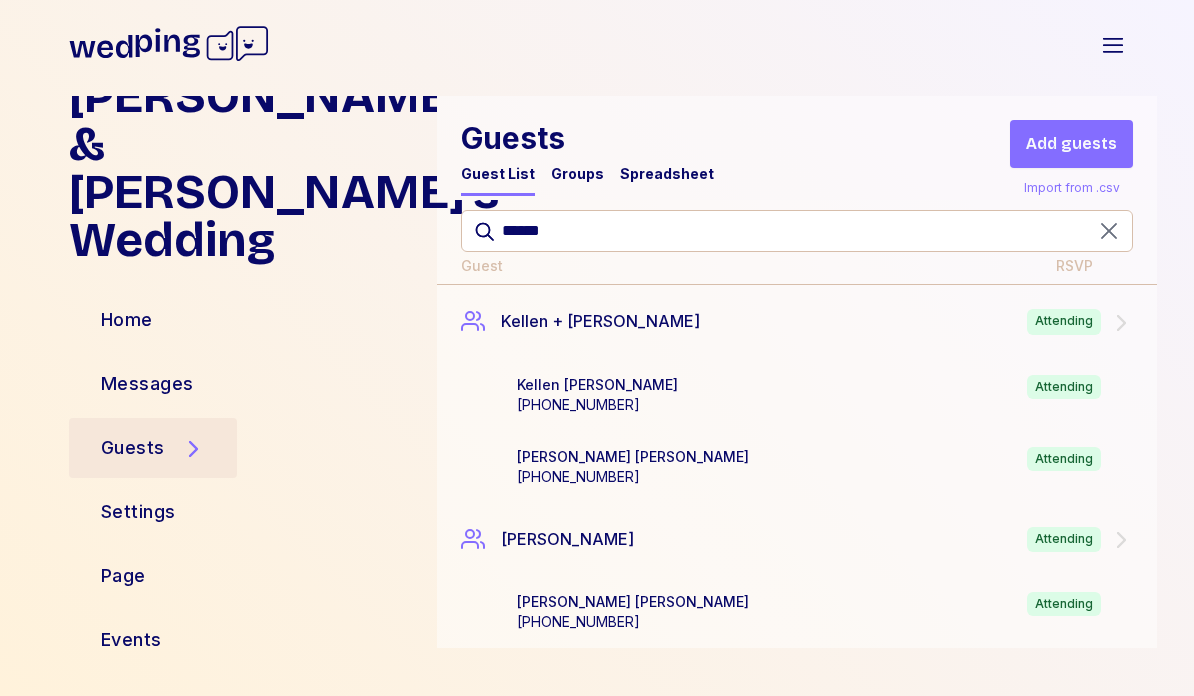 scroll, scrollTop: 298, scrollLeft: 0, axis: vertical 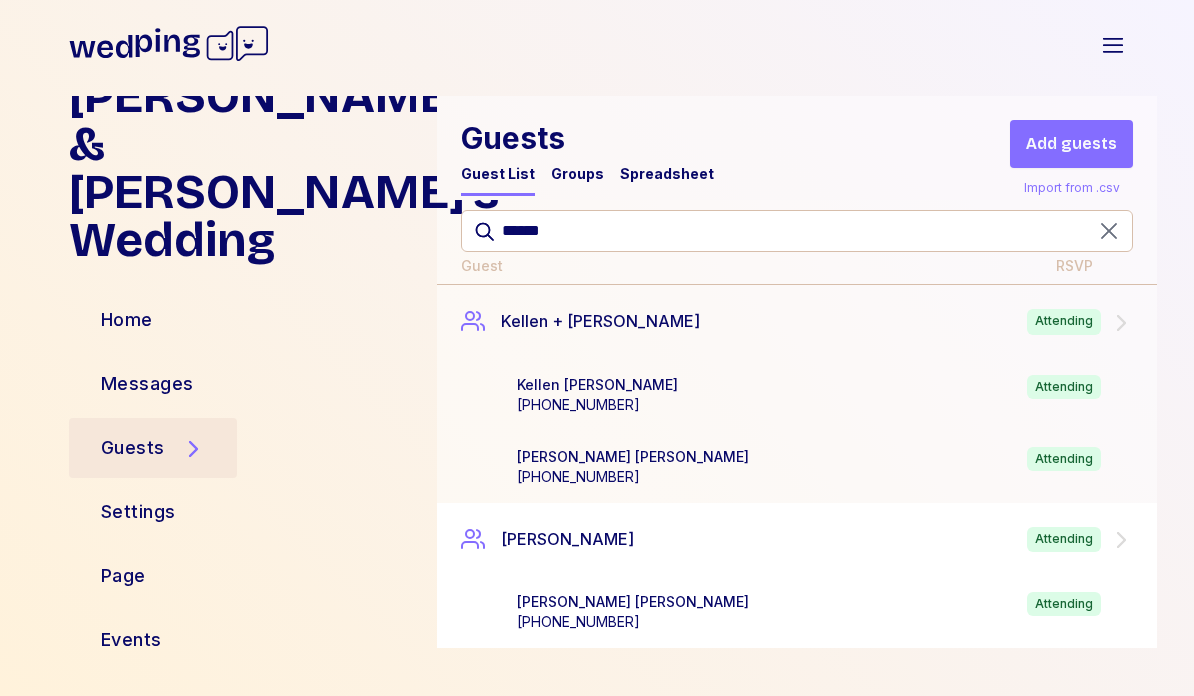 click on "Maggie   McClatchey +14042167259 Attending" at bounding box center [829, 612] 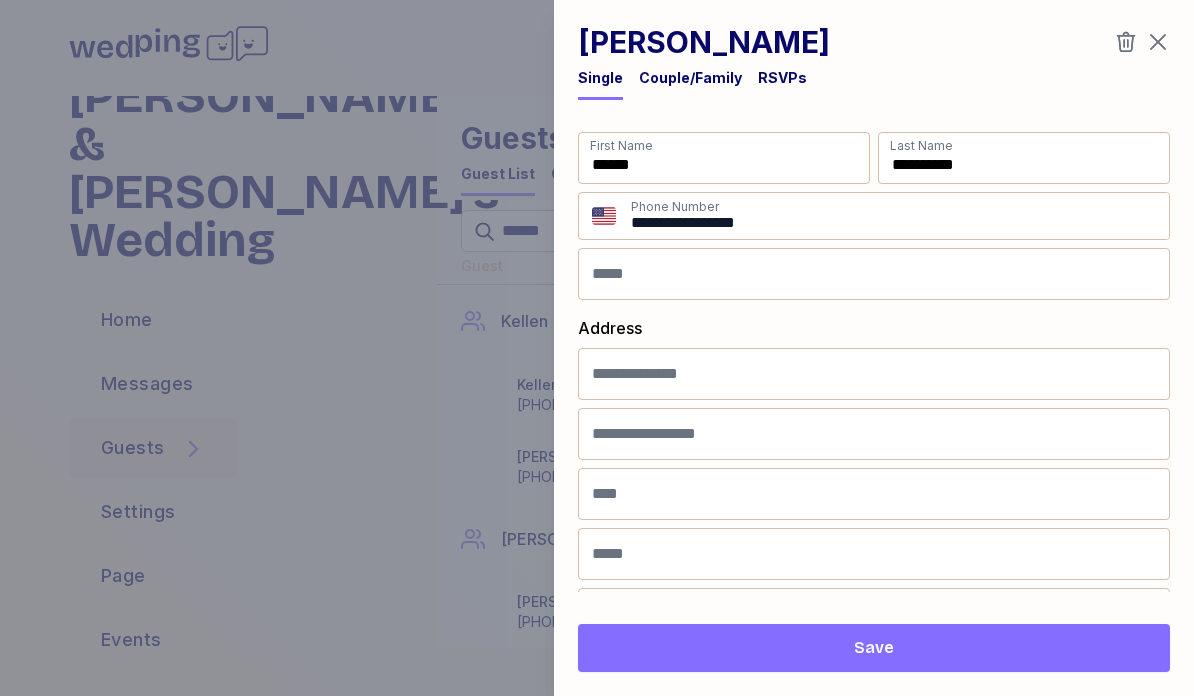 click on "RSVPs" at bounding box center (782, 78) 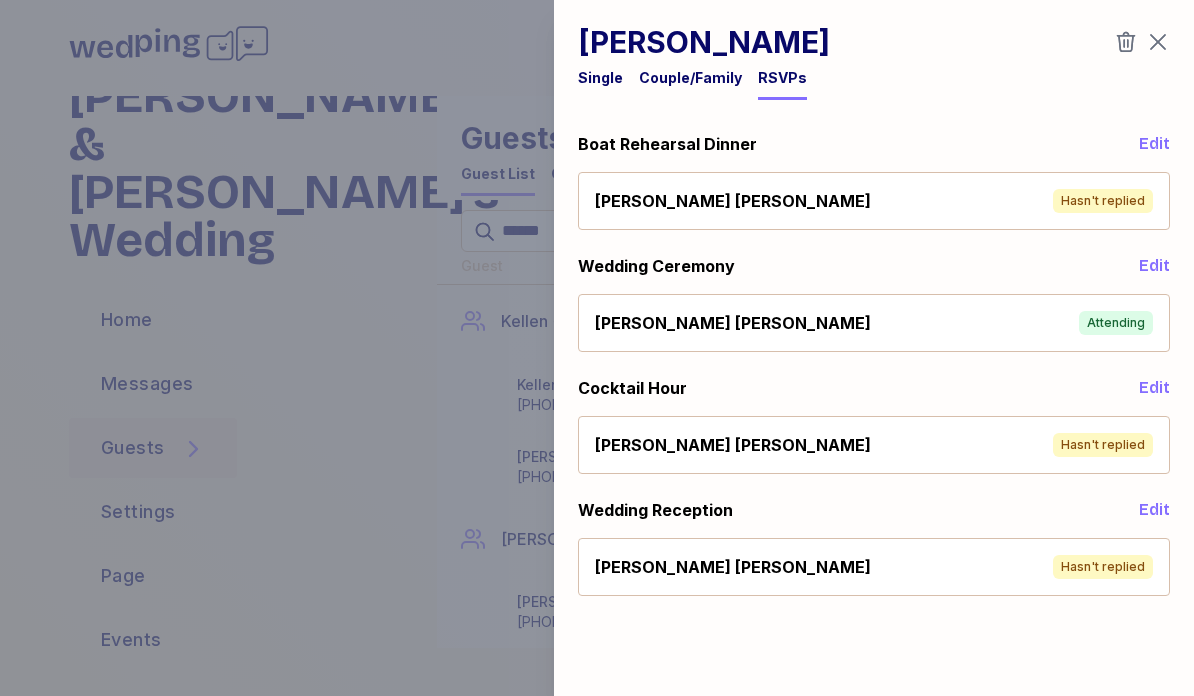 click on "Hasn't replied" at bounding box center (1103, 201) 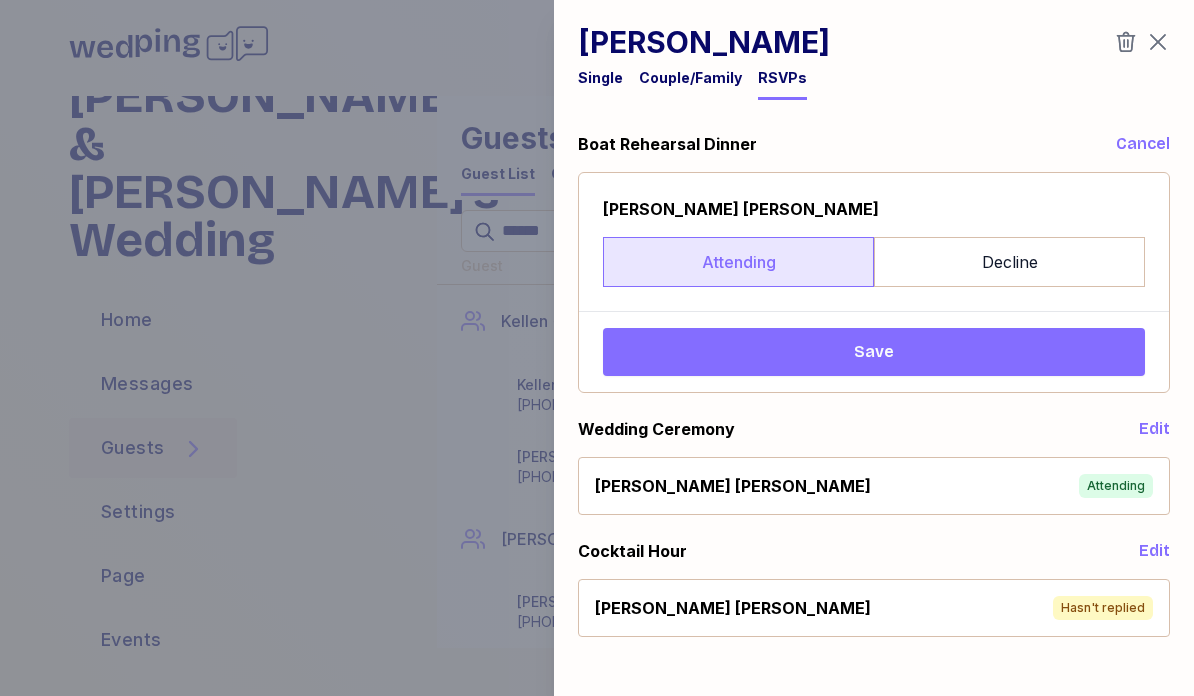 click on "Attending" at bounding box center [738, 262] 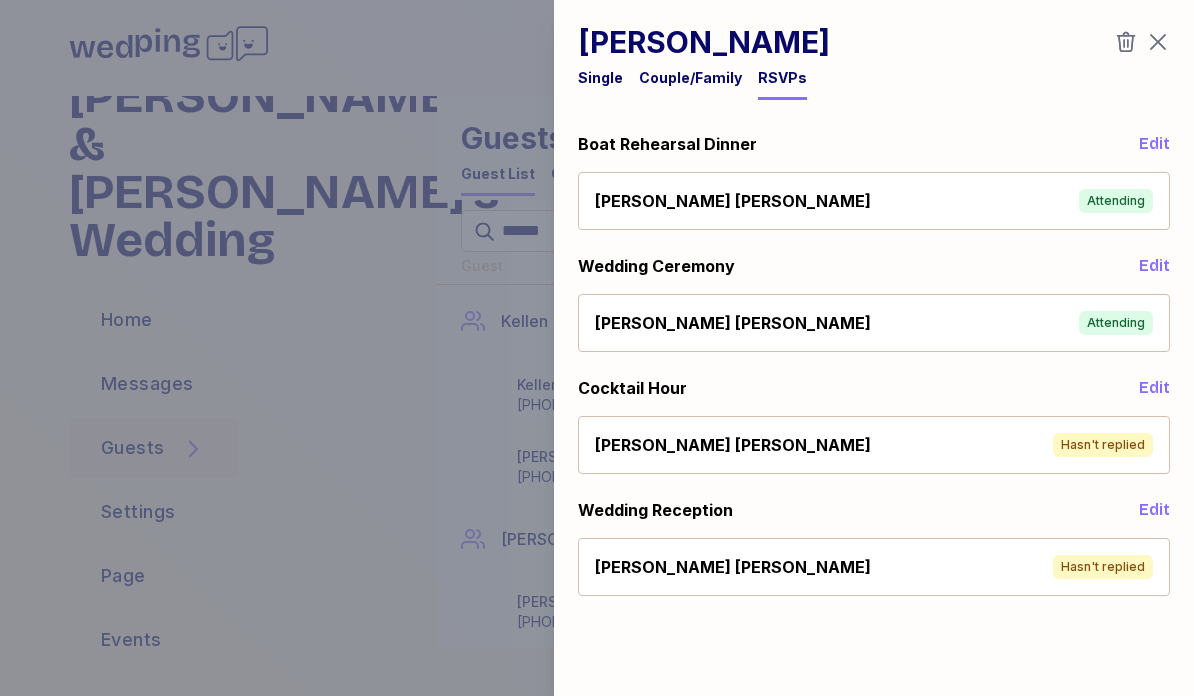 click on "Hasn't replied" at bounding box center (1103, 445) 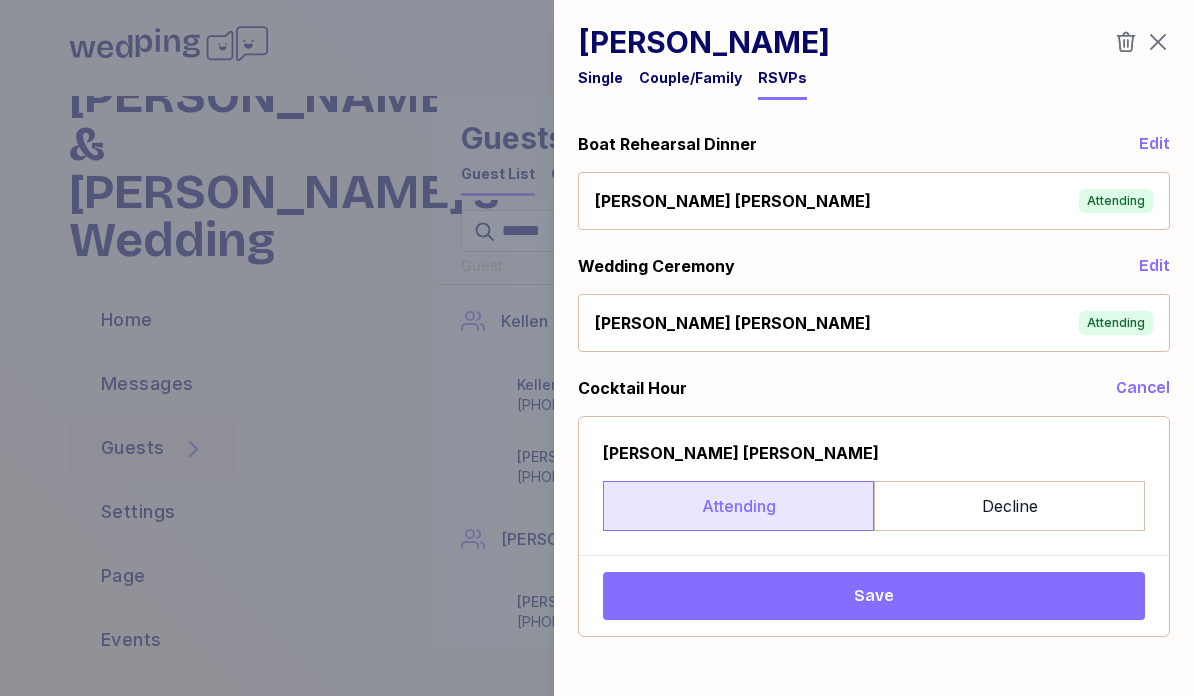click on "Attending" at bounding box center [738, 506] 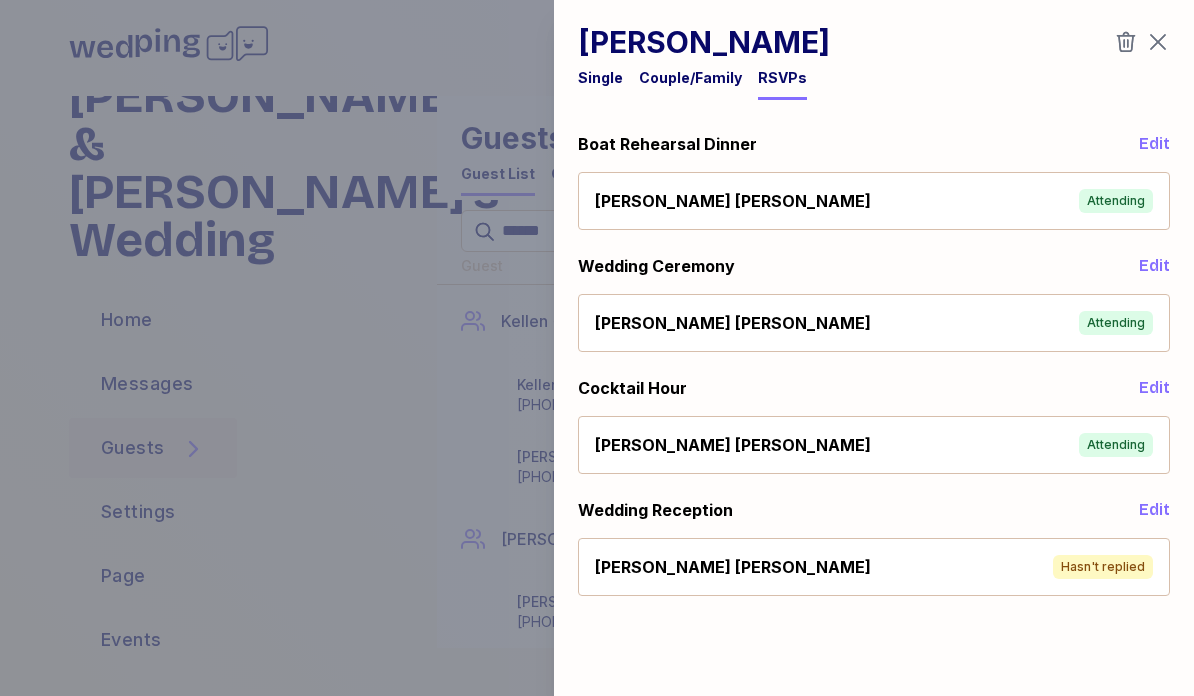 click on "Maggie   McClatchey Hasn't replied" at bounding box center [874, 567] 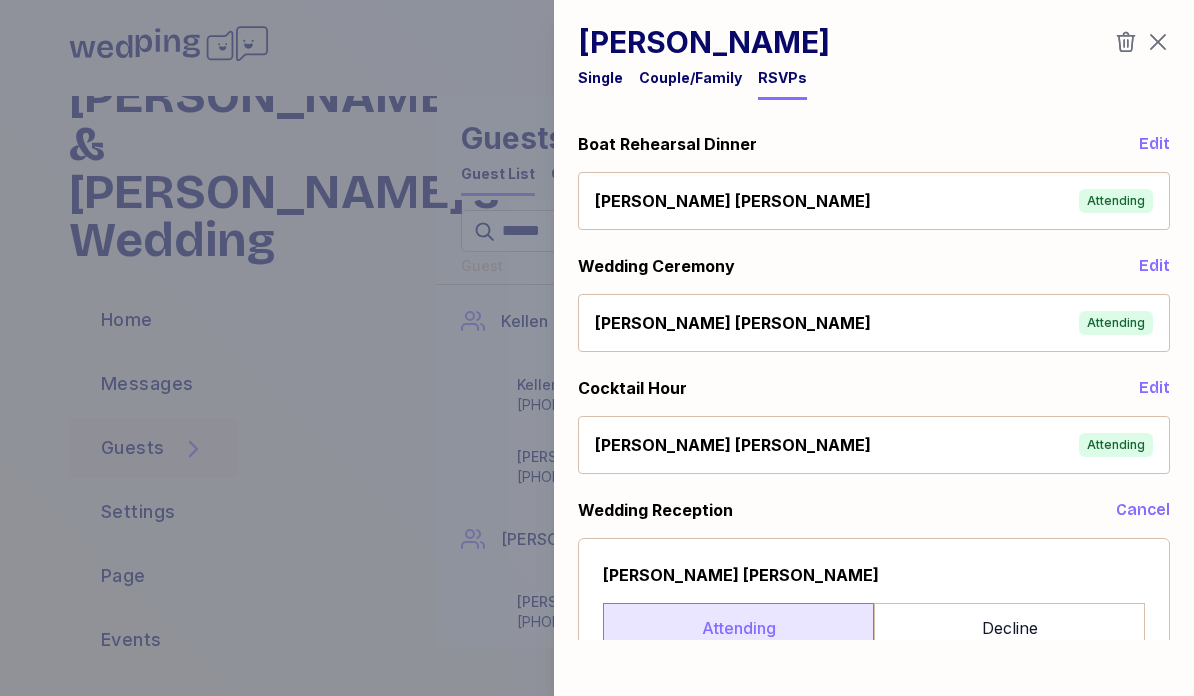 click on "Attending" at bounding box center (738, 628) 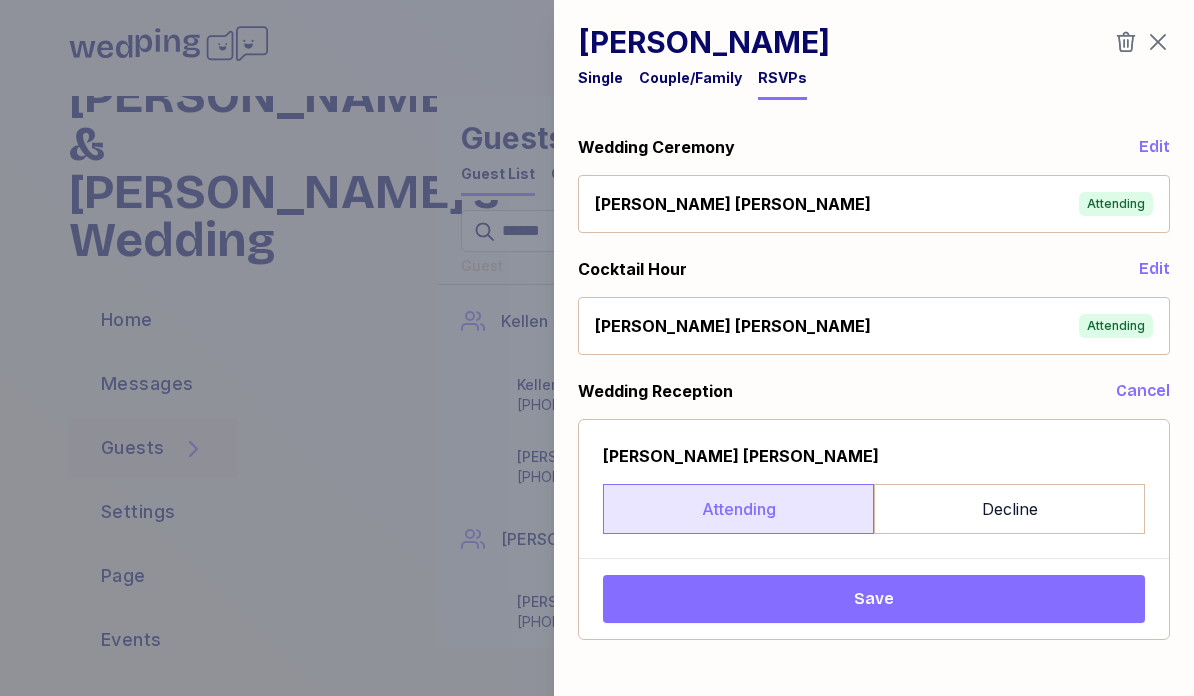 scroll, scrollTop: 119, scrollLeft: 0, axis: vertical 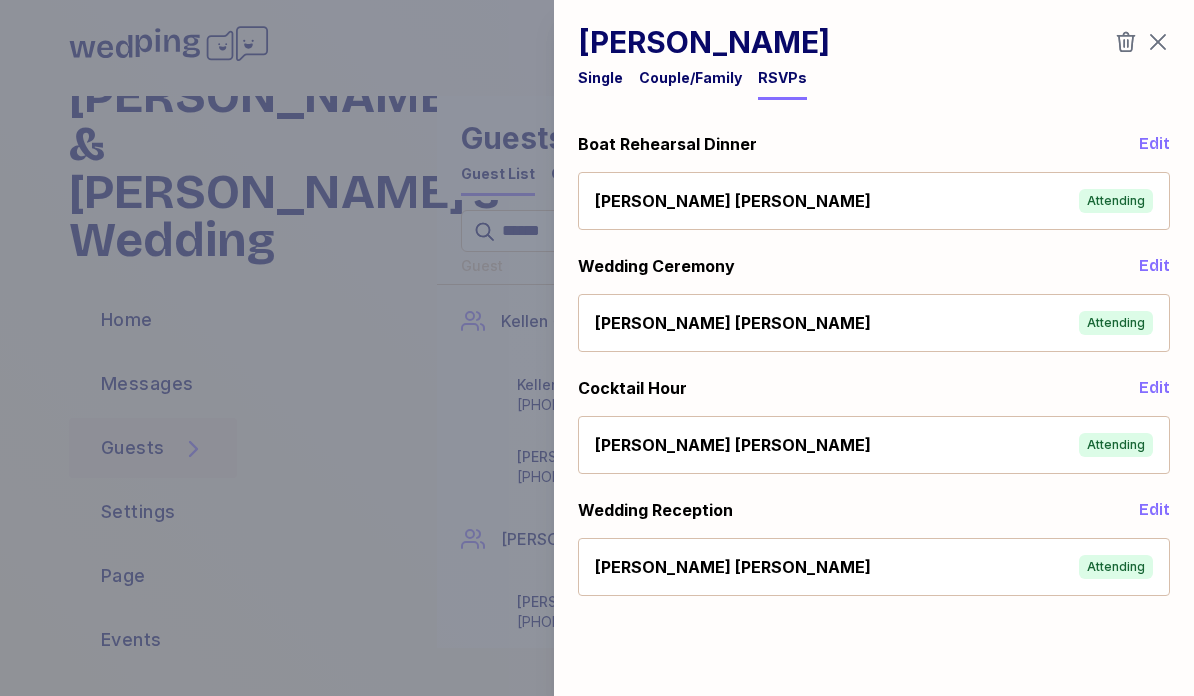 click 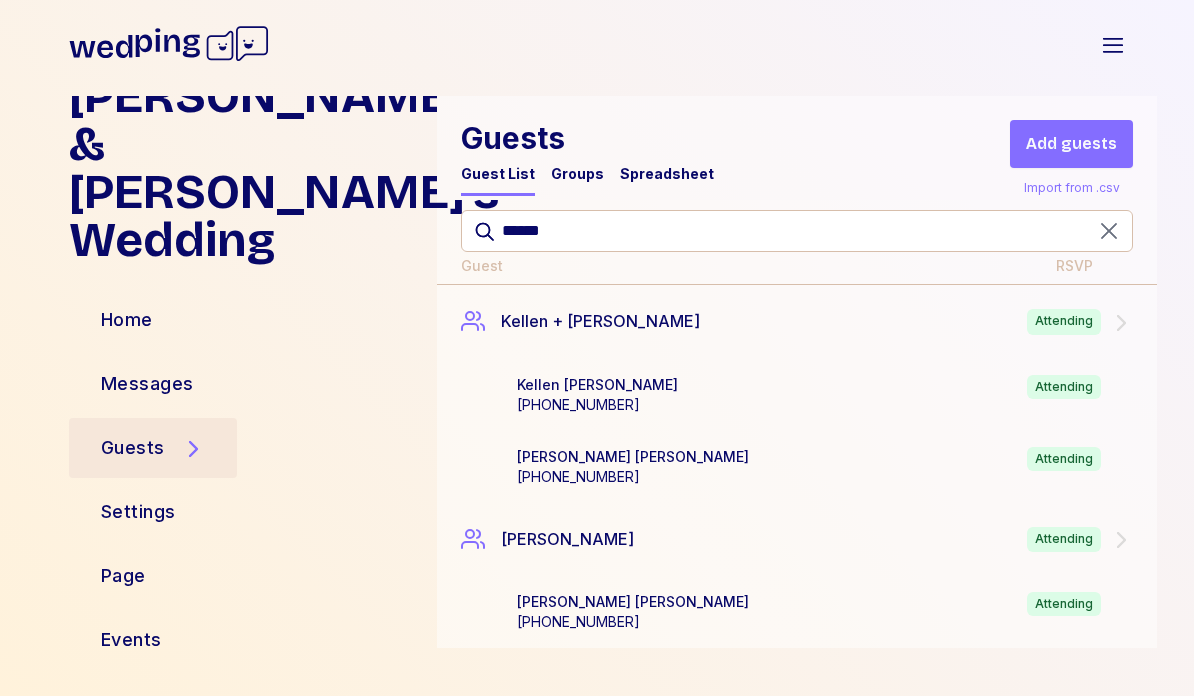 click on "Groups" at bounding box center (577, 174) 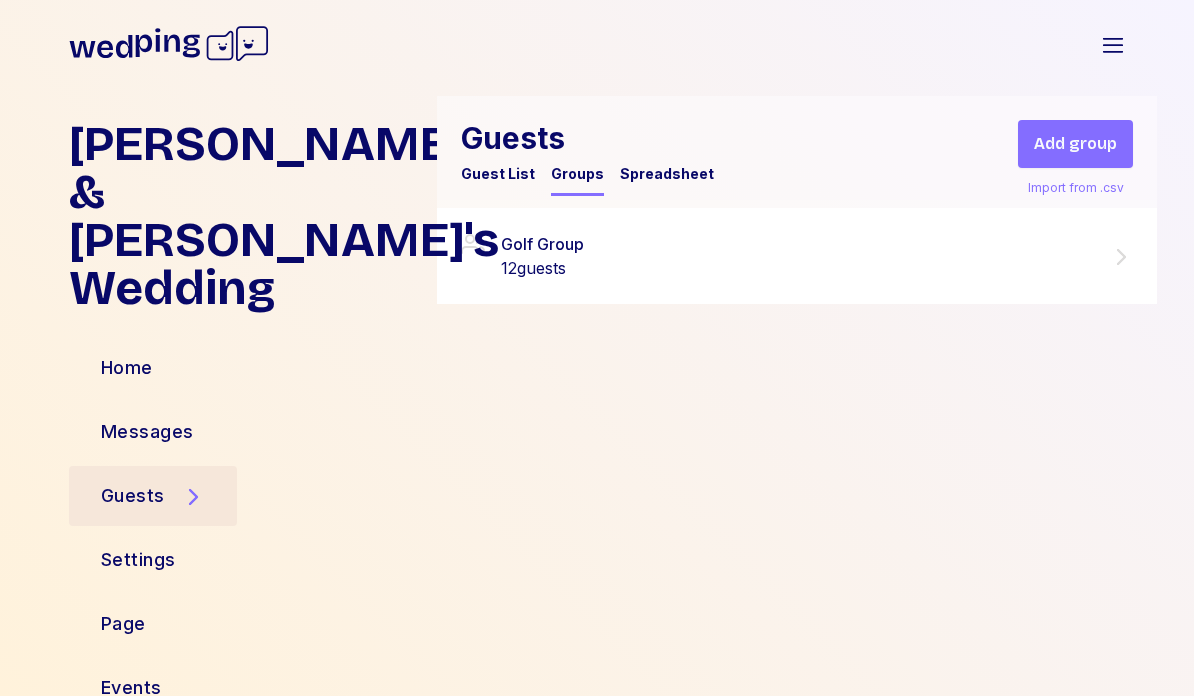 click on "Golf Group 12  guests" at bounding box center (797, 256) 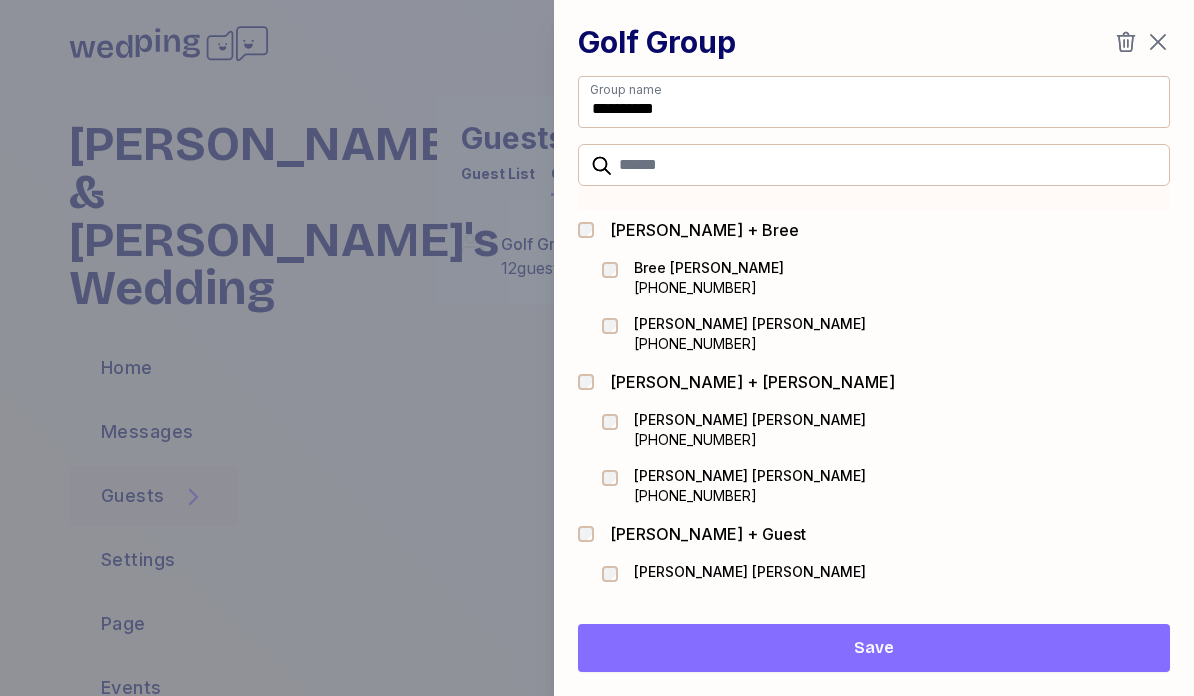 click at bounding box center [616, 326] 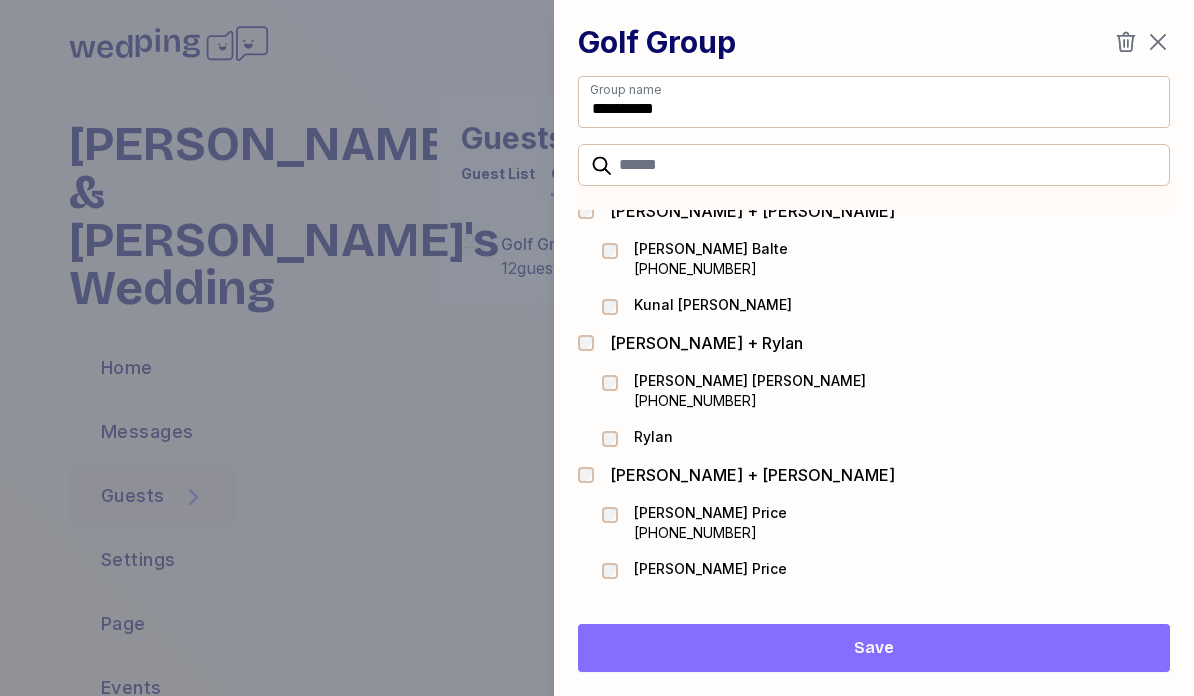 scroll, scrollTop: 8102, scrollLeft: 0, axis: vertical 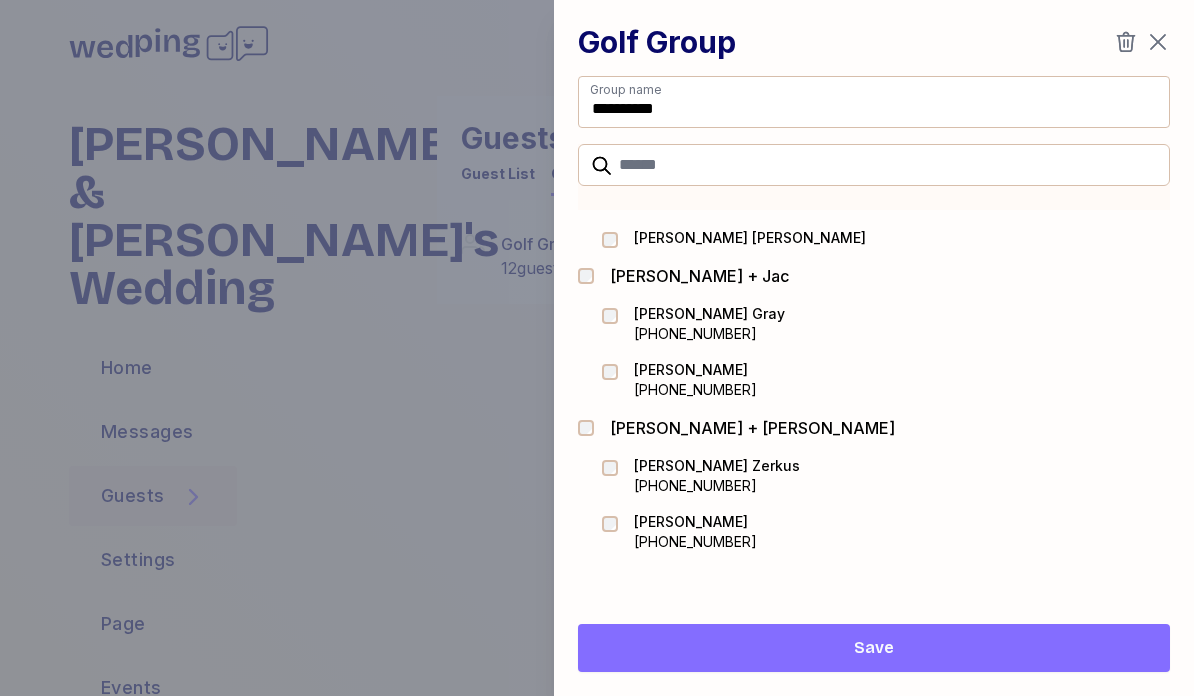 click on "Save" at bounding box center (874, 648) 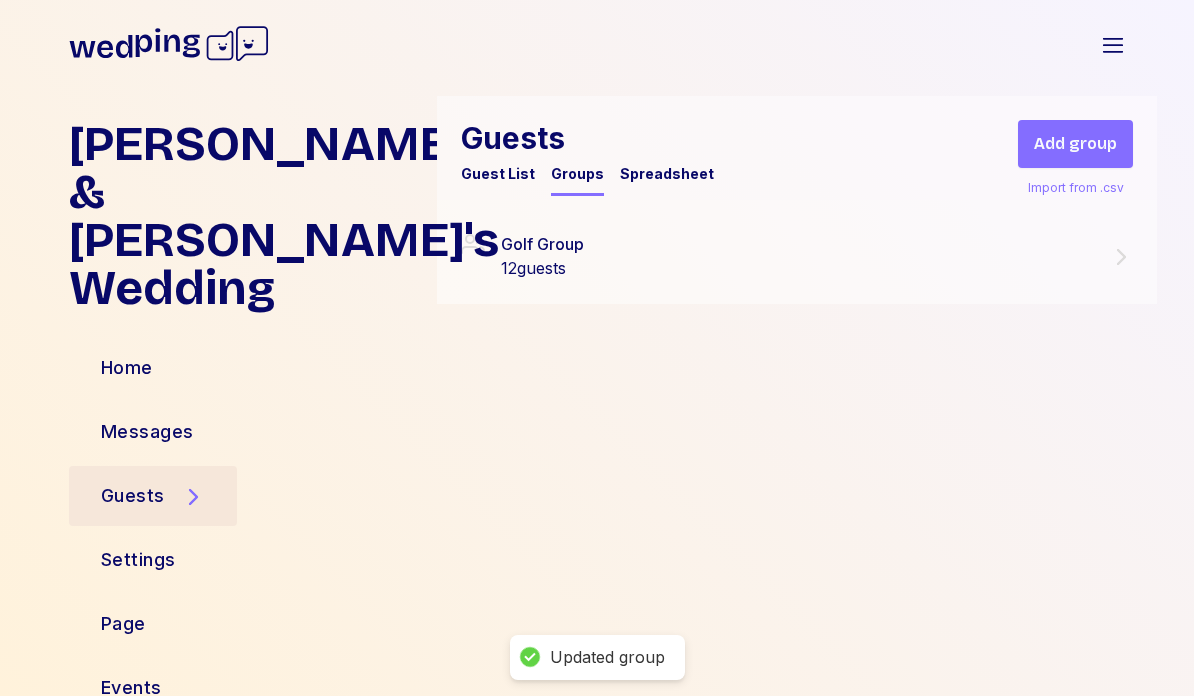 click on "Spreadsheet" at bounding box center [667, 174] 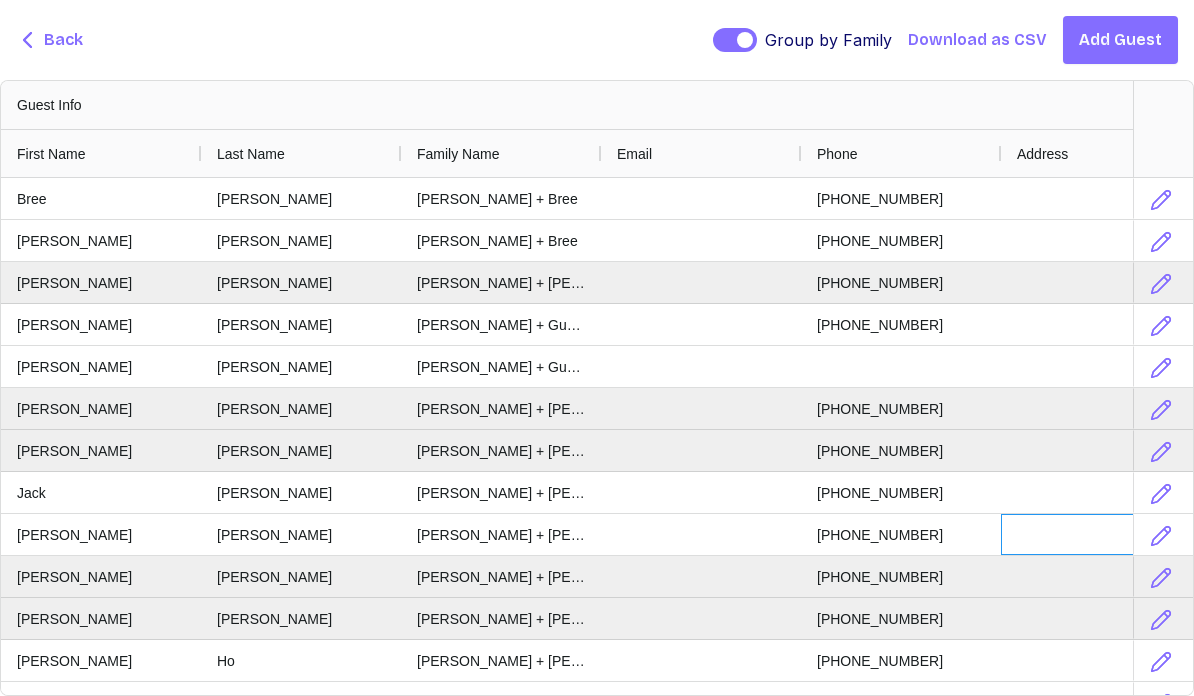 scroll, scrollTop: 0, scrollLeft: 102, axis: horizontal 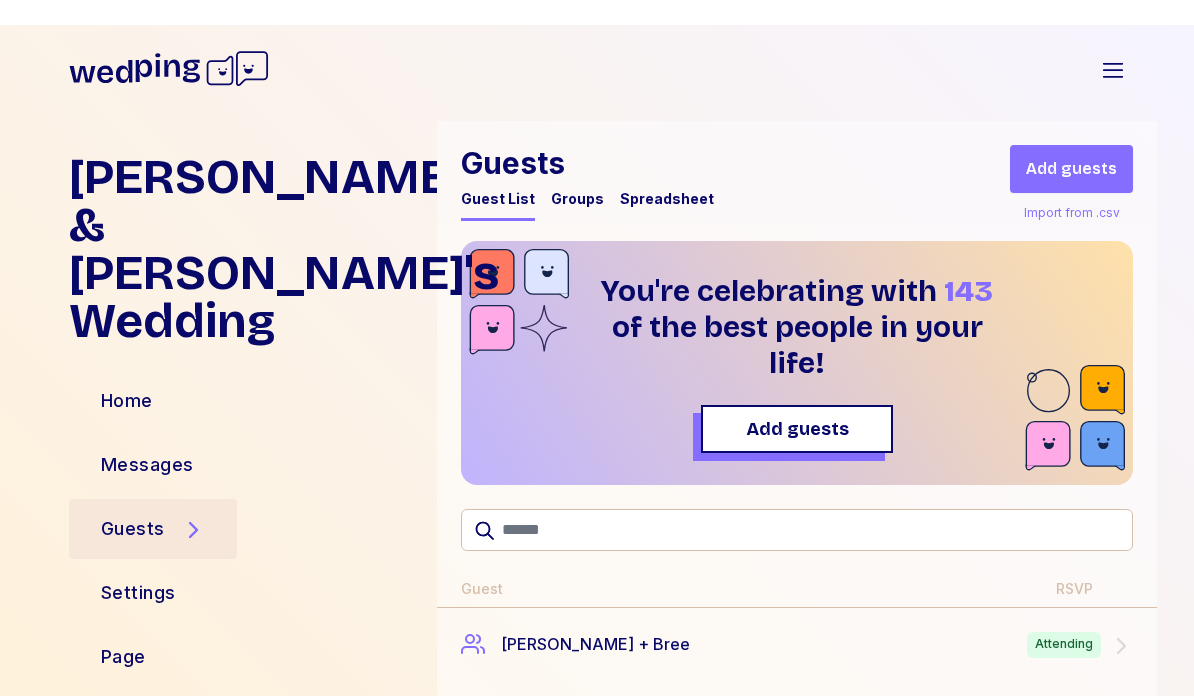 click on "Spreadsheet" at bounding box center [667, 174] 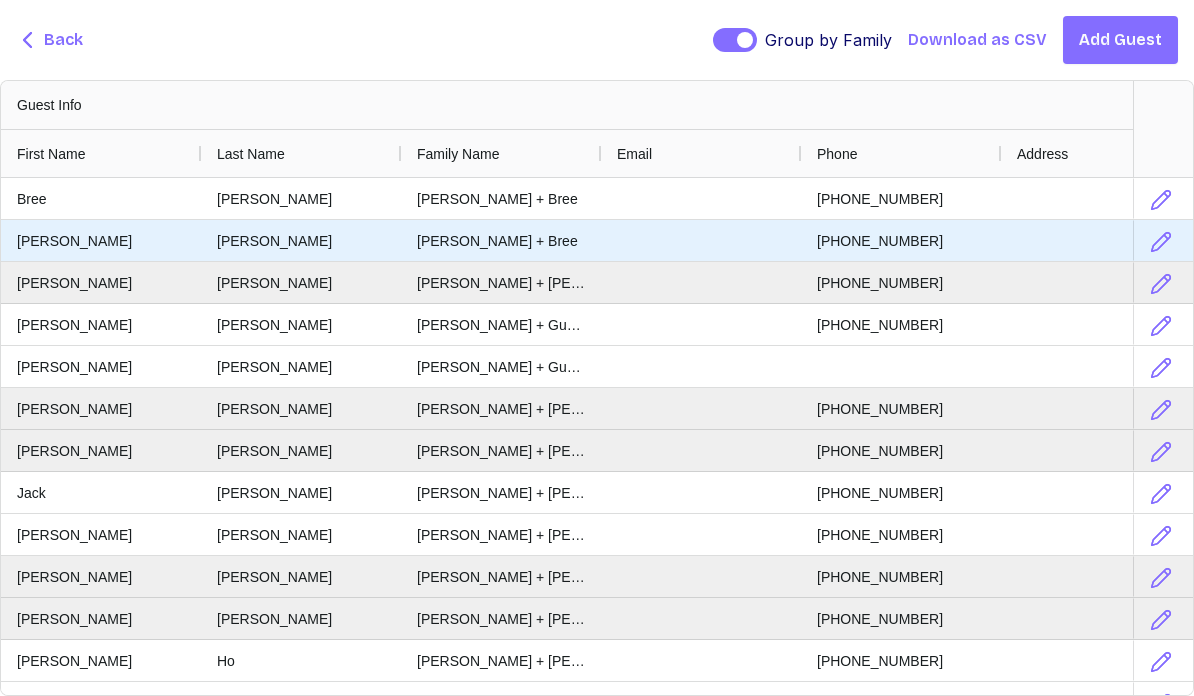 scroll, scrollTop: 0, scrollLeft: 483, axis: horizontal 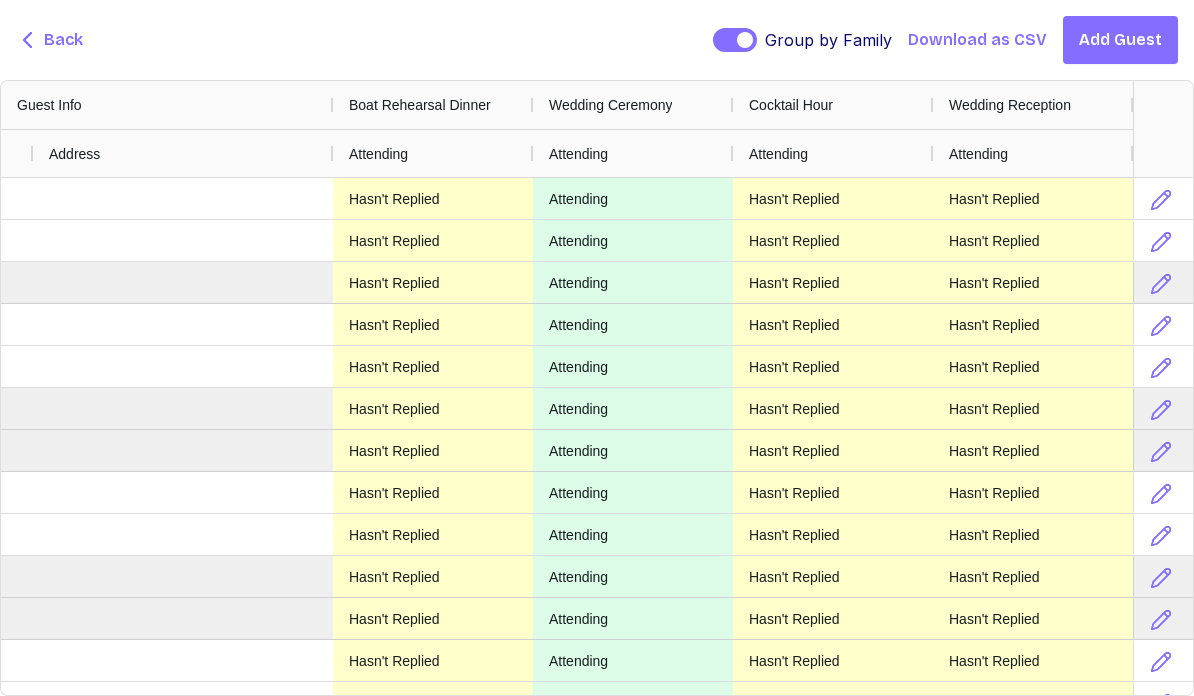 click on "Attending" at bounding box center [378, 154] 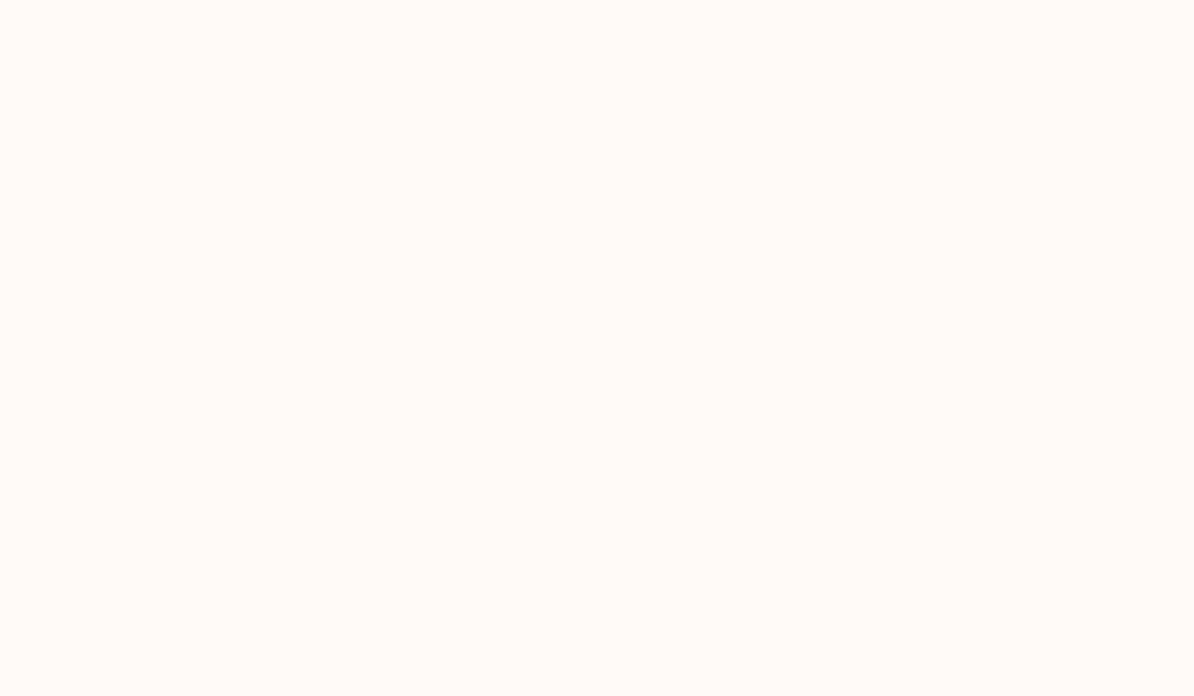scroll, scrollTop: -6, scrollLeft: 0, axis: vertical 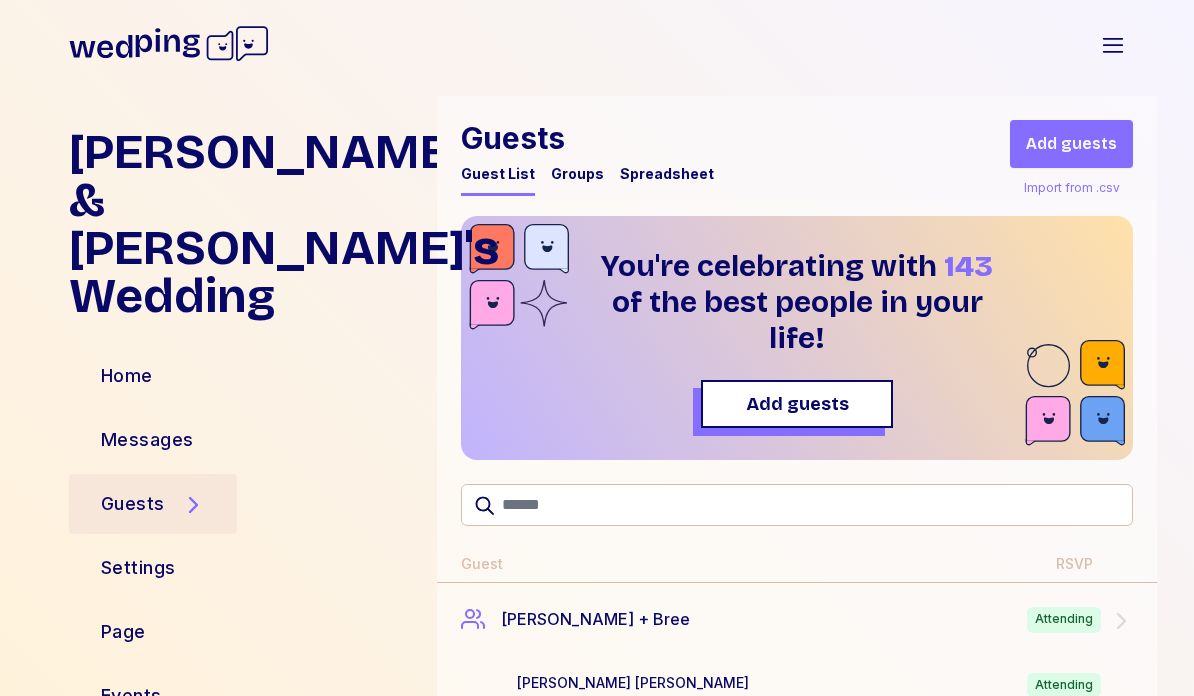 click on "Spreadsheet" at bounding box center [667, 174] 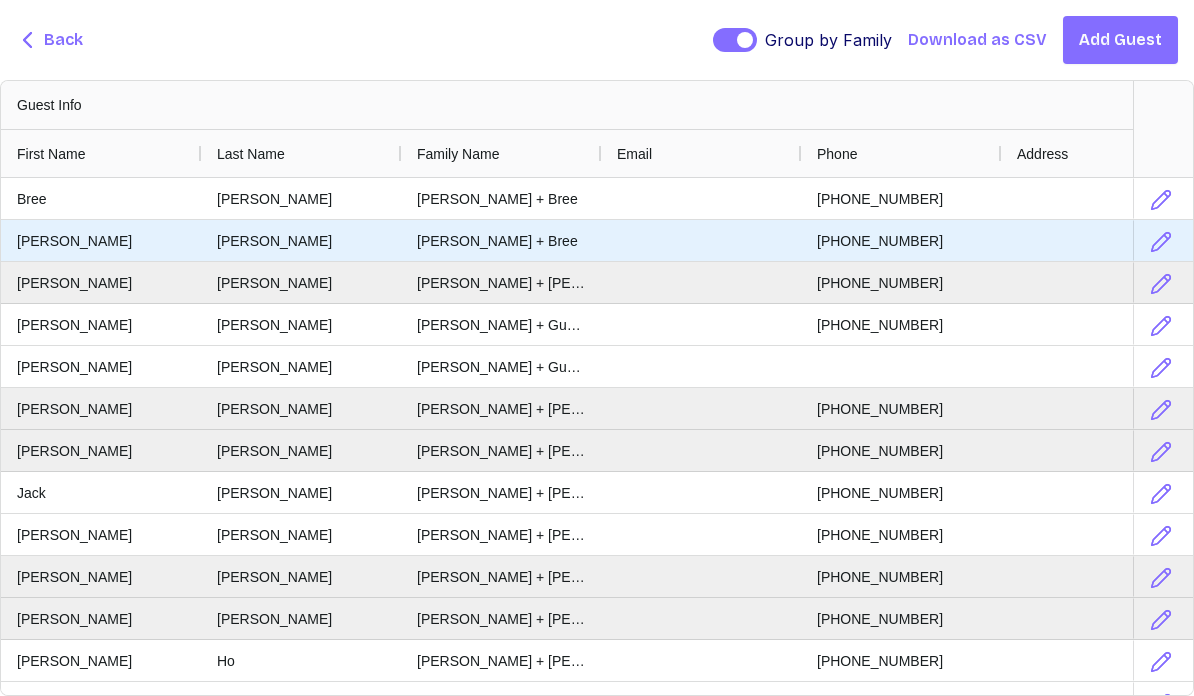 scroll, scrollTop: 0, scrollLeft: 211, axis: horizontal 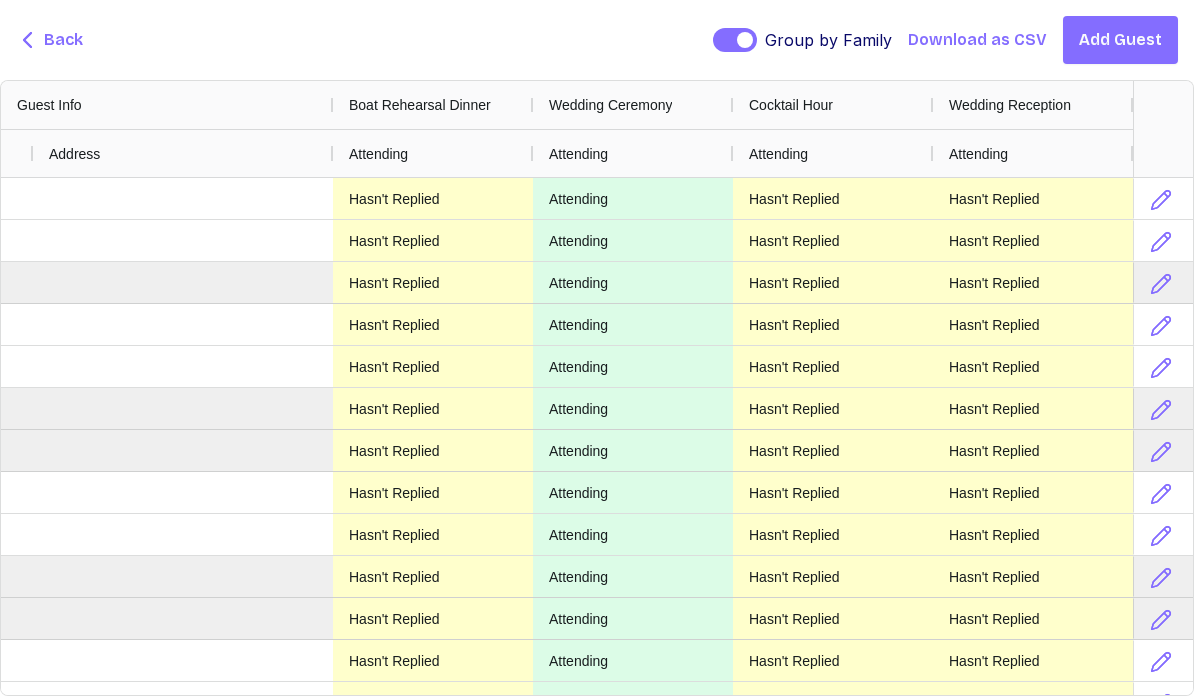 click on "Attending" at bounding box center [433, 153] 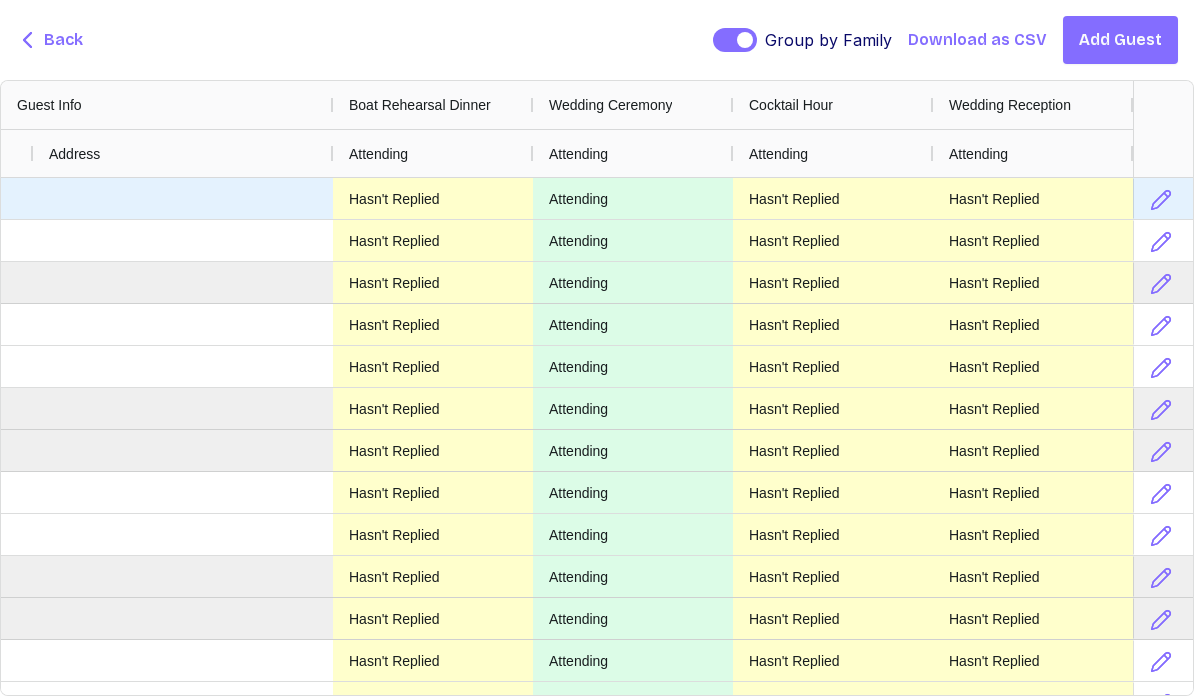 click on "Hasn't Replied" at bounding box center (433, 198) 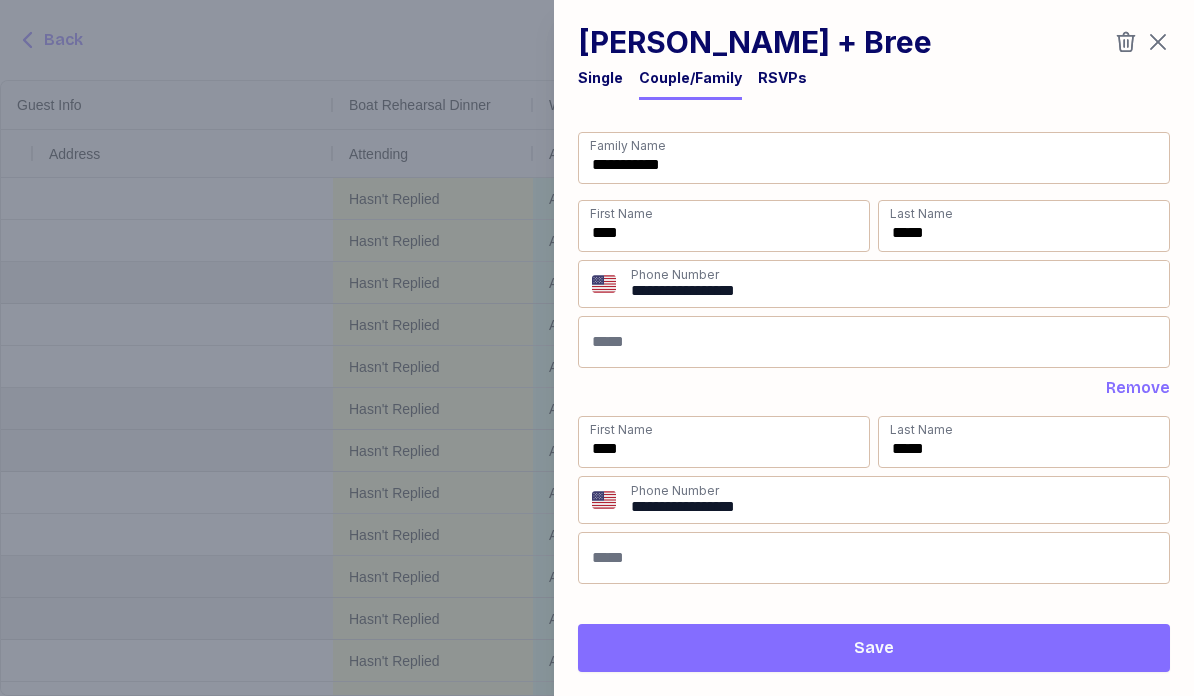 click on "RSVPs" at bounding box center (782, 84) 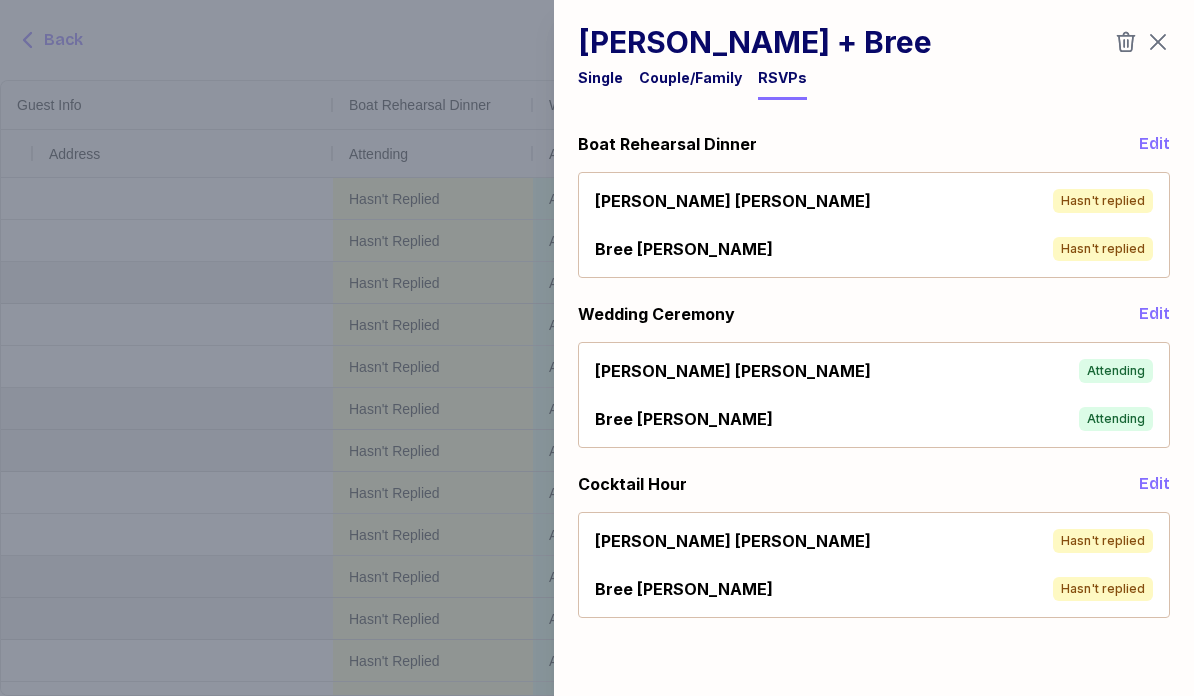 click on "Abel   Gomez Hasn't replied Bree   Gomez Hasn't replied" at bounding box center (874, 225) 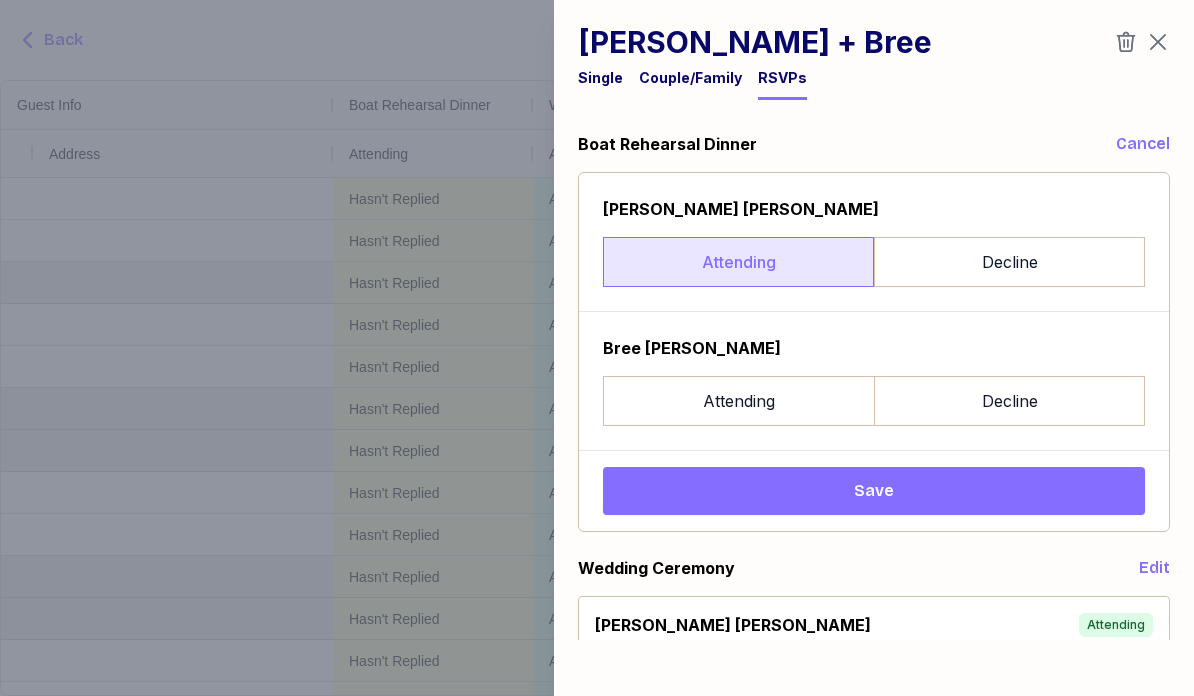 click on "Attending" at bounding box center [738, 262] 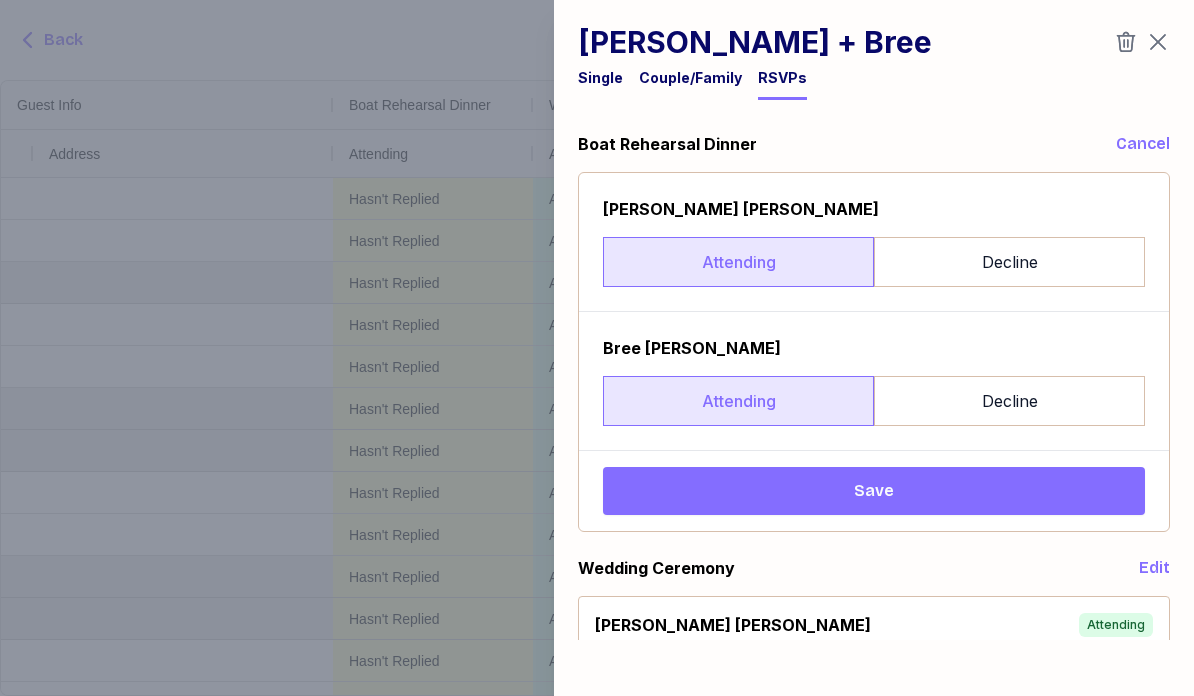 click on "Attending" at bounding box center [738, 401] 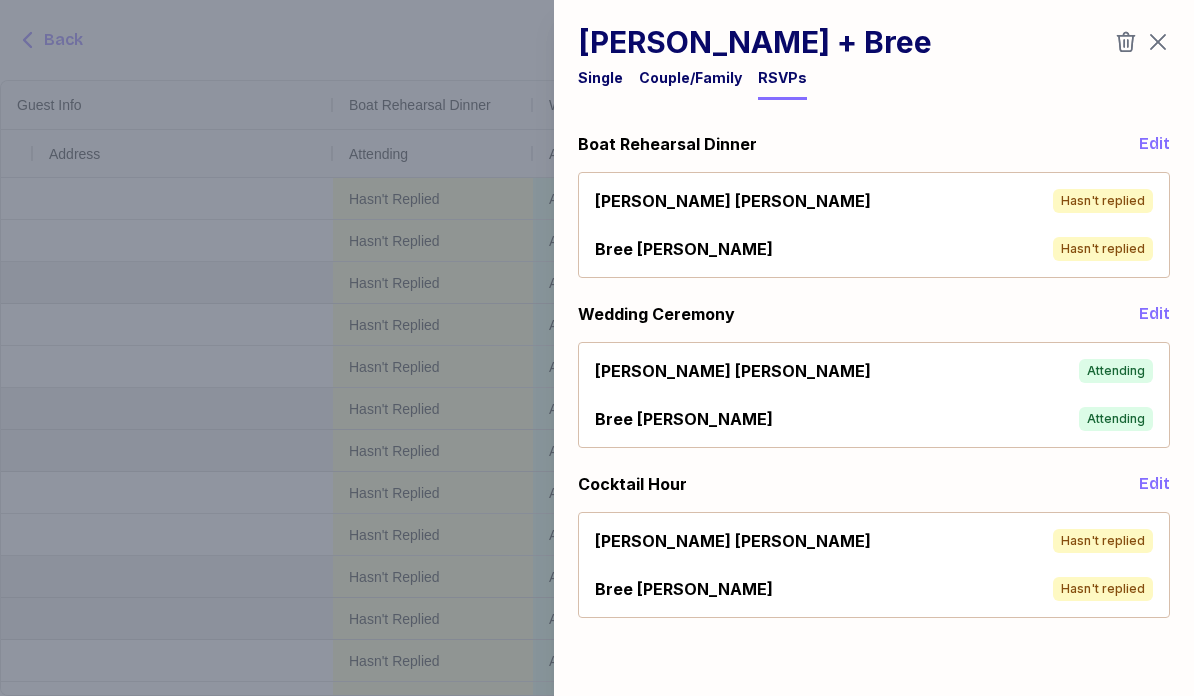 click on "Bree   Gomez Attending" at bounding box center (874, 419) 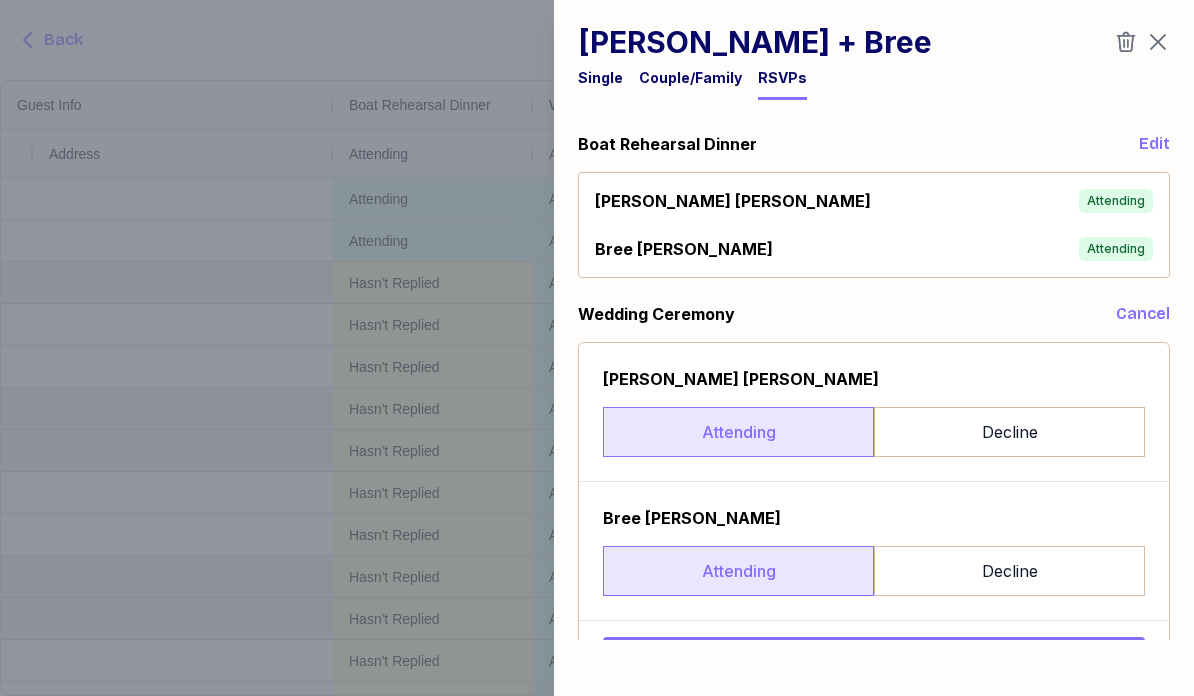 click on "Bree   Gomez Attending" at bounding box center (874, 249) 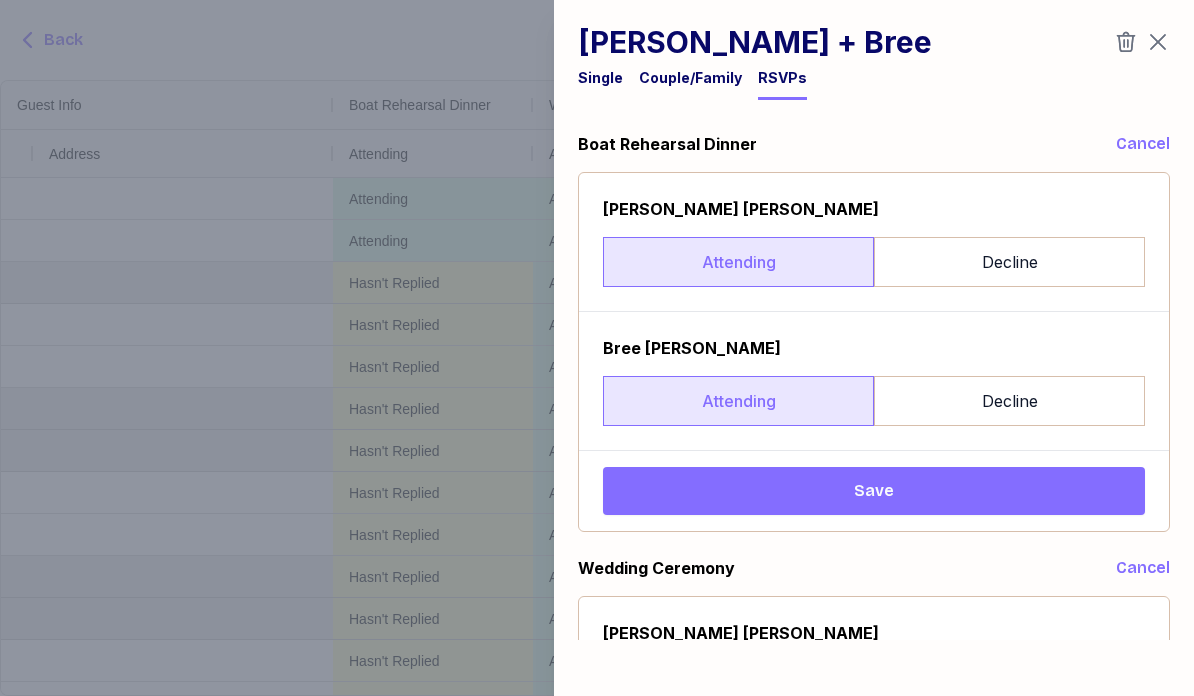 click on "Wedding Ceremony Cancel" at bounding box center (874, 568) 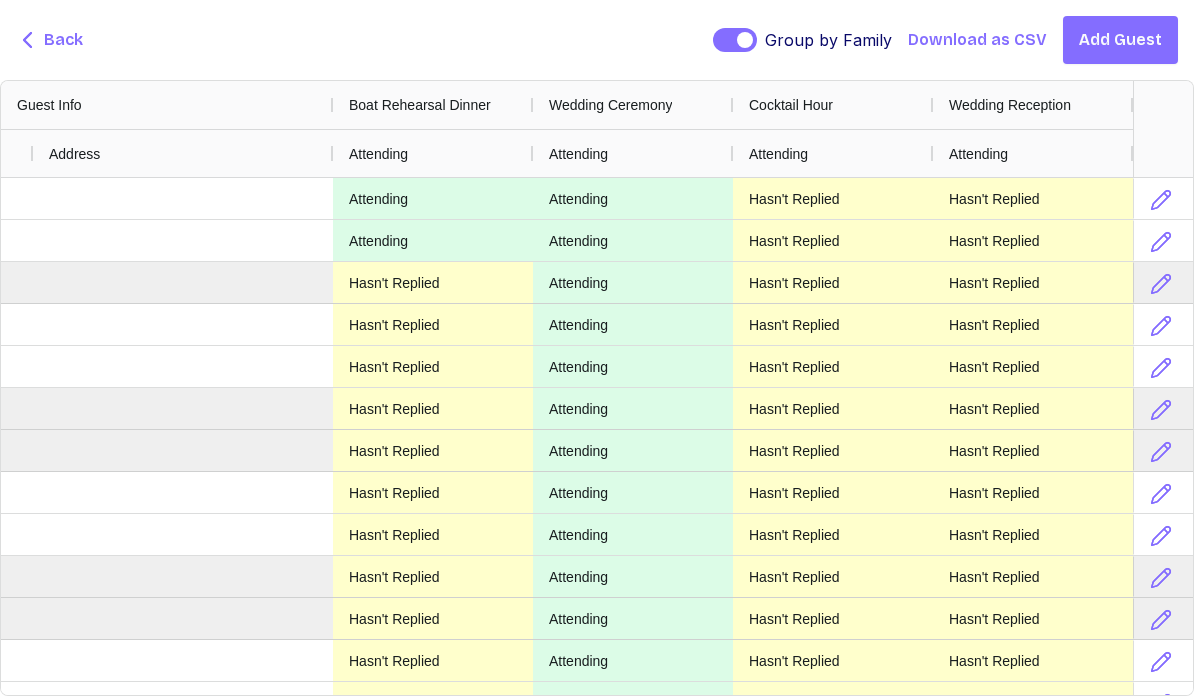 scroll, scrollTop: 0, scrollLeft: 759, axis: horizontal 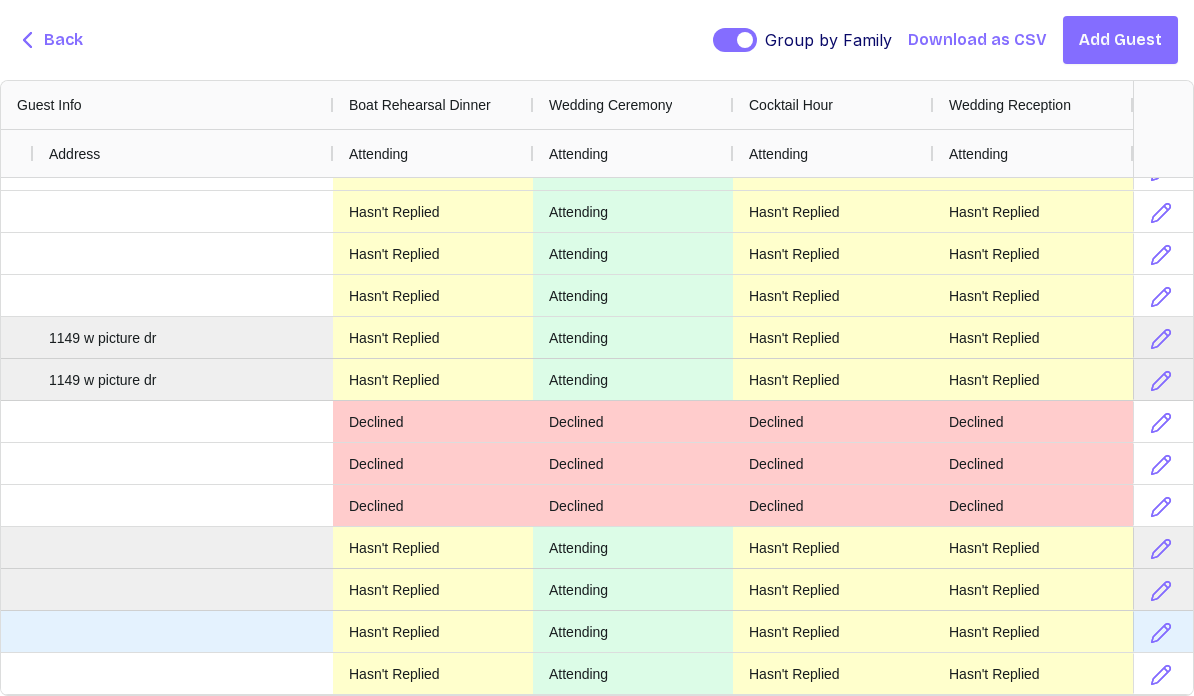 drag, startPoint x: 478, startPoint y: 560, endPoint x: 727, endPoint y: 631, distance: 258.9247 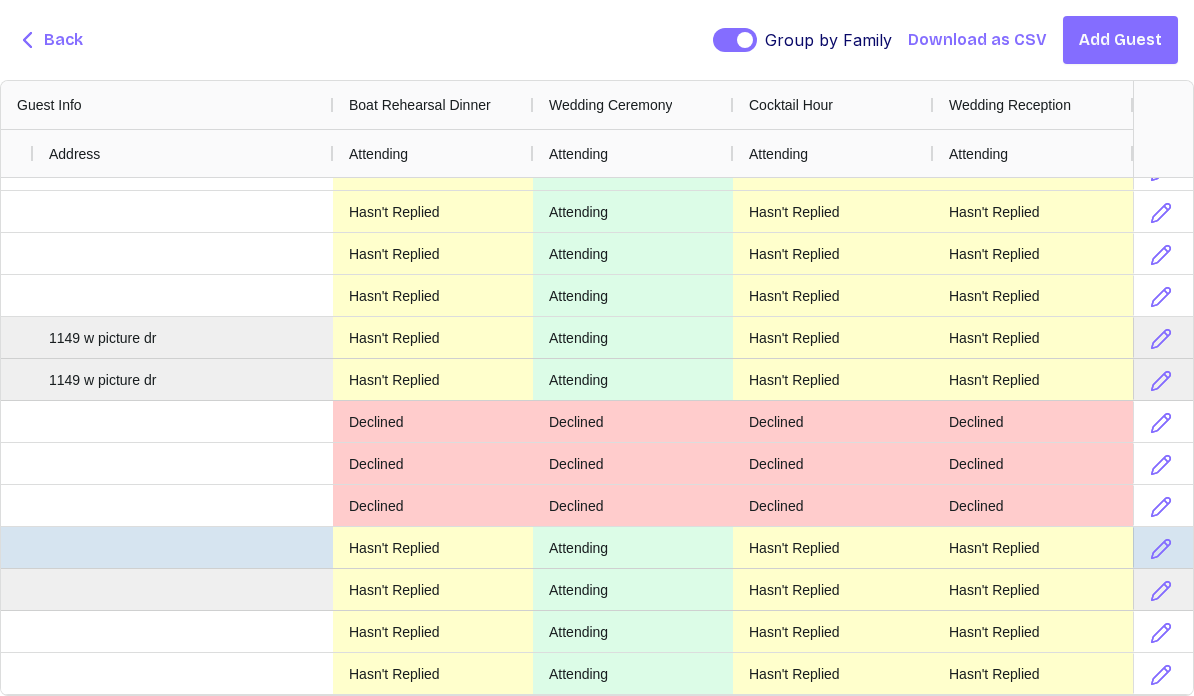click on "Hasn't Replied" at bounding box center [433, 547] 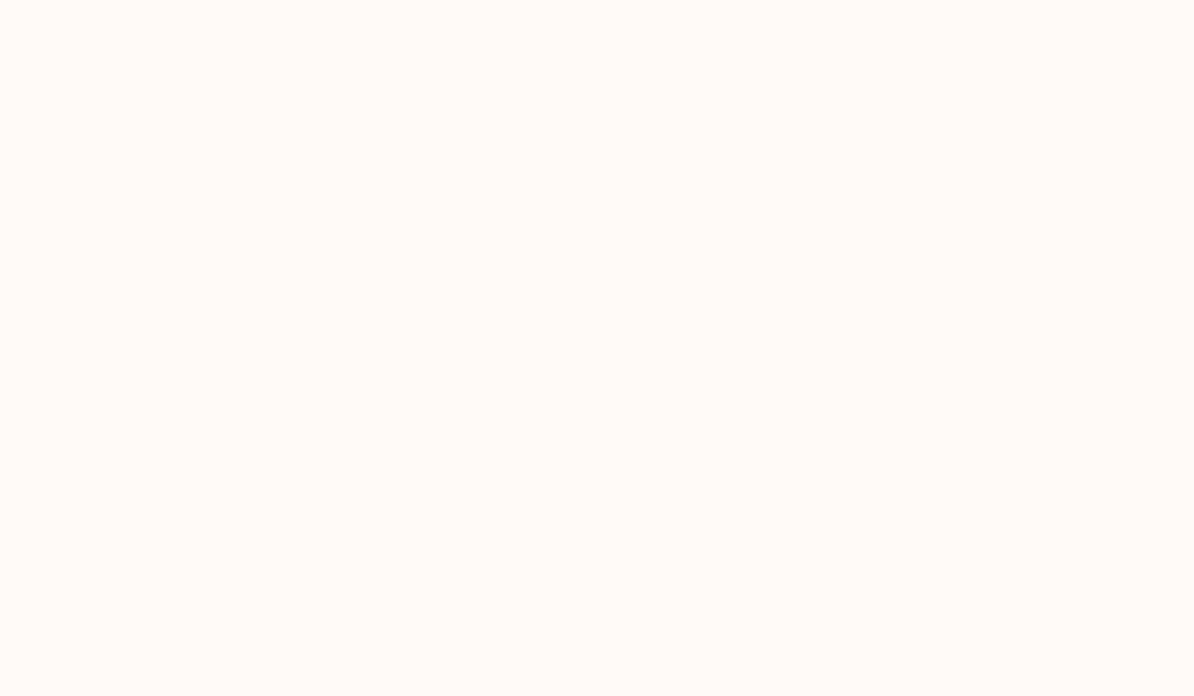 scroll, scrollTop: 0, scrollLeft: 0, axis: both 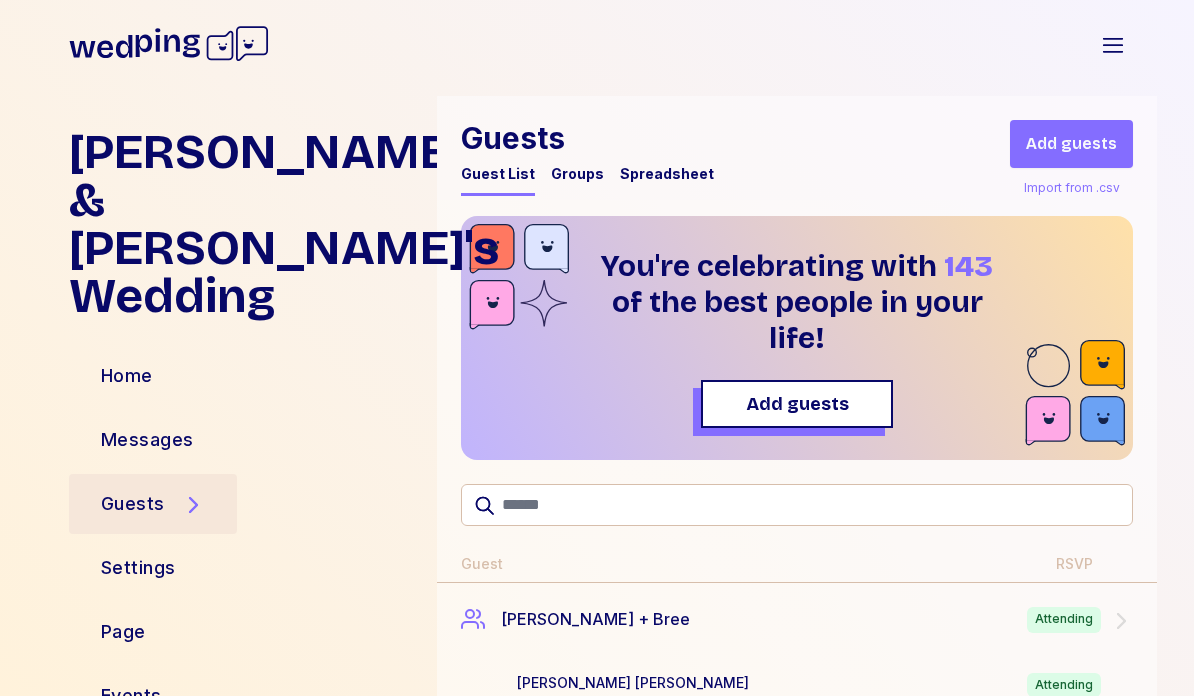 click on "[PERSON_NAME] & [PERSON_NAME]'s Wedding Open sidebar" at bounding box center (597, 40) 